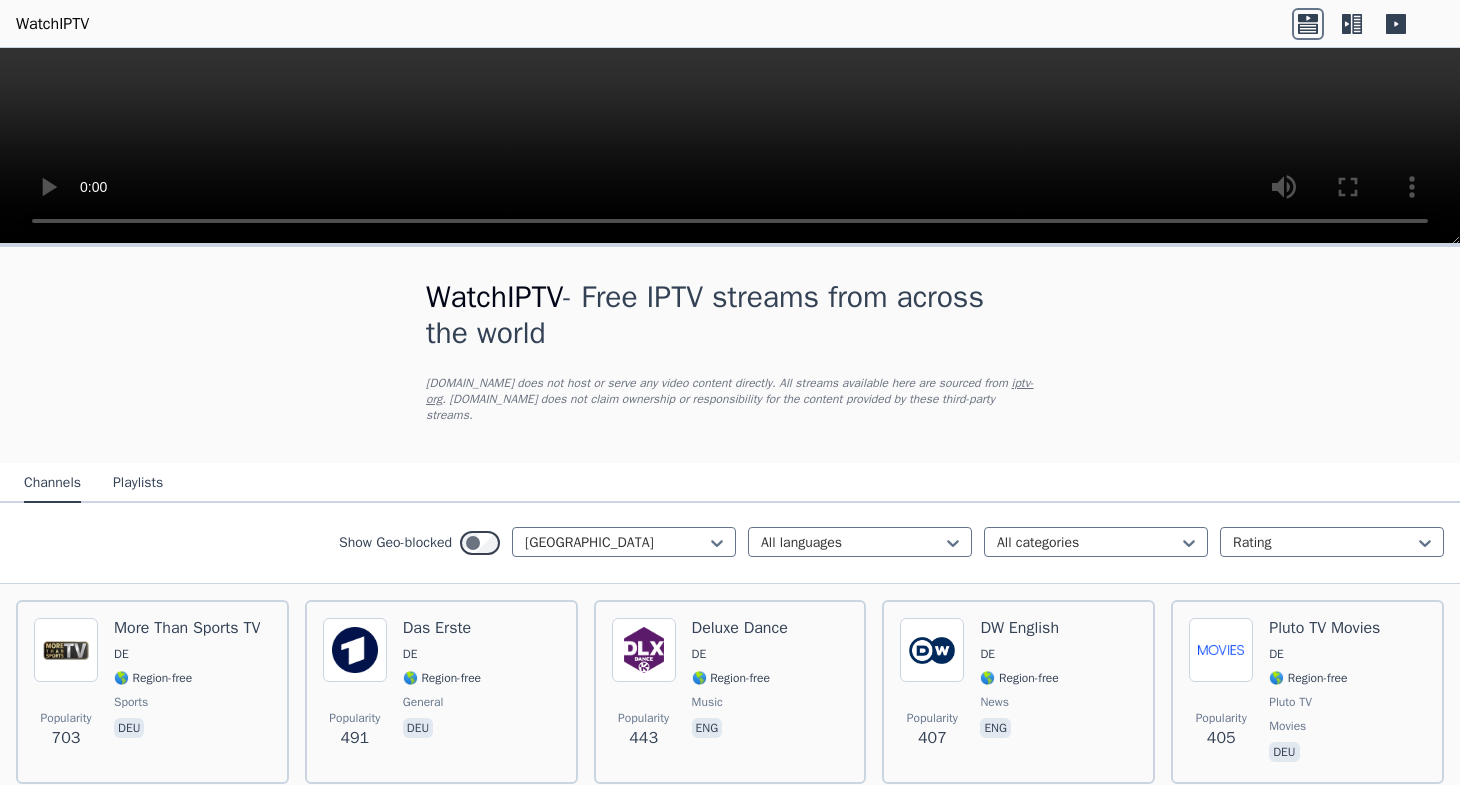 scroll, scrollTop: 0, scrollLeft: 0, axis: both 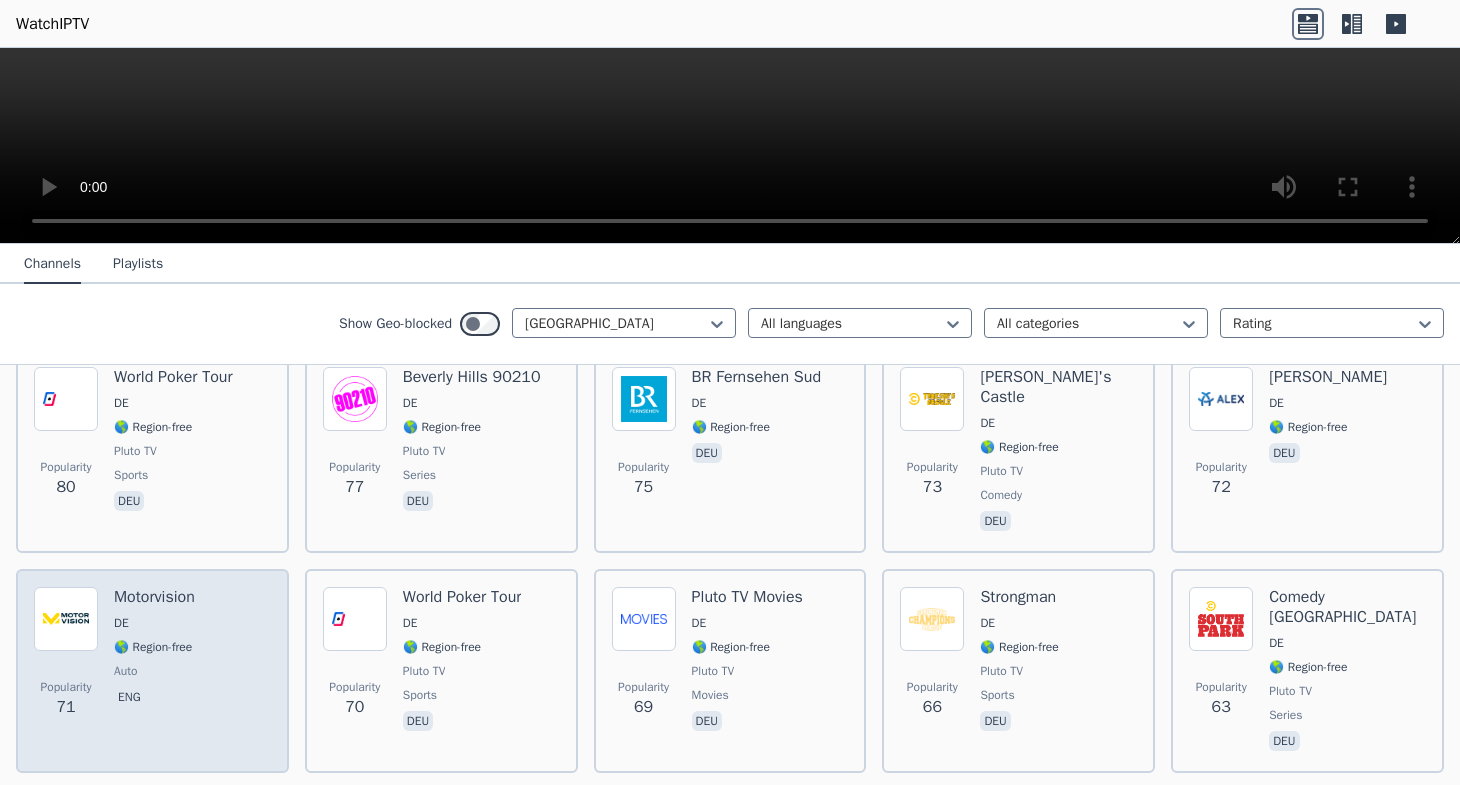 click on "Motorvision DE 🌎 Region-free auto eng" at bounding box center [154, 671] 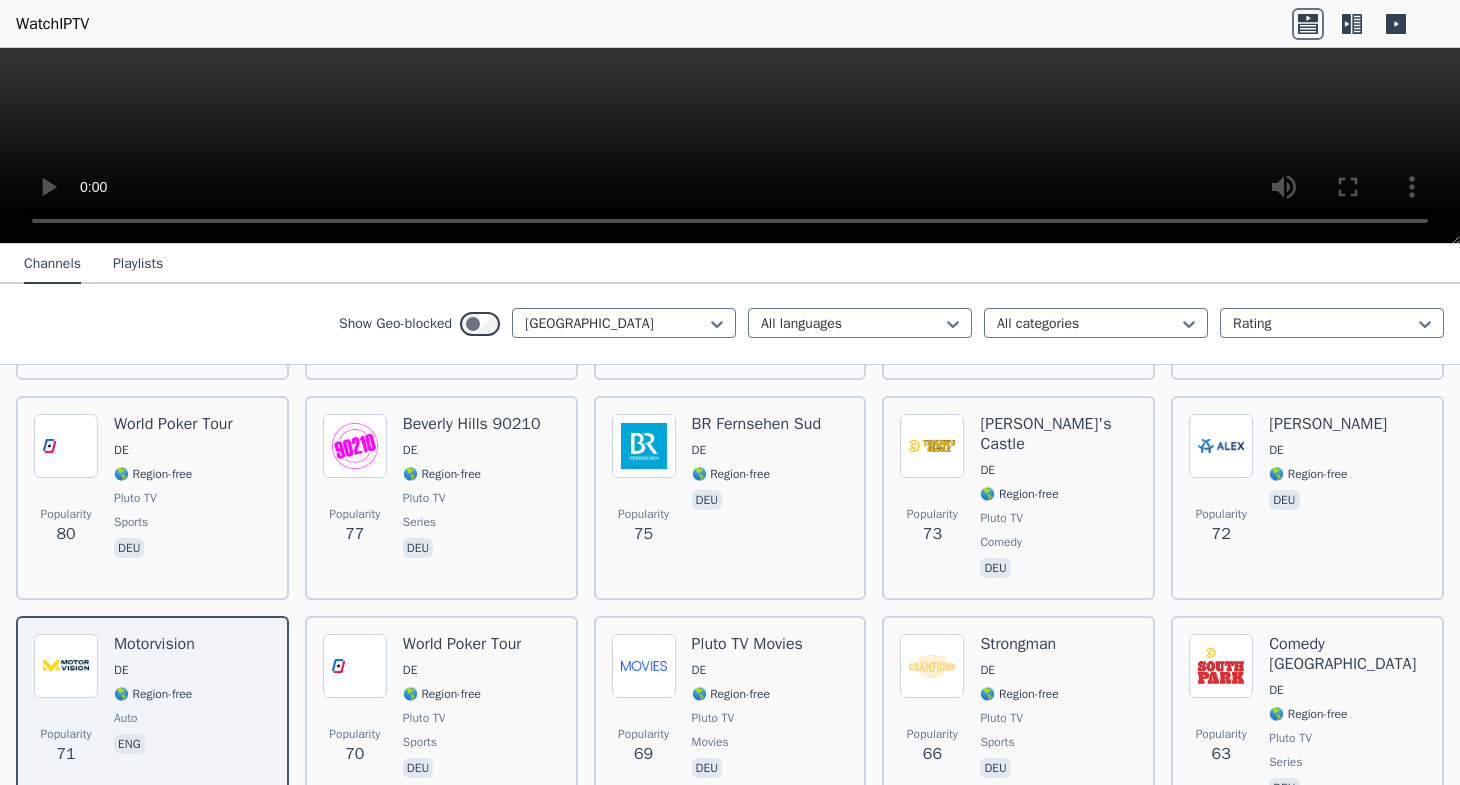 drag, startPoint x: 814, startPoint y: 530, endPoint x: 815, endPoint y: 496, distance: 34.0147 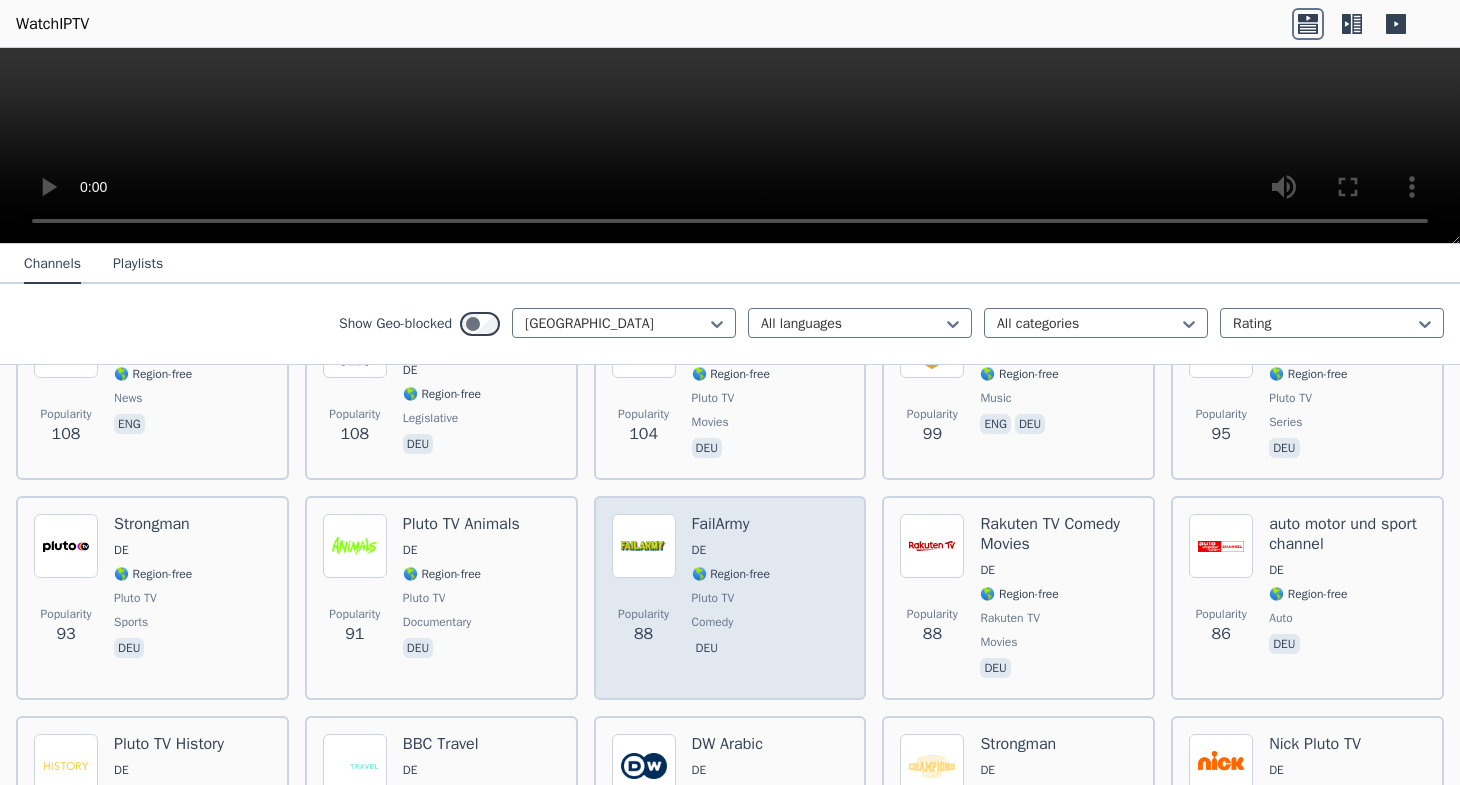 scroll, scrollTop: 1317, scrollLeft: 0, axis: vertical 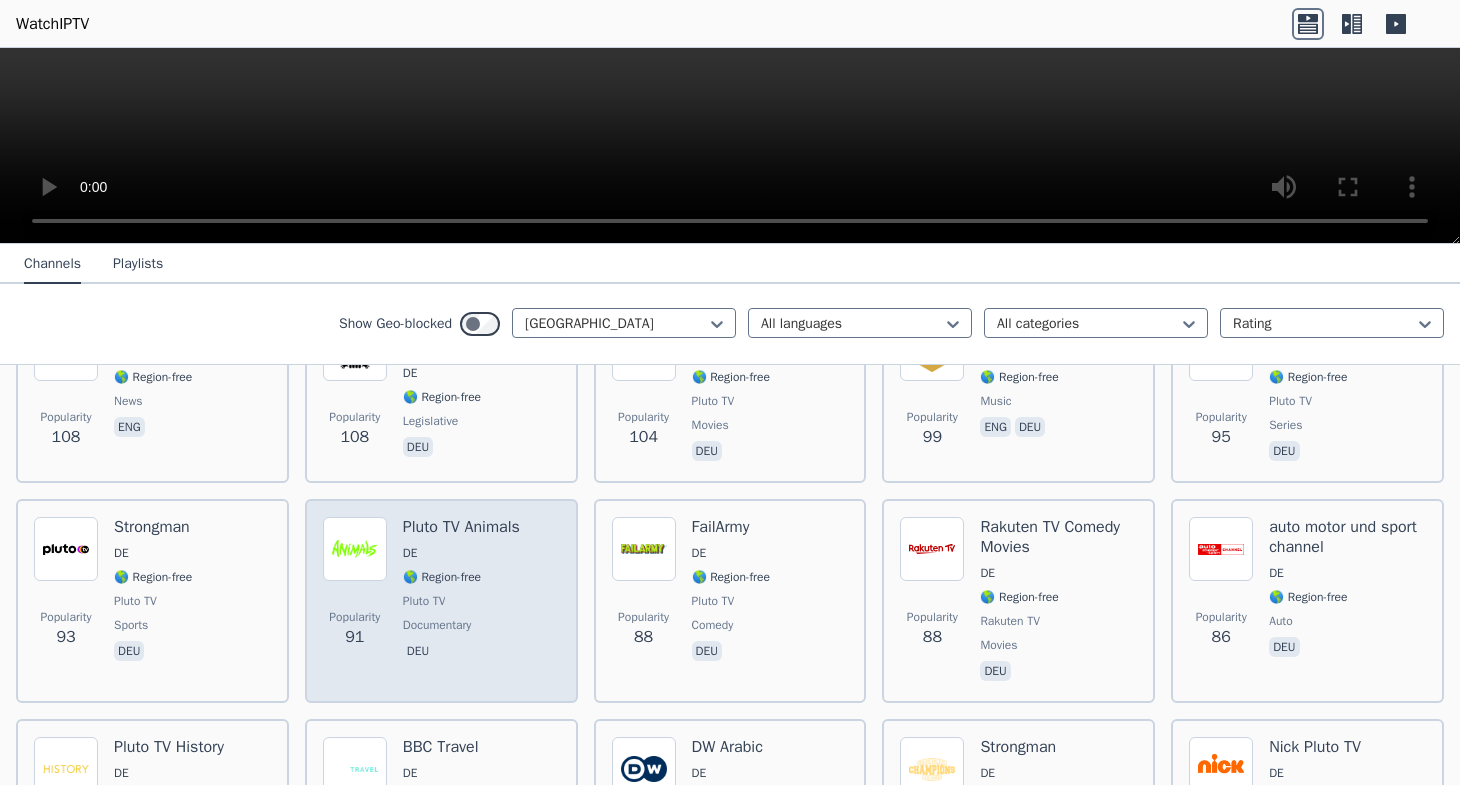 click on "DE" at bounding box center (461, 553) 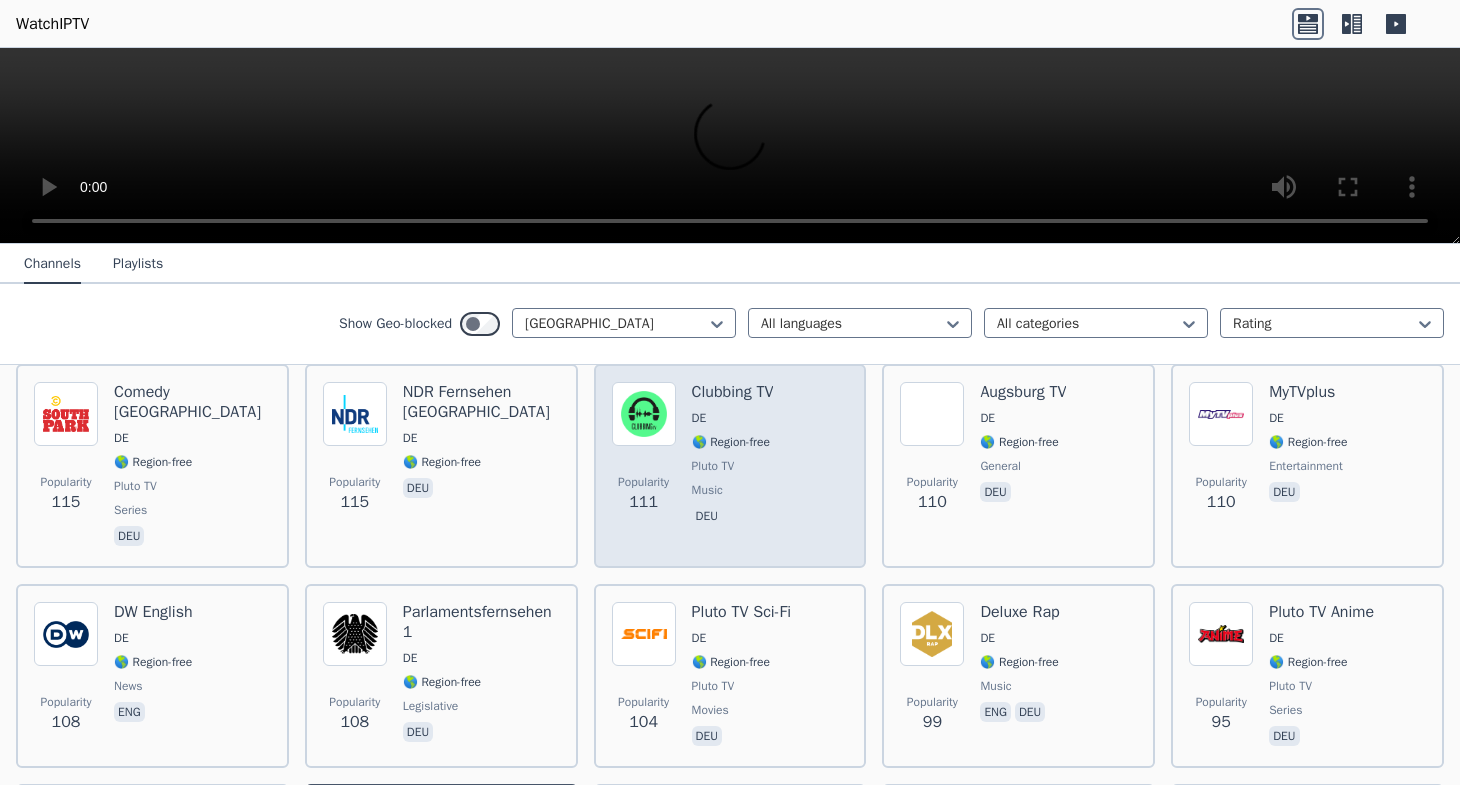scroll, scrollTop: 975, scrollLeft: 0, axis: vertical 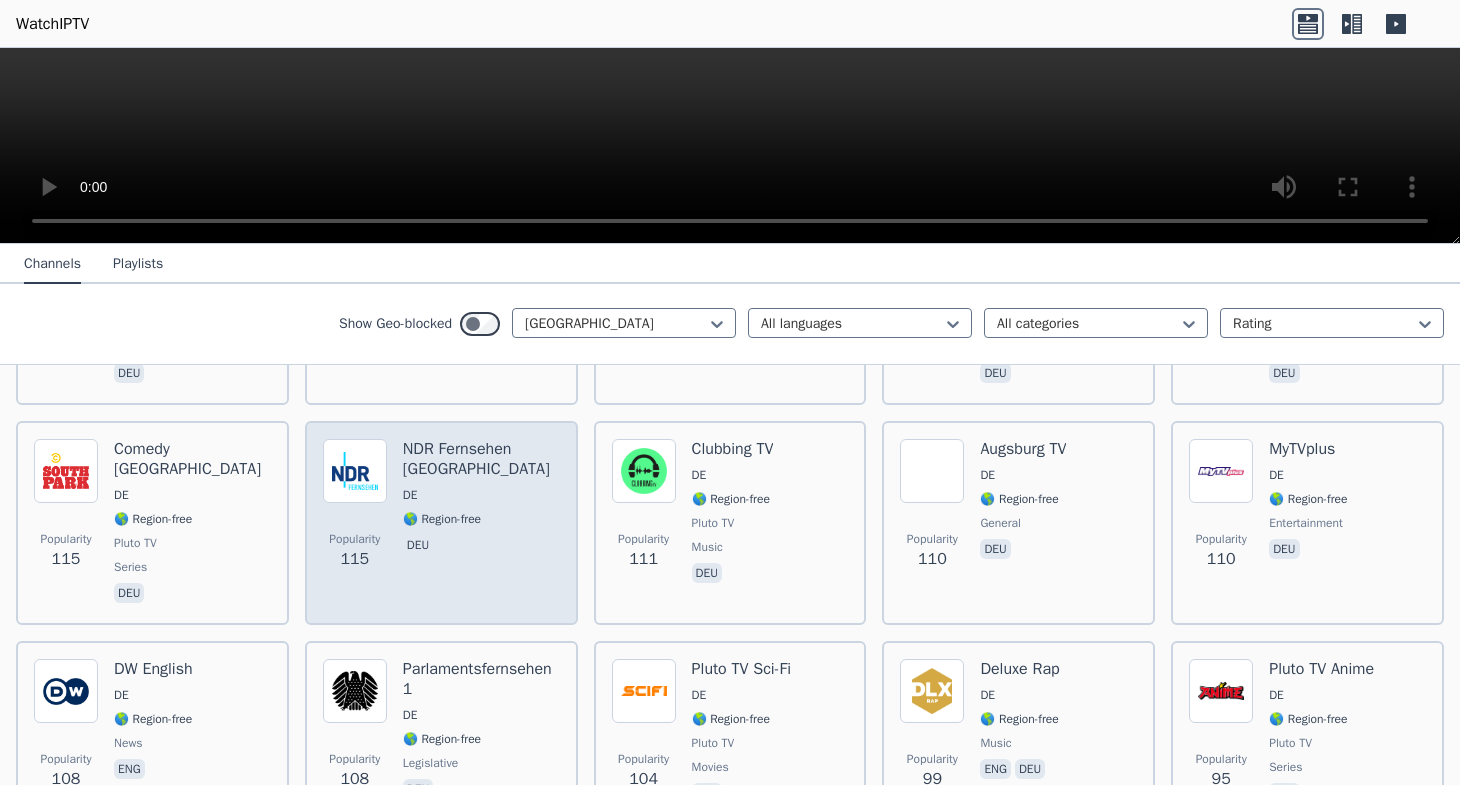 click on "NDR Fernsehen [GEOGRAPHIC_DATA]" at bounding box center [481, 459] 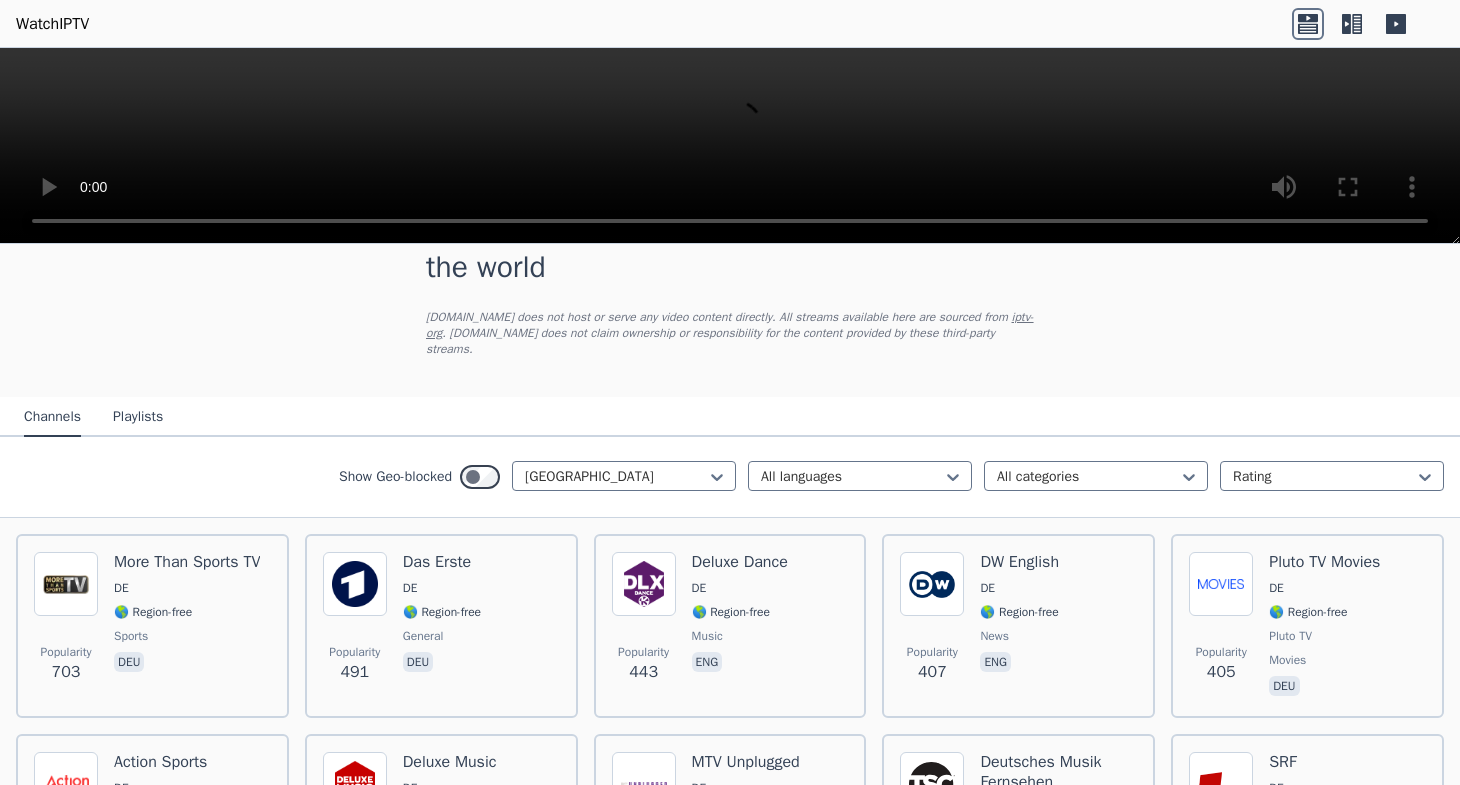 scroll, scrollTop: 63, scrollLeft: 0, axis: vertical 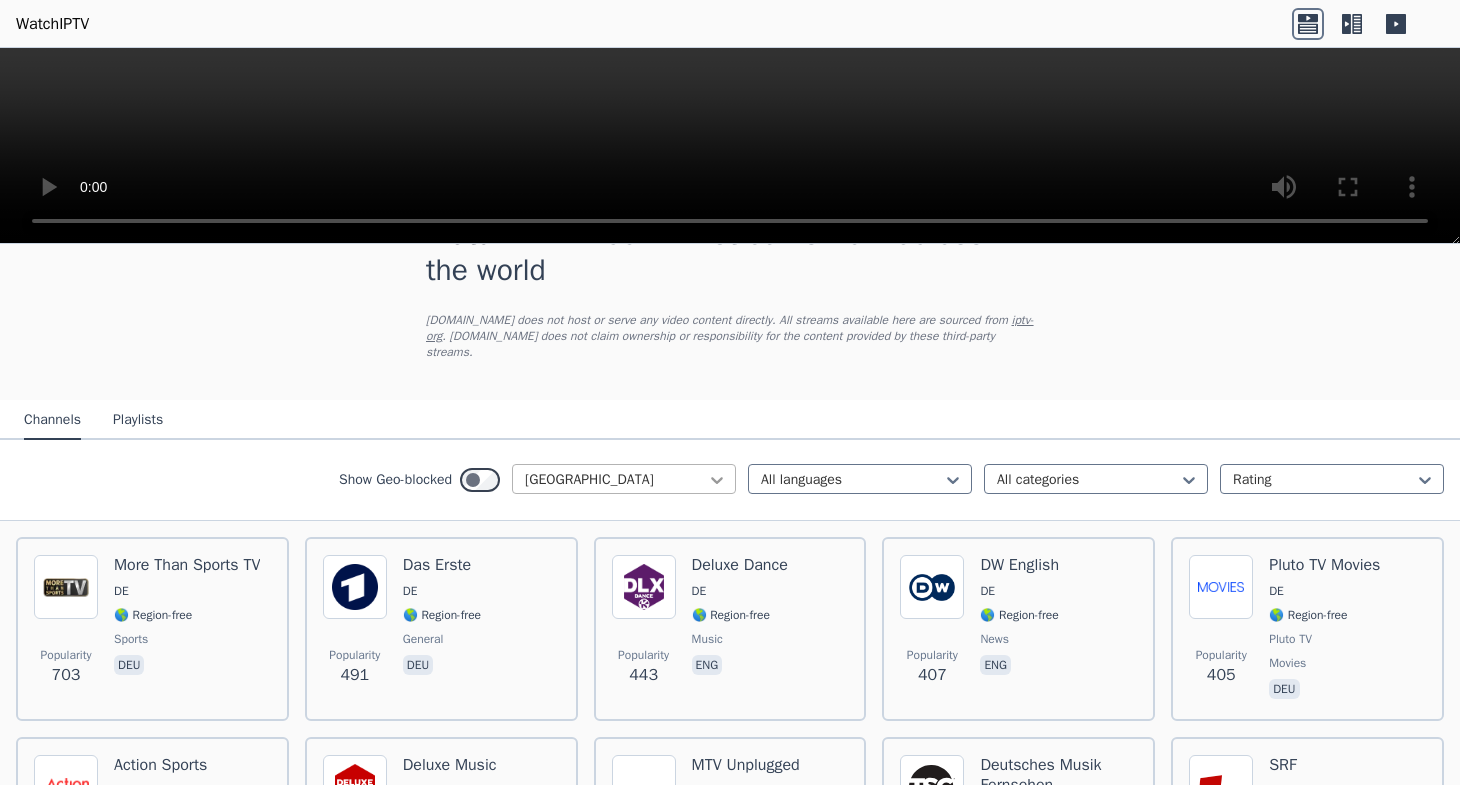 click 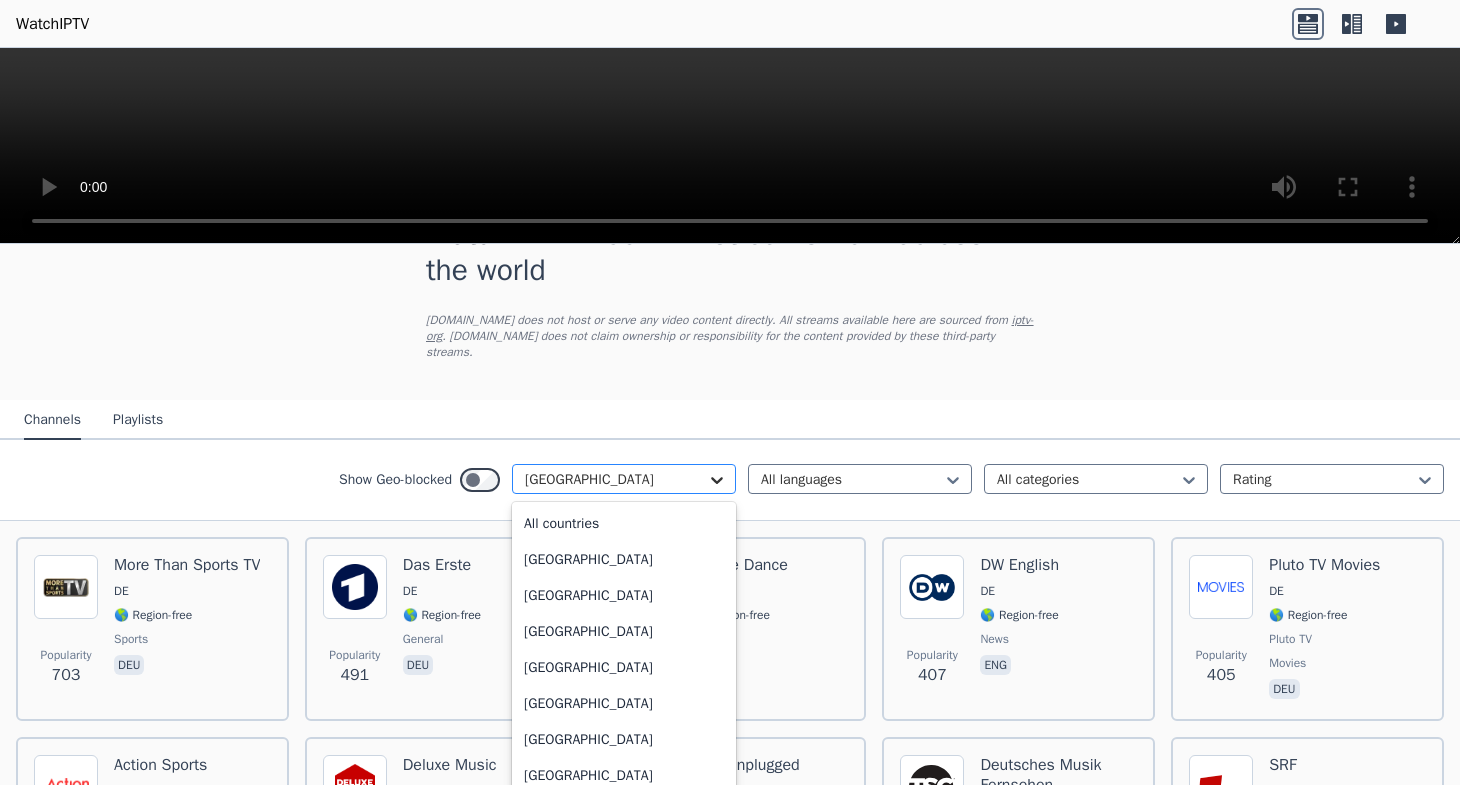 scroll, scrollTop: 2328, scrollLeft: 0, axis: vertical 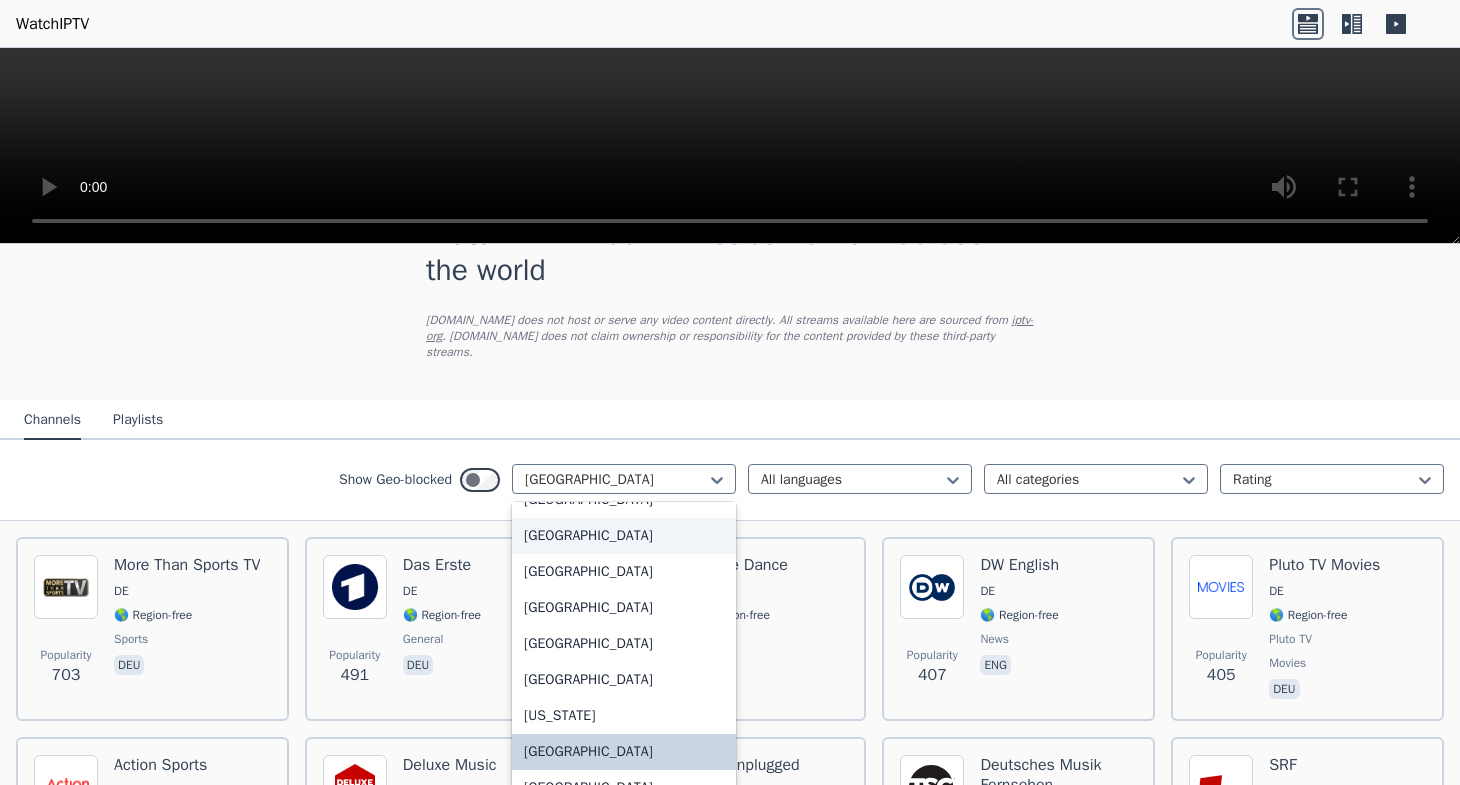 click on "[GEOGRAPHIC_DATA]" at bounding box center [624, 536] 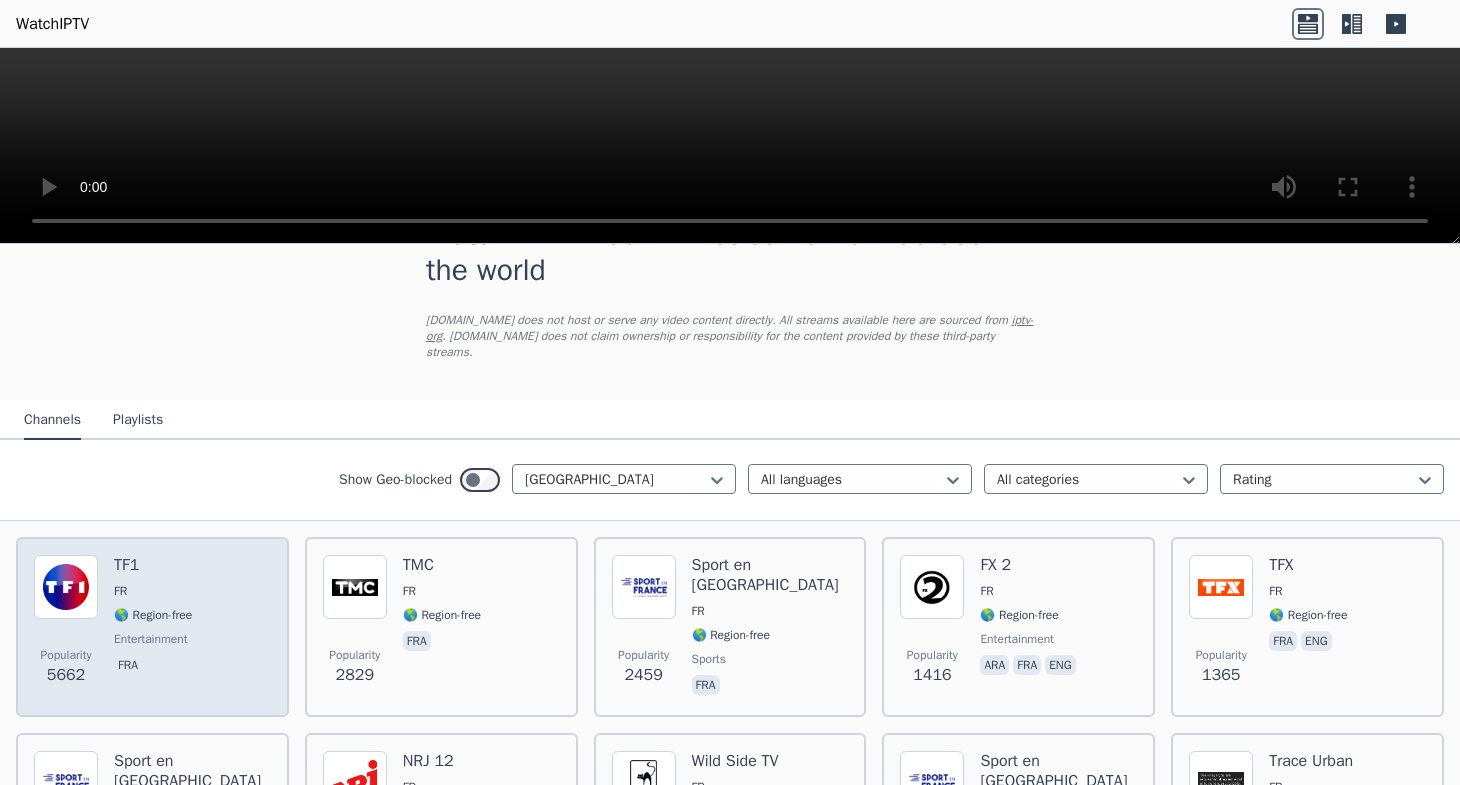 click on "TF1 FR 🌎 Region-free entertainment fra" at bounding box center (153, 627) 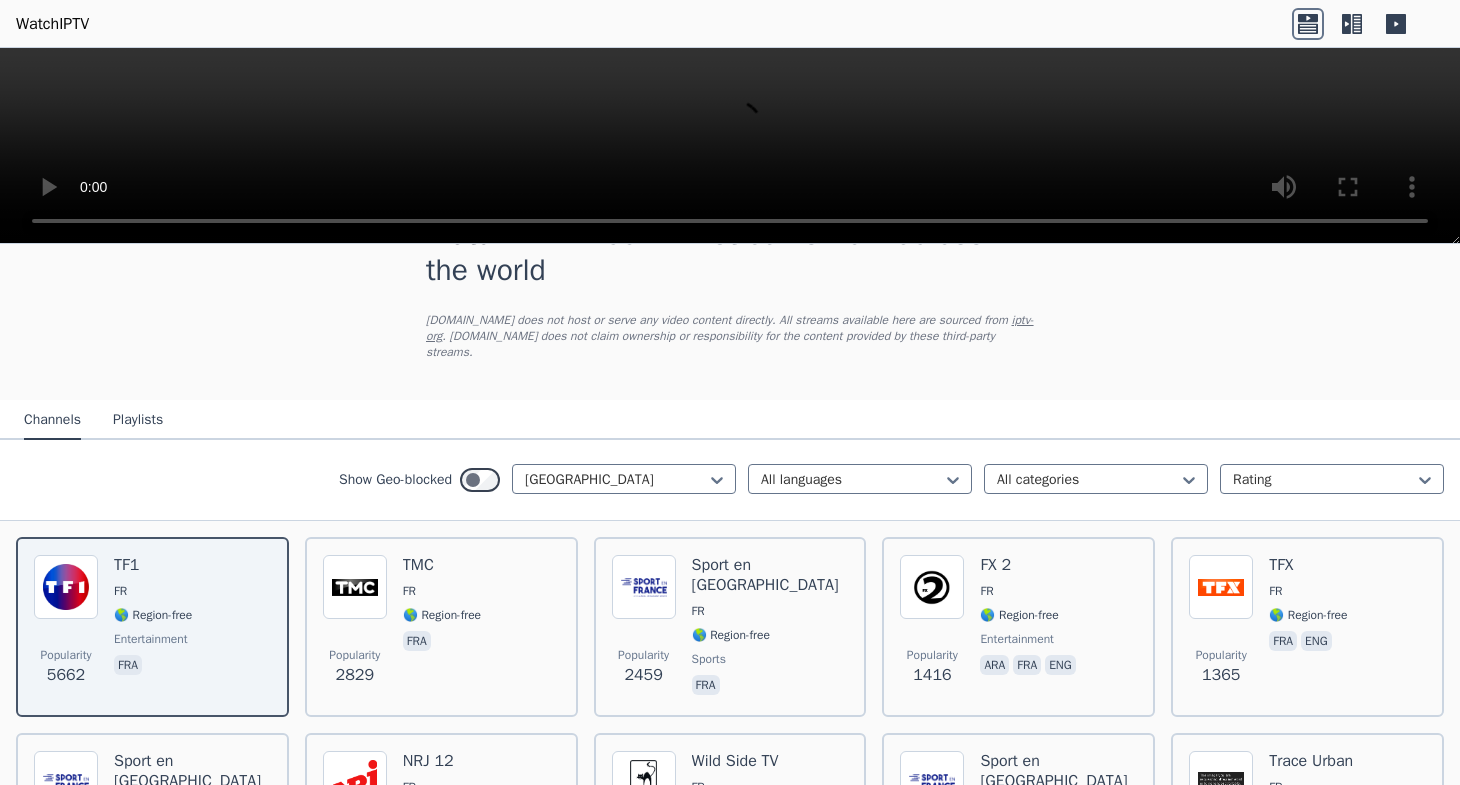 scroll, scrollTop: 177, scrollLeft: 0, axis: vertical 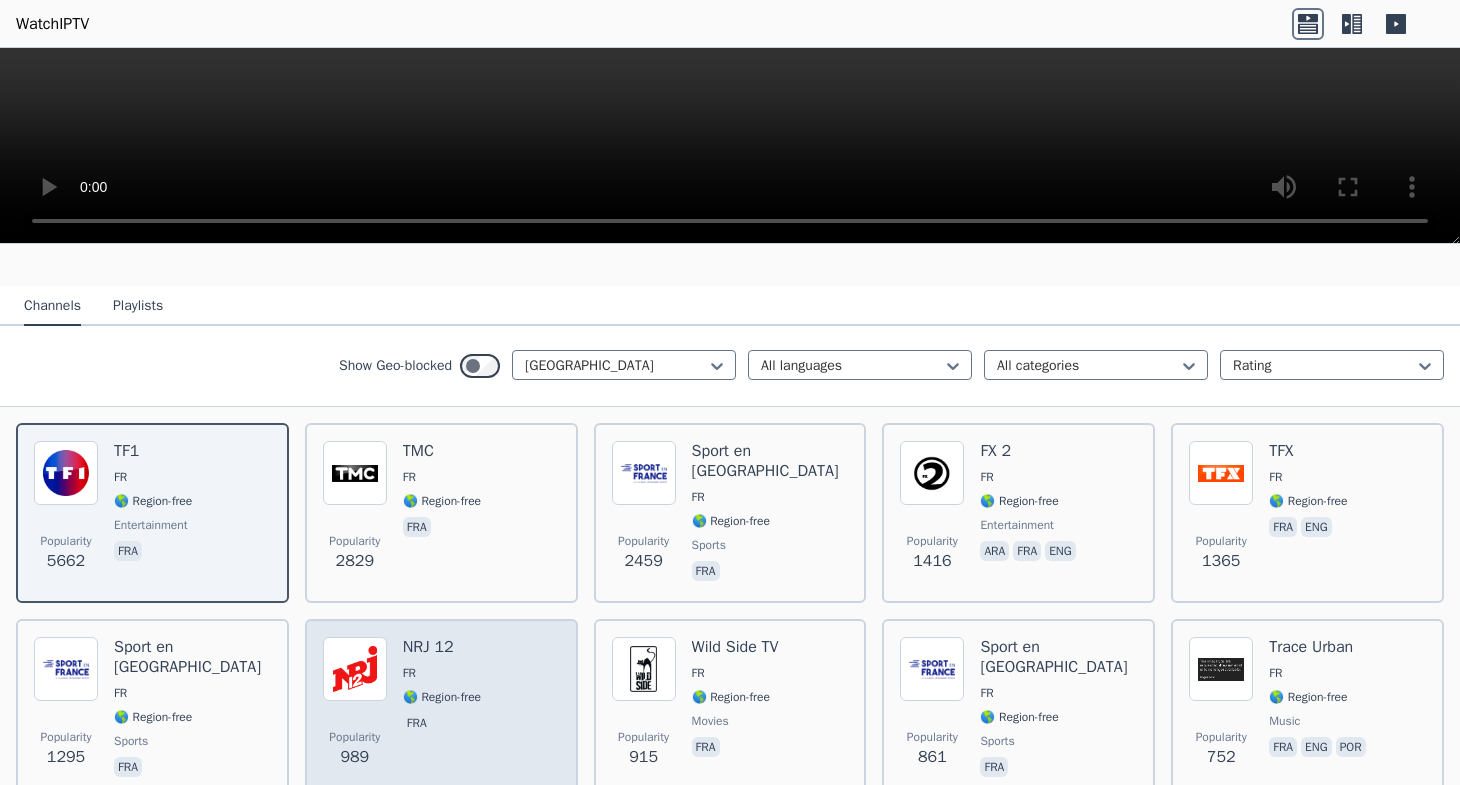 click on "FR" at bounding box center [442, 673] 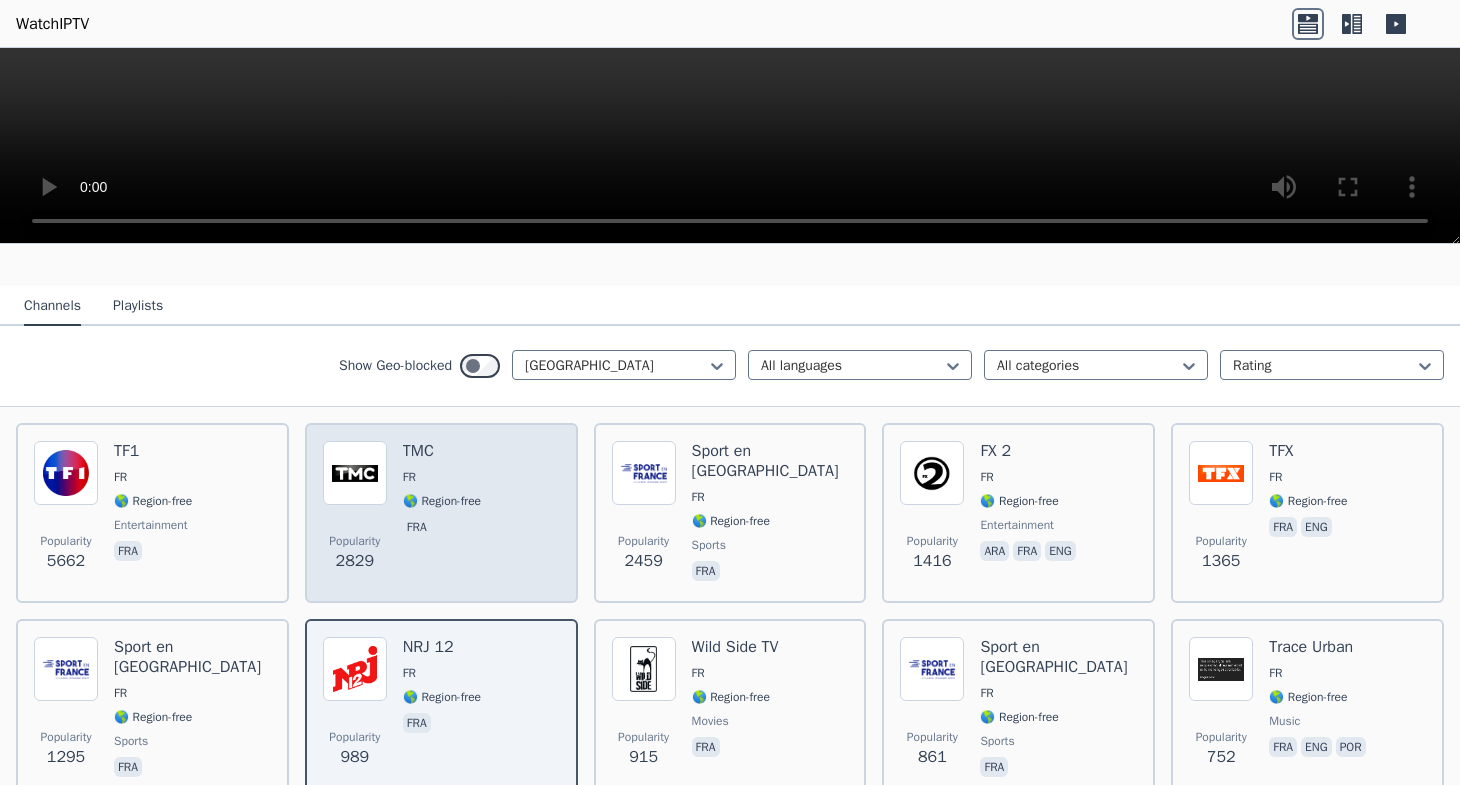 click on "FR" at bounding box center (409, 477) 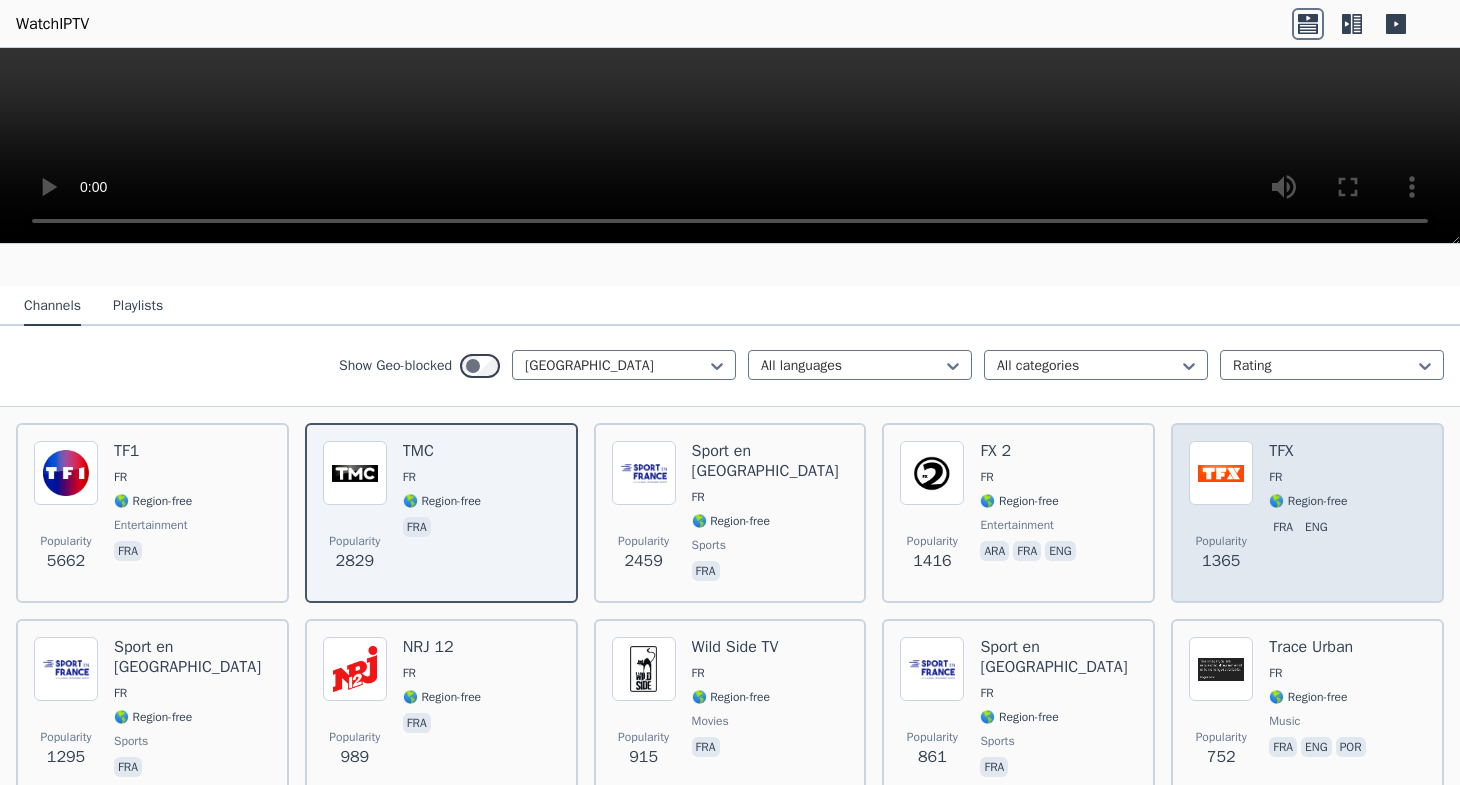 click on "🌎 Region-free" at bounding box center (1308, 501) 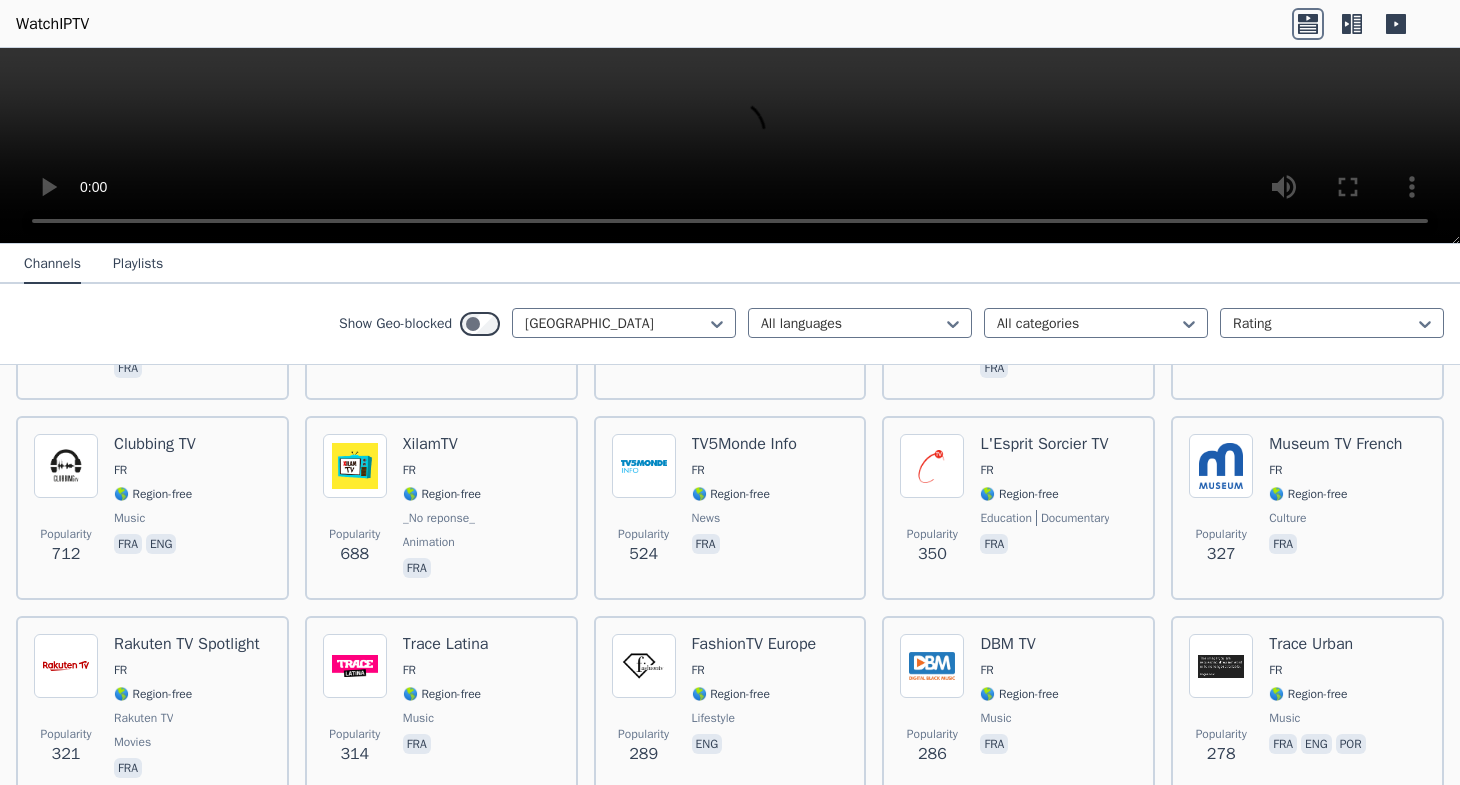 scroll, scrollTop: 633, scrollLeft: 0, axis: vertical 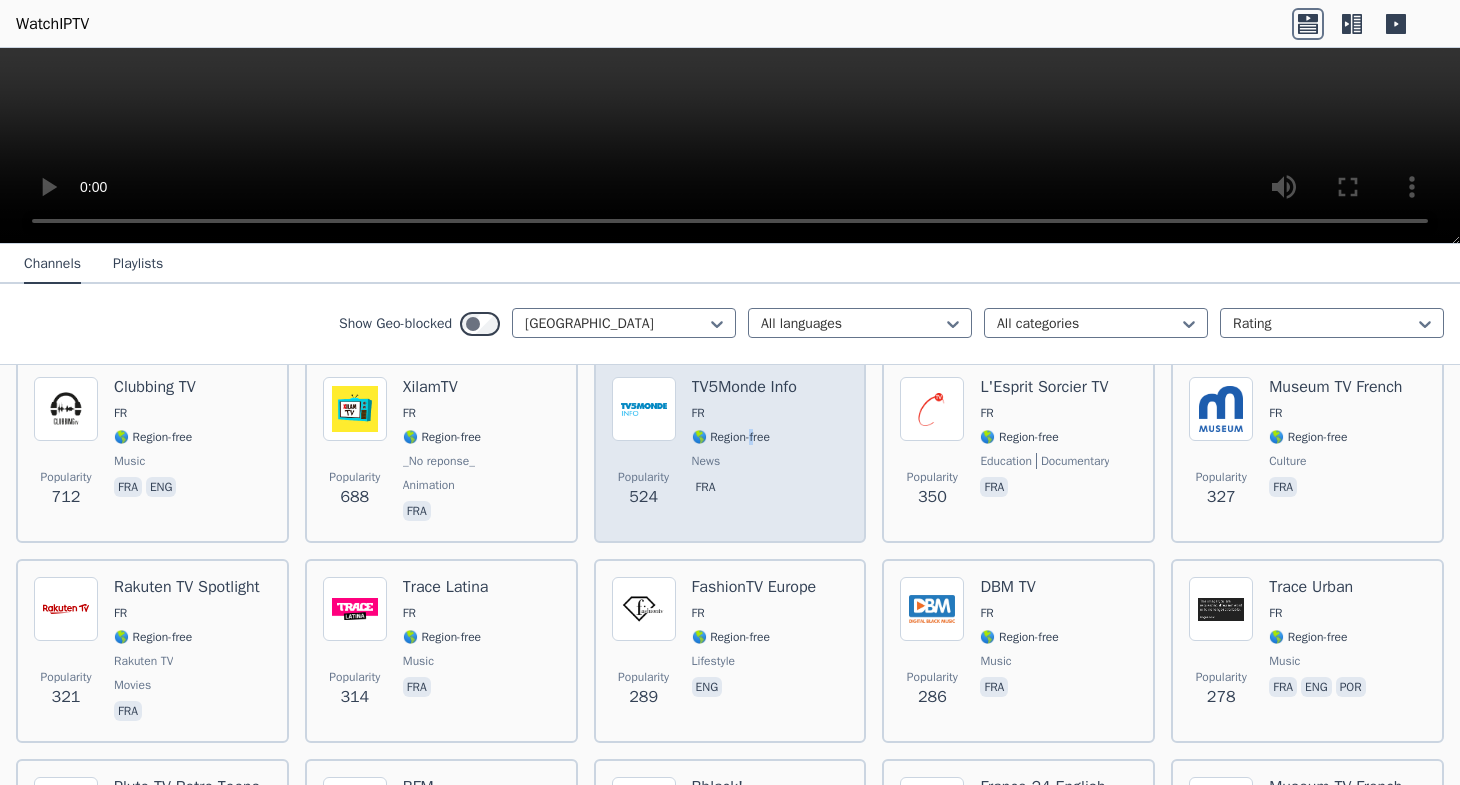 click on "🌎 Region-free" at bounding box center (731, 437) 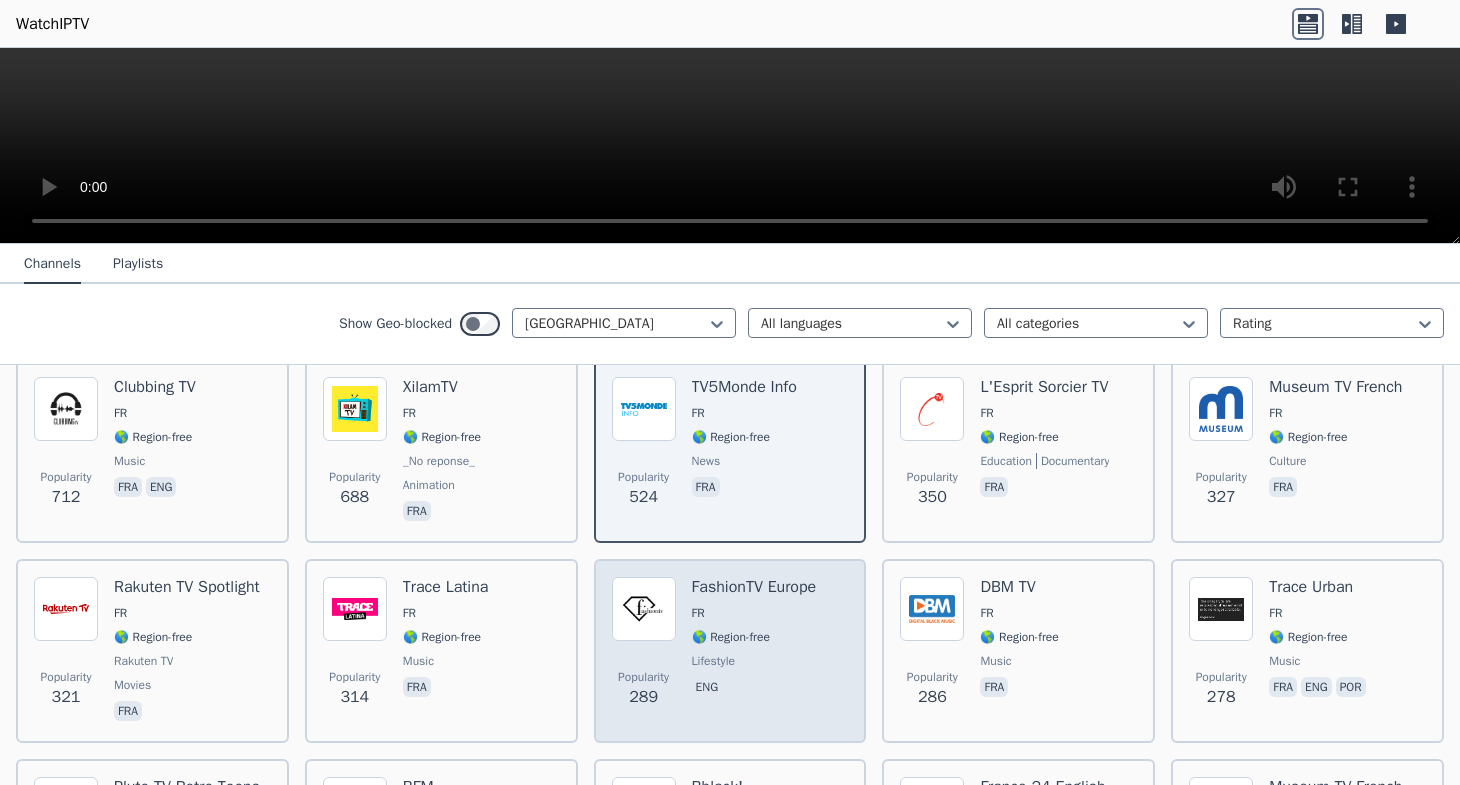 click on "FR" at bounding box center [754, 613] 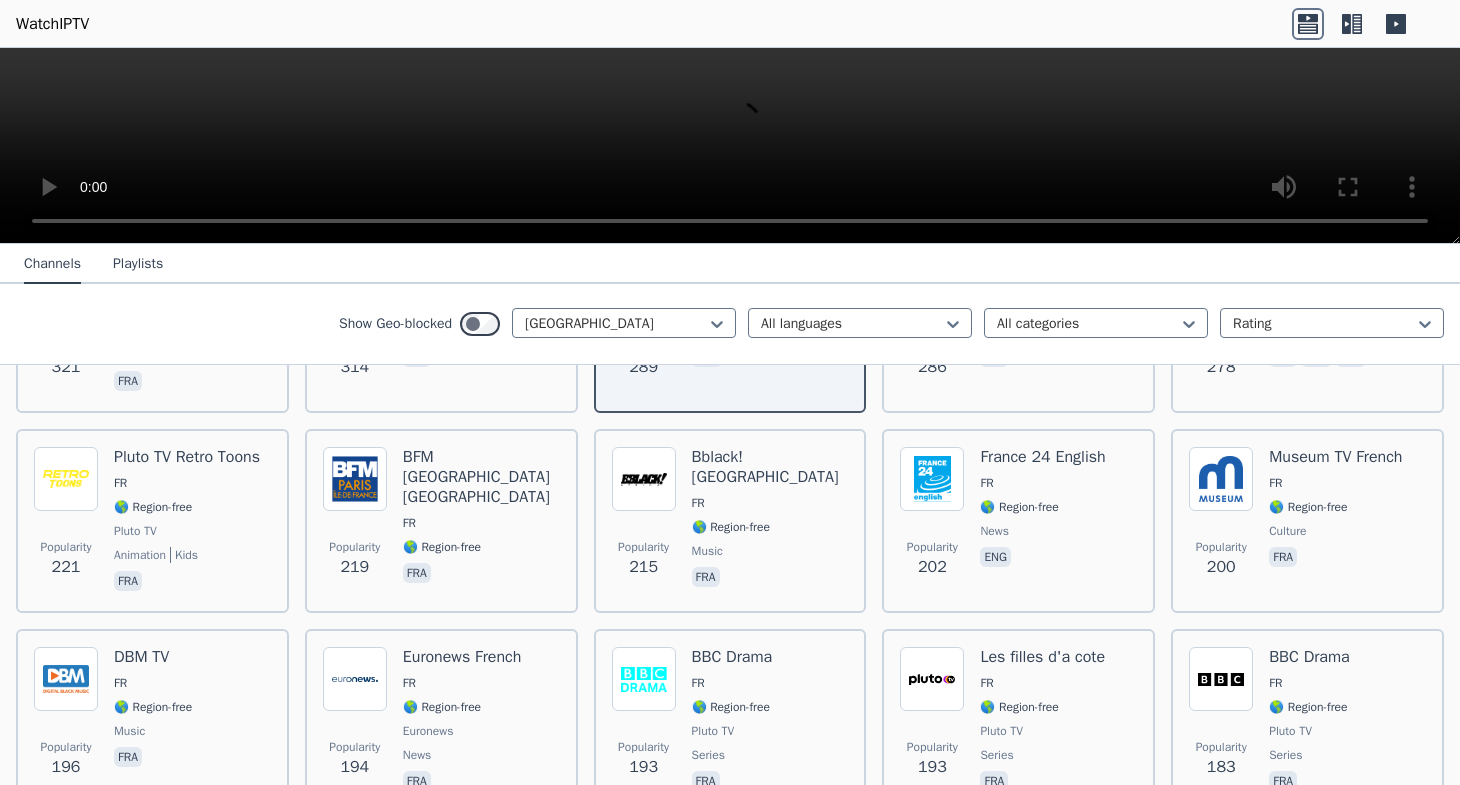 scroll, scrollTop: 975, scrollLeft: 0, axis: vertical 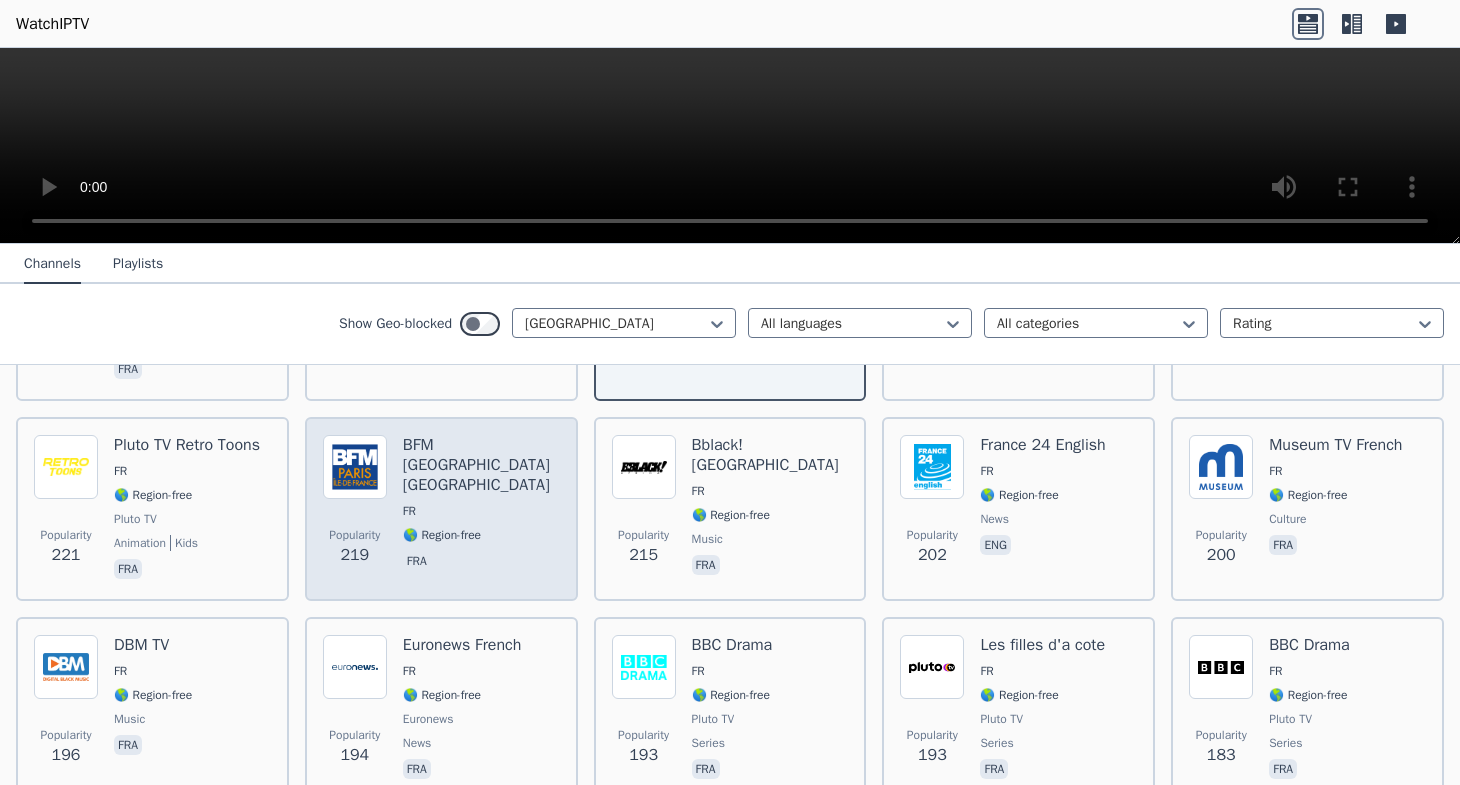 click on "FR" at bounding box center (481, 511) 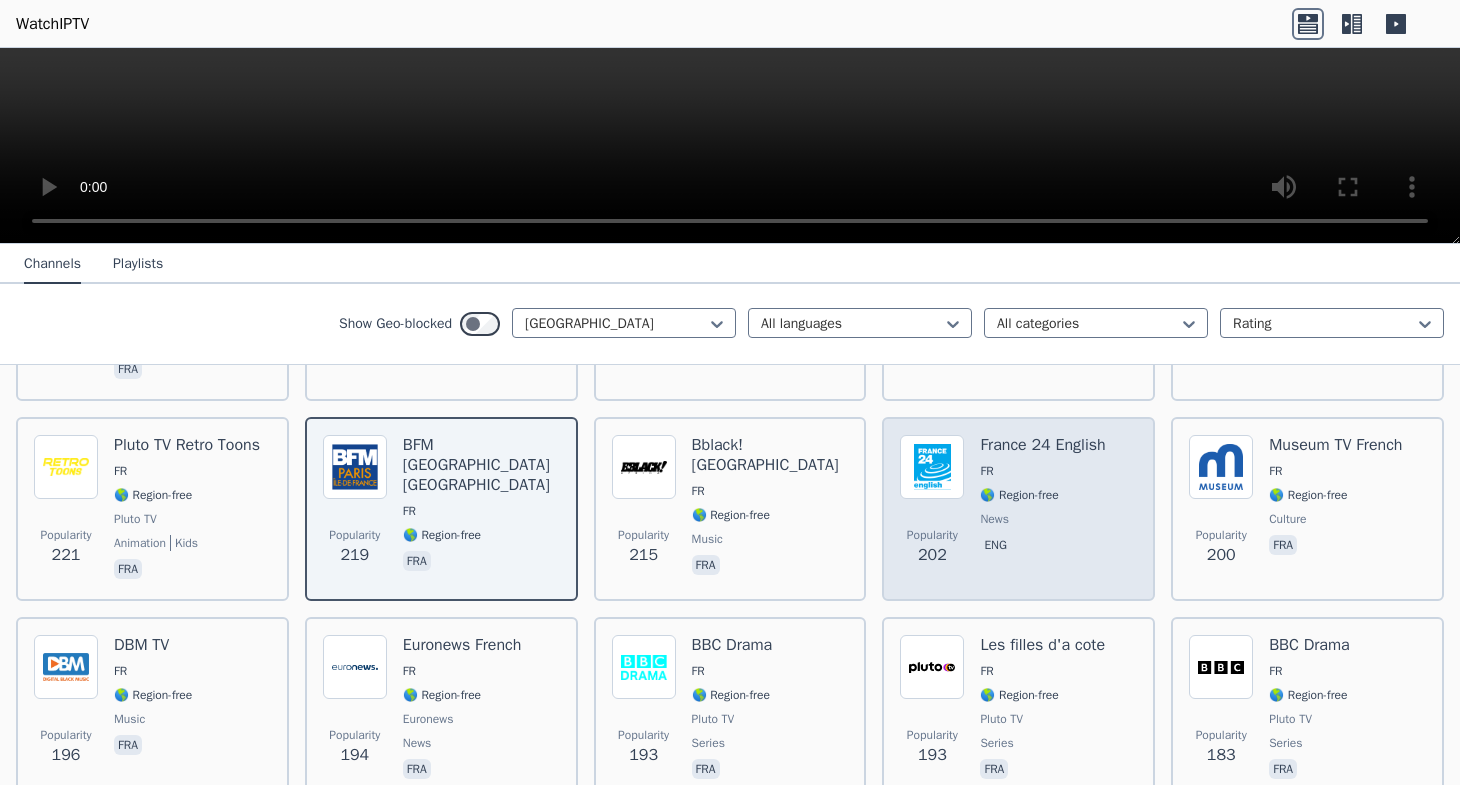 click on "France 24 English FR 🌎 Region-free news eng" at bounding box center [1042, 509] 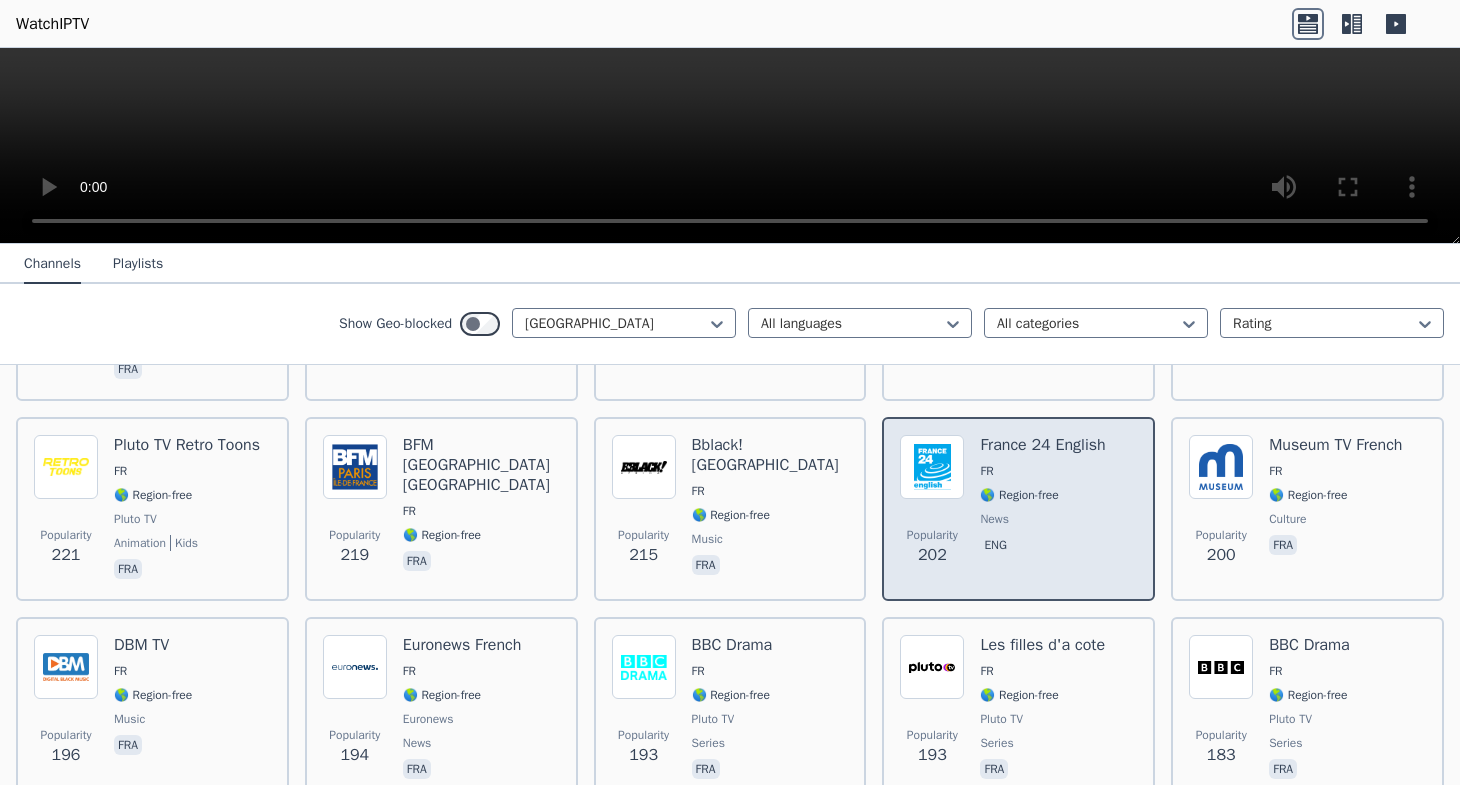 click on "France 24 English FR 🌎 Region-free news eng" at bounding box center [1042, 509] 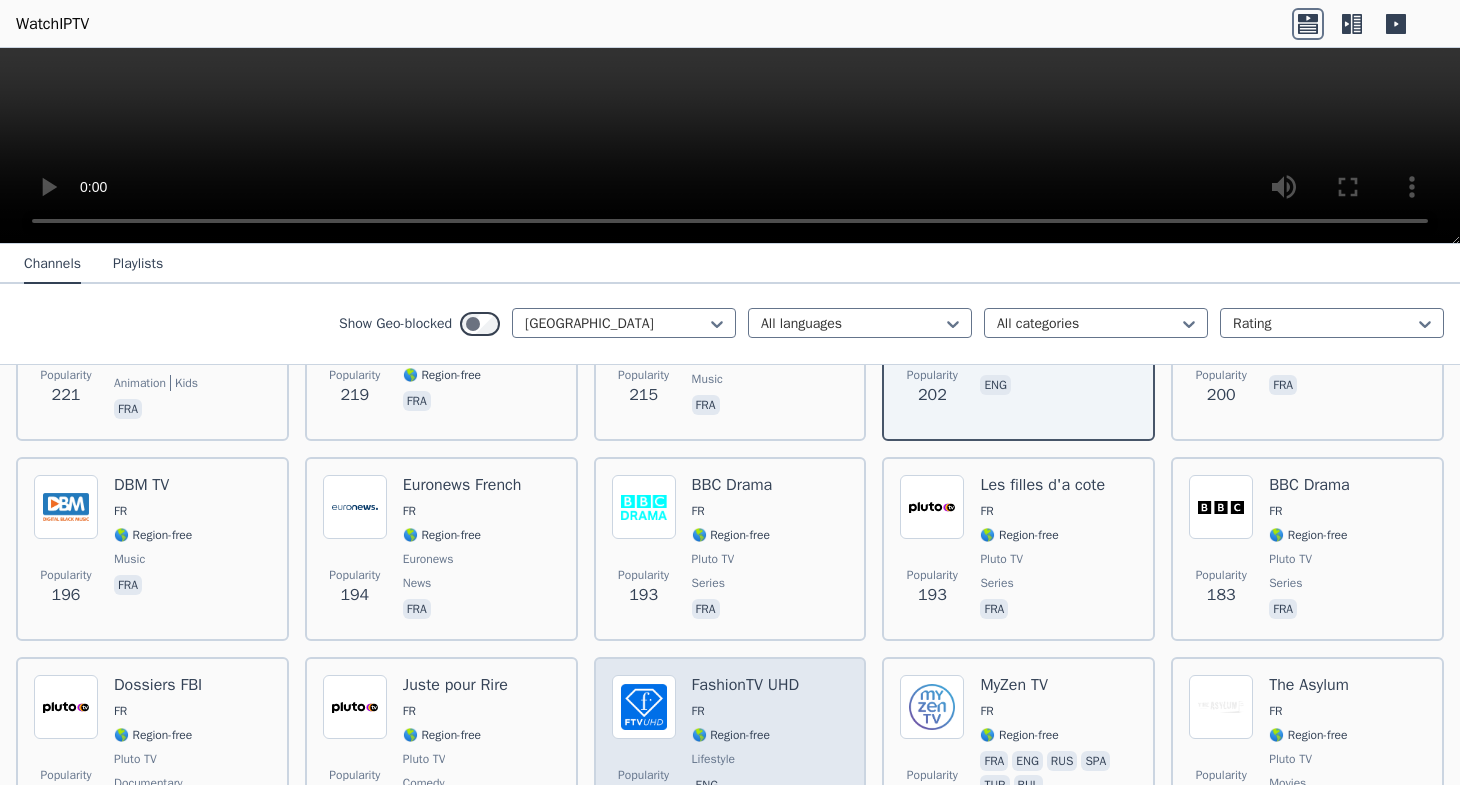 scroll, scrollTop: 1089, scrollLeft: 0, axis: vertical 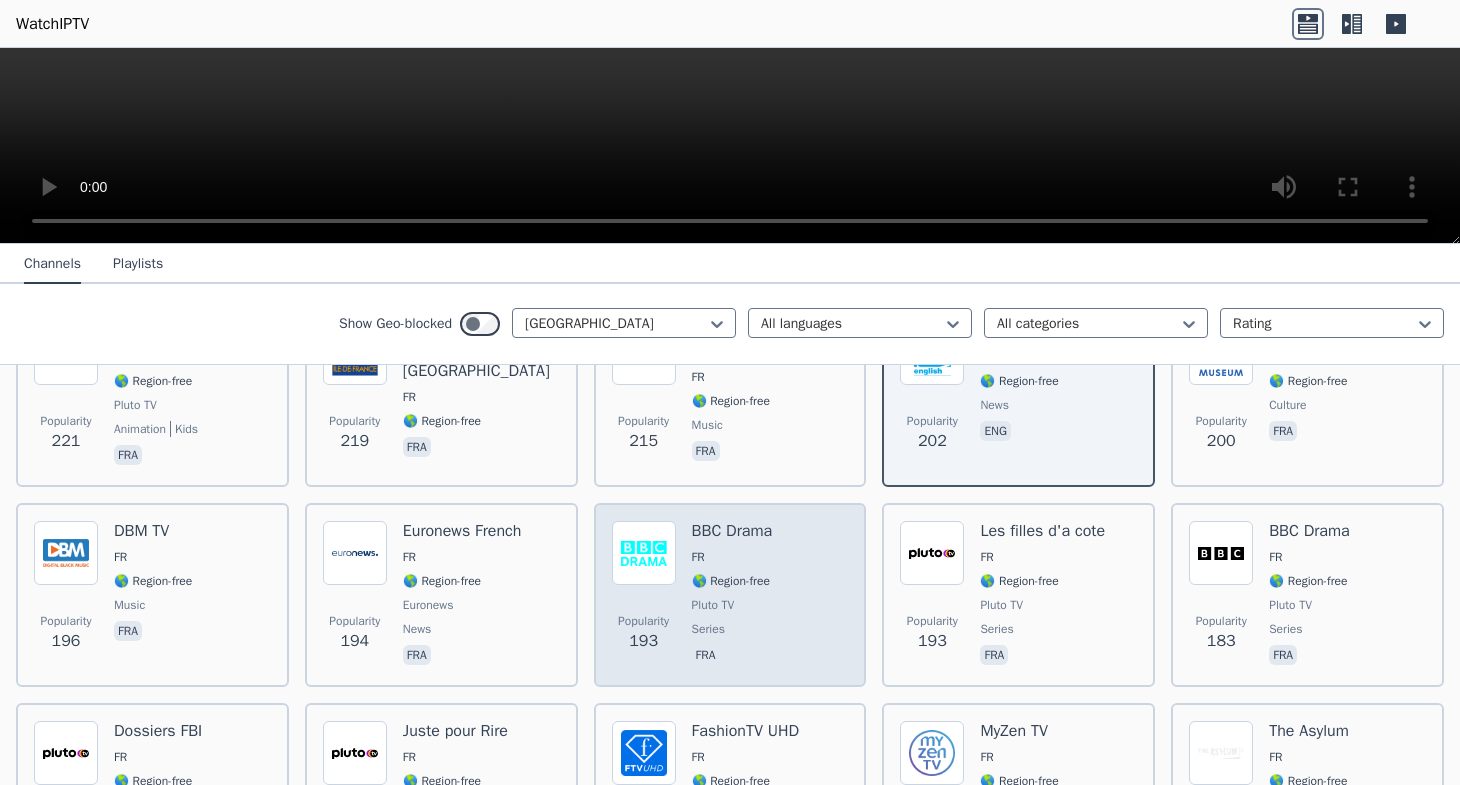 click on "🌎 Region-free" at bounding box center [731, 581] 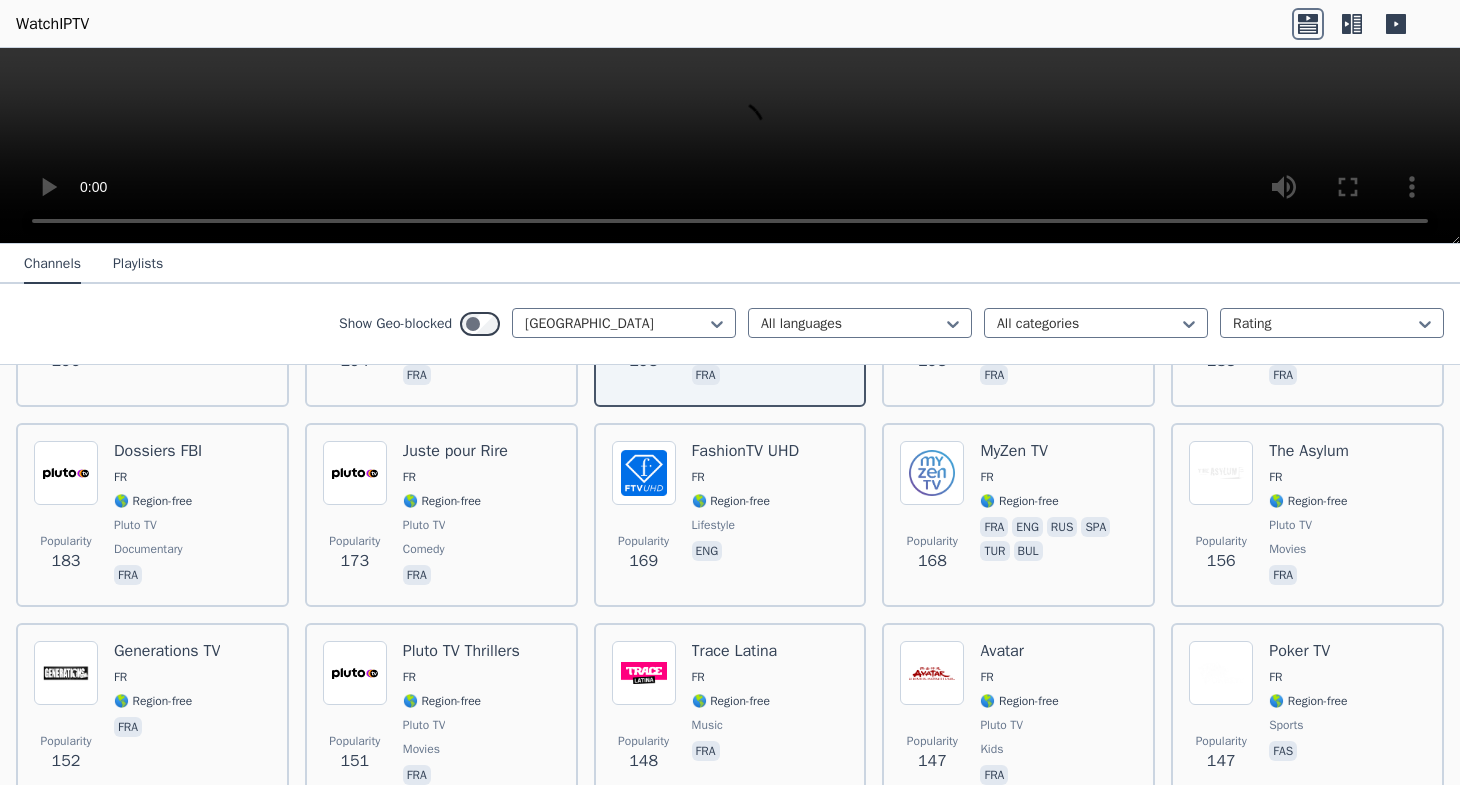 scroll, scrollTop: 1431, scrollLeft: 0, axis: vertical 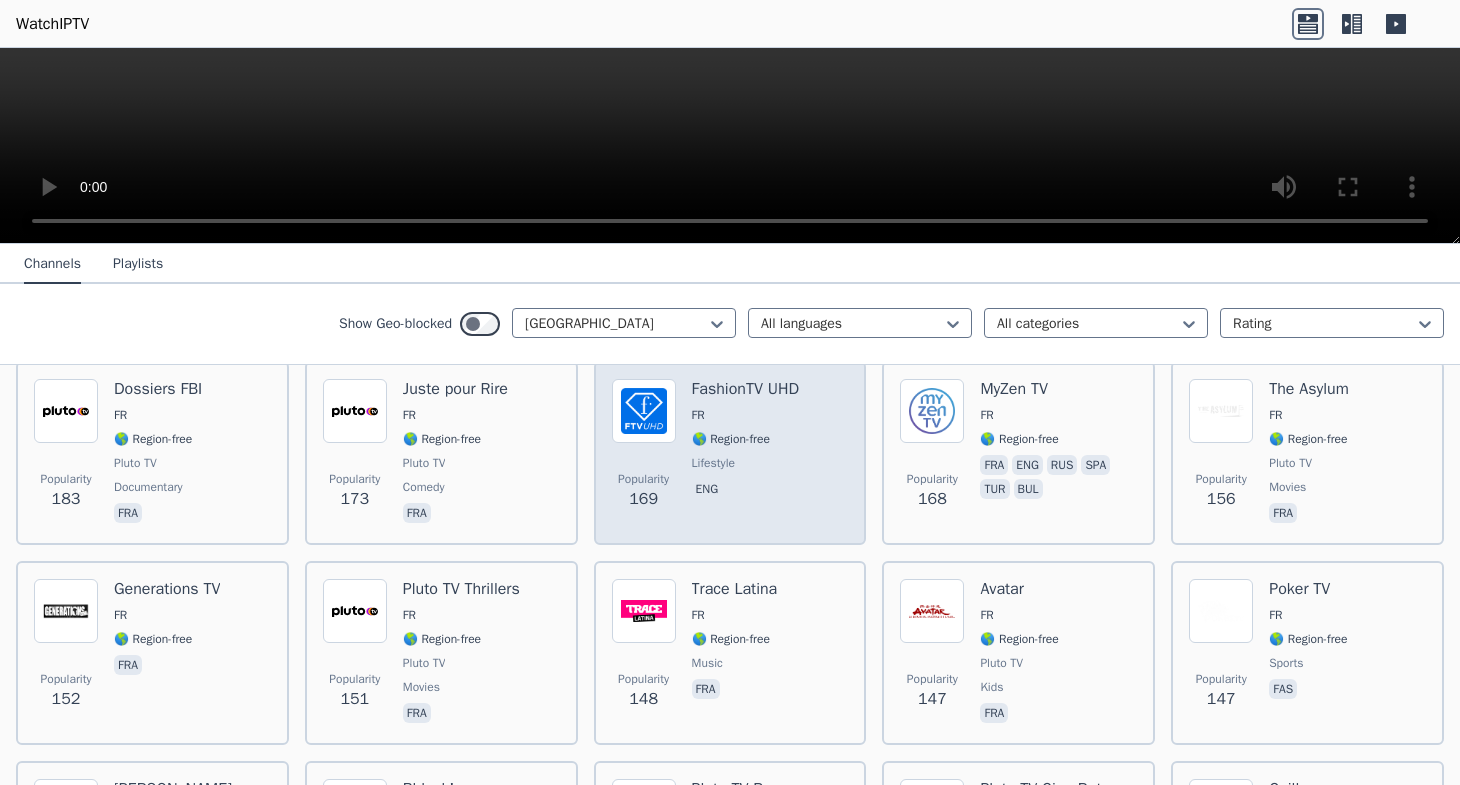 click on "🌎 Region-free" at bounding box center [731, 439] 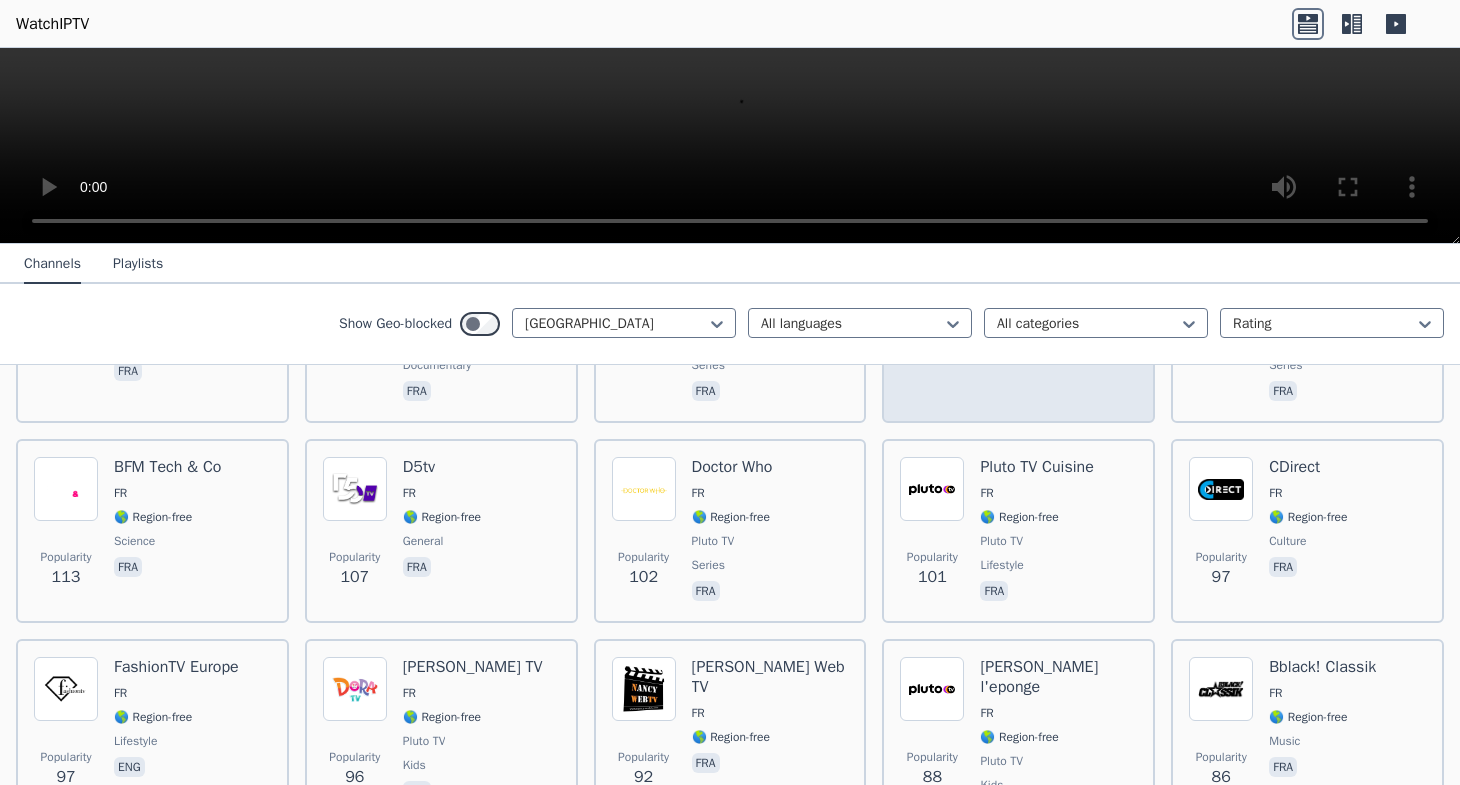 scroll, scrollTop: 2229, scrollLeft: 0, axis: vertical 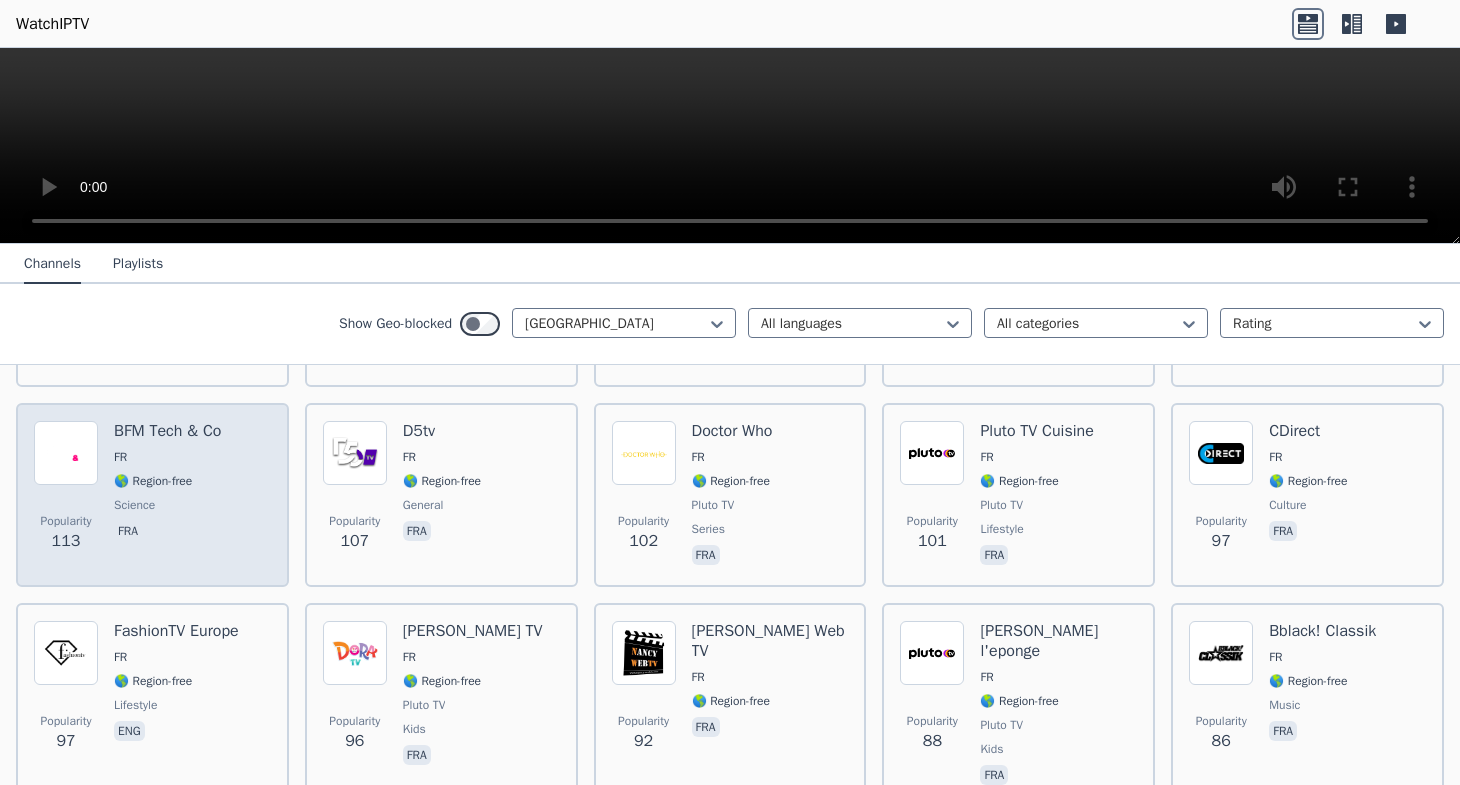 click on "BFM Tech & Co FR 🌎 Region-free science fra" at bounding box center [167, 495] 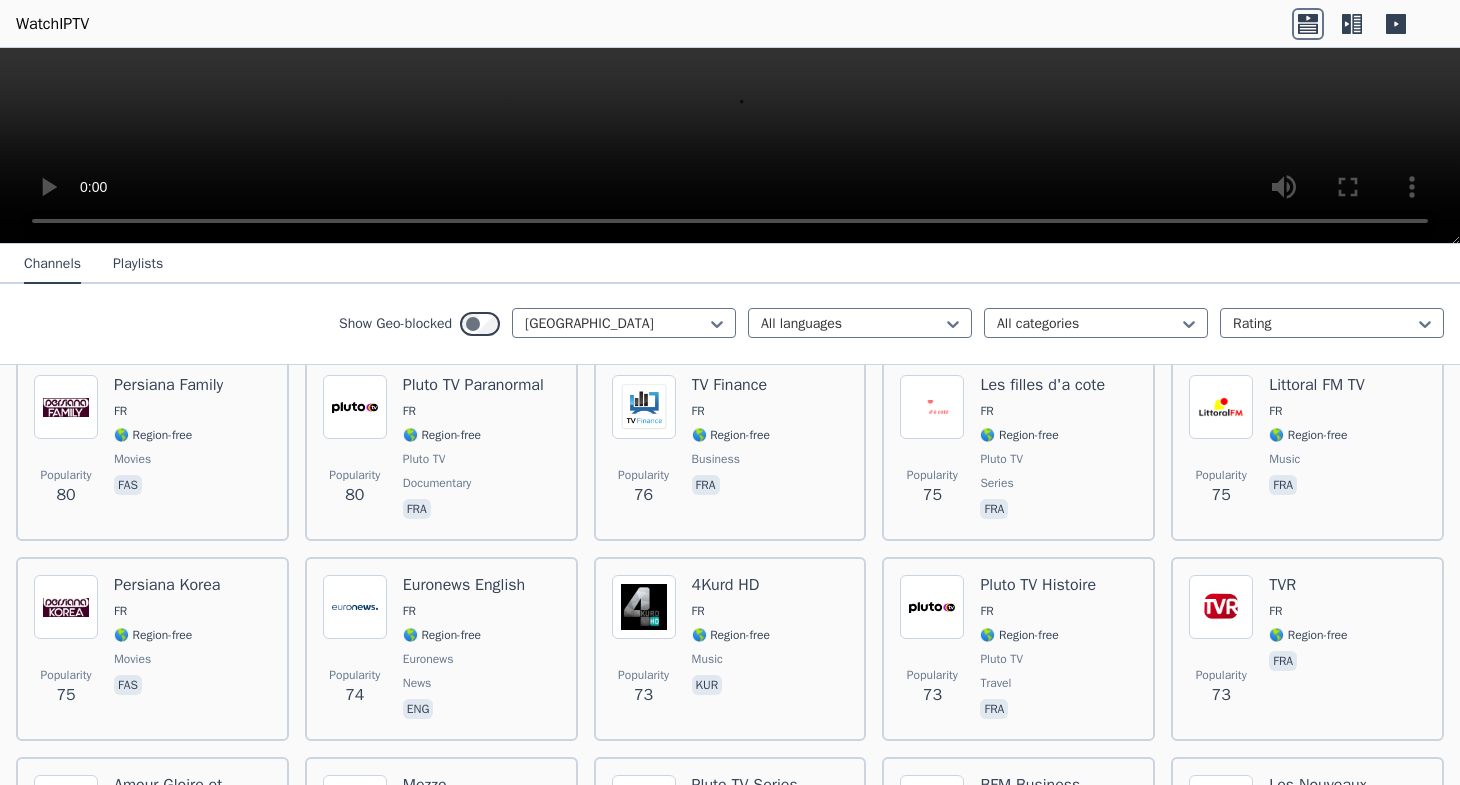 scroll, scrollTop: 2913, scrollLeft: 0, axis: vertical 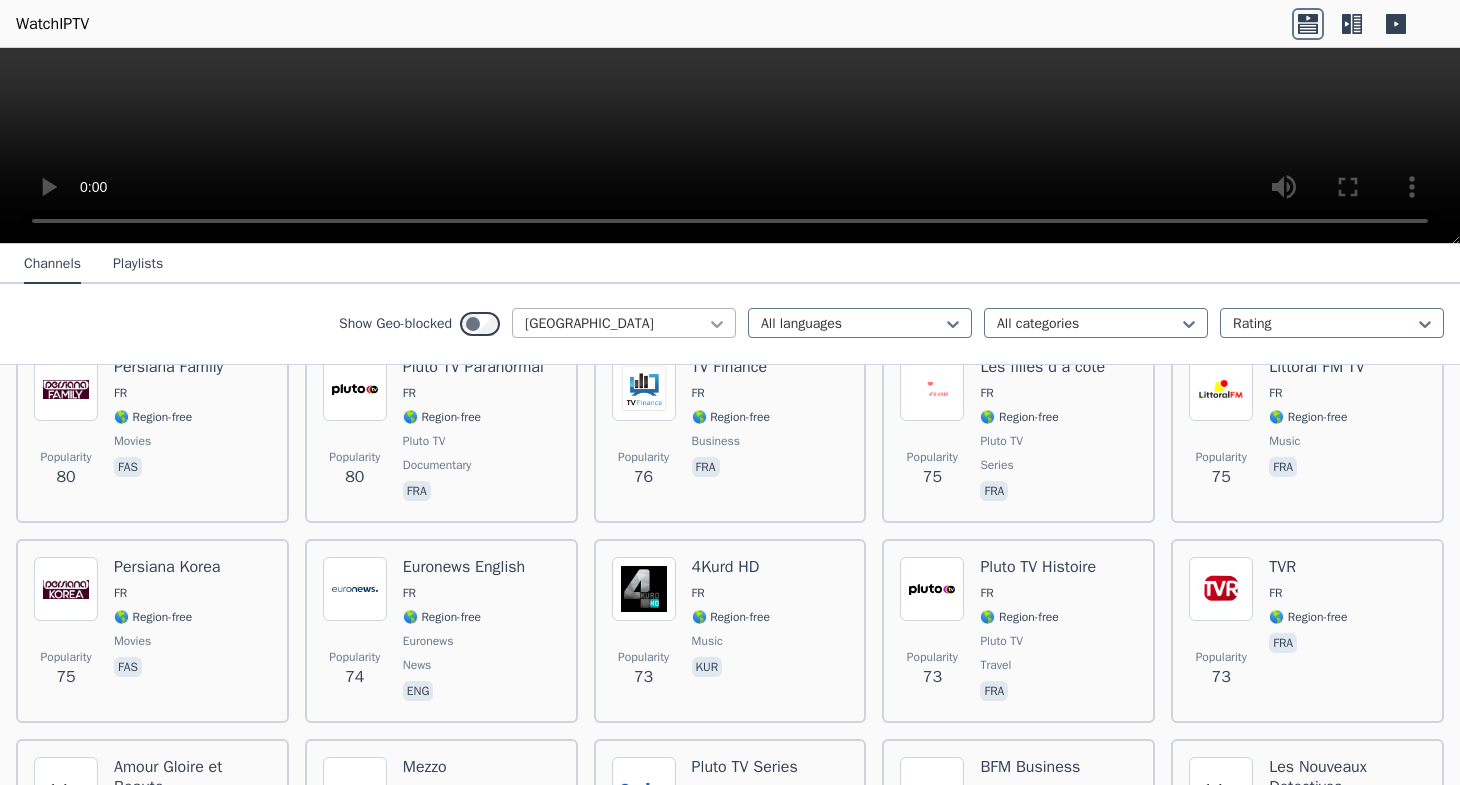 click 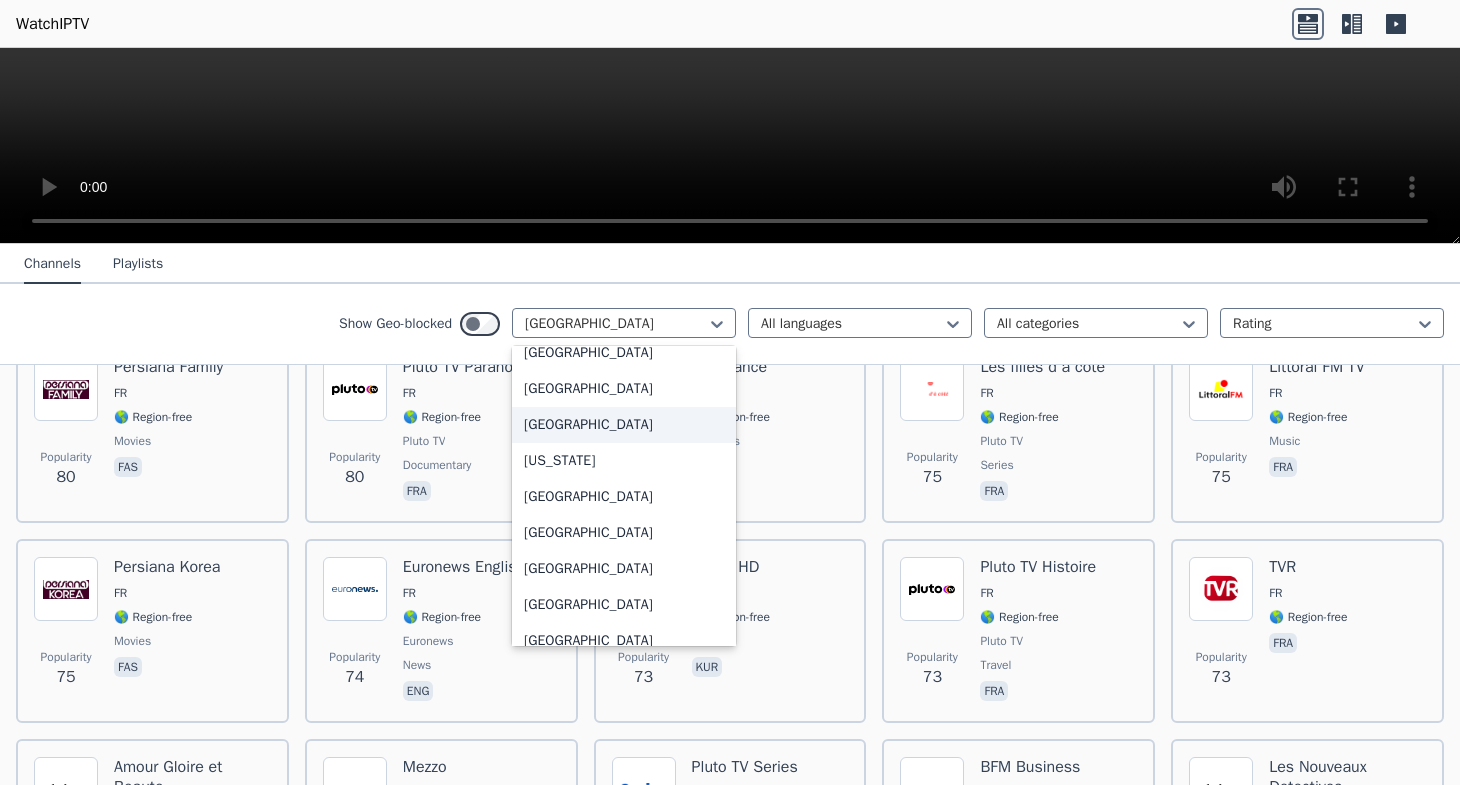 scroll, scrollTop: 2340, scrollLeft: 0, axis: vertical 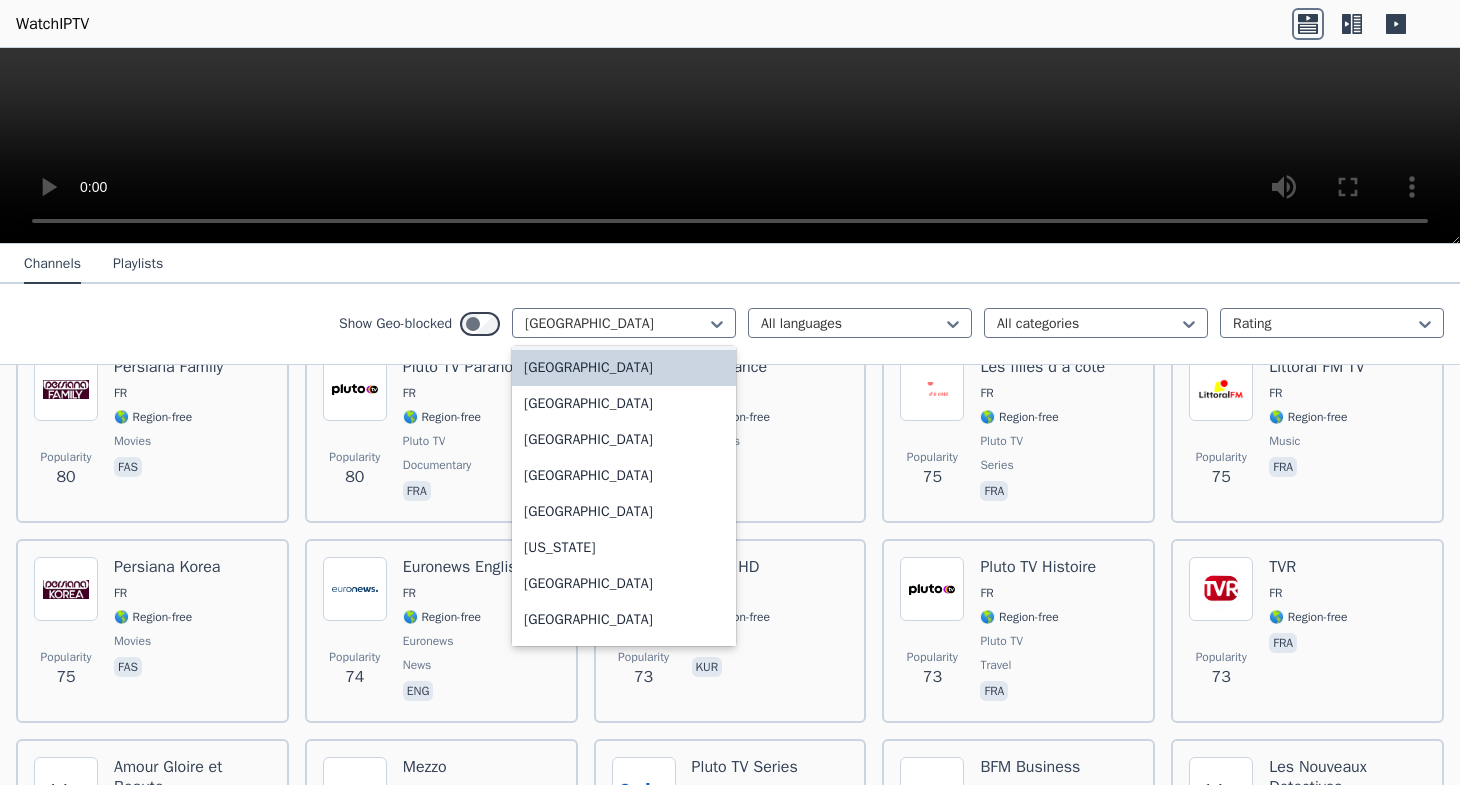 click on "[GEOGRAPHIC_DATA]" at bounding box center [624, 332] 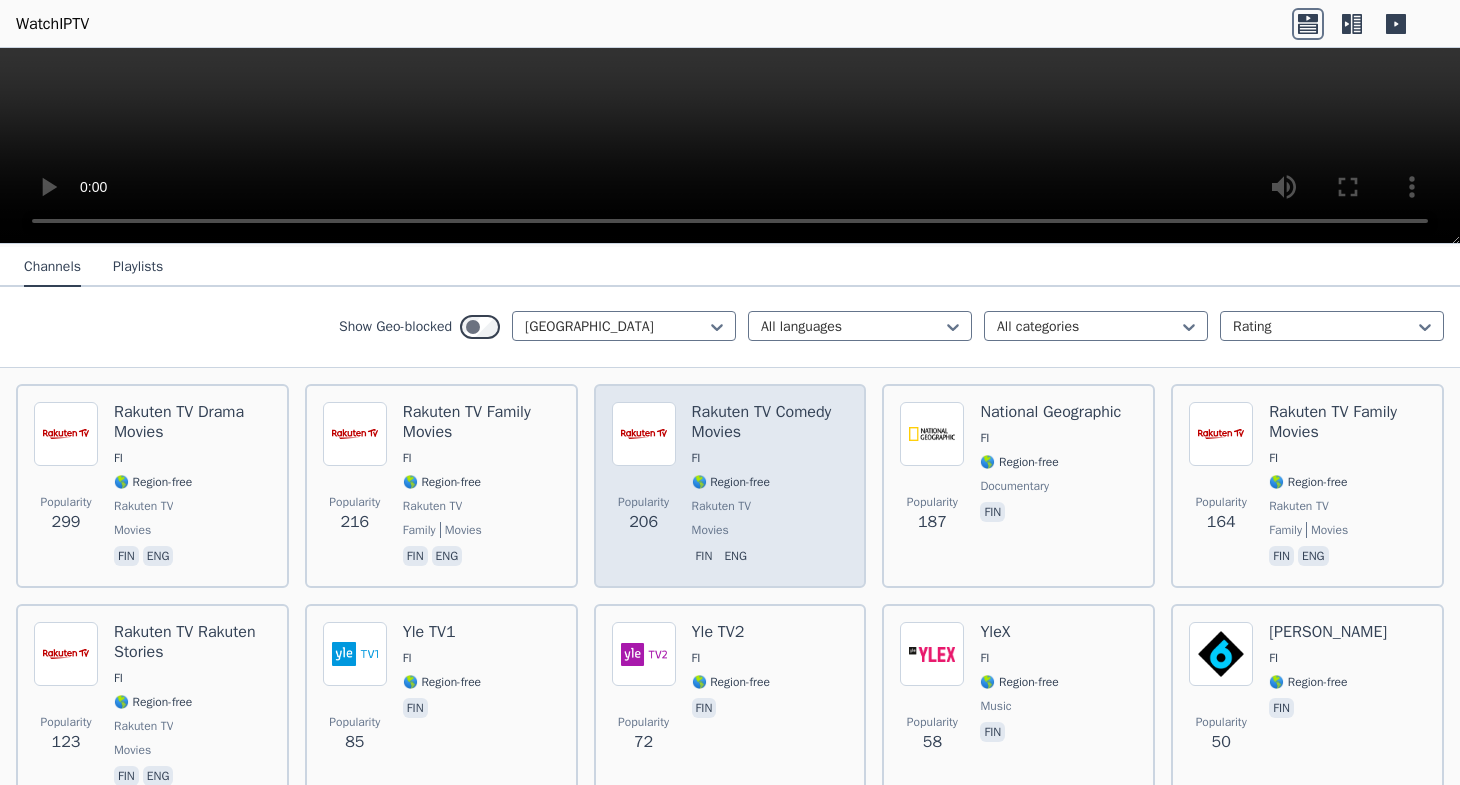 scroll, scrollTop: 228, scrollLeft: 0, axis: vertical 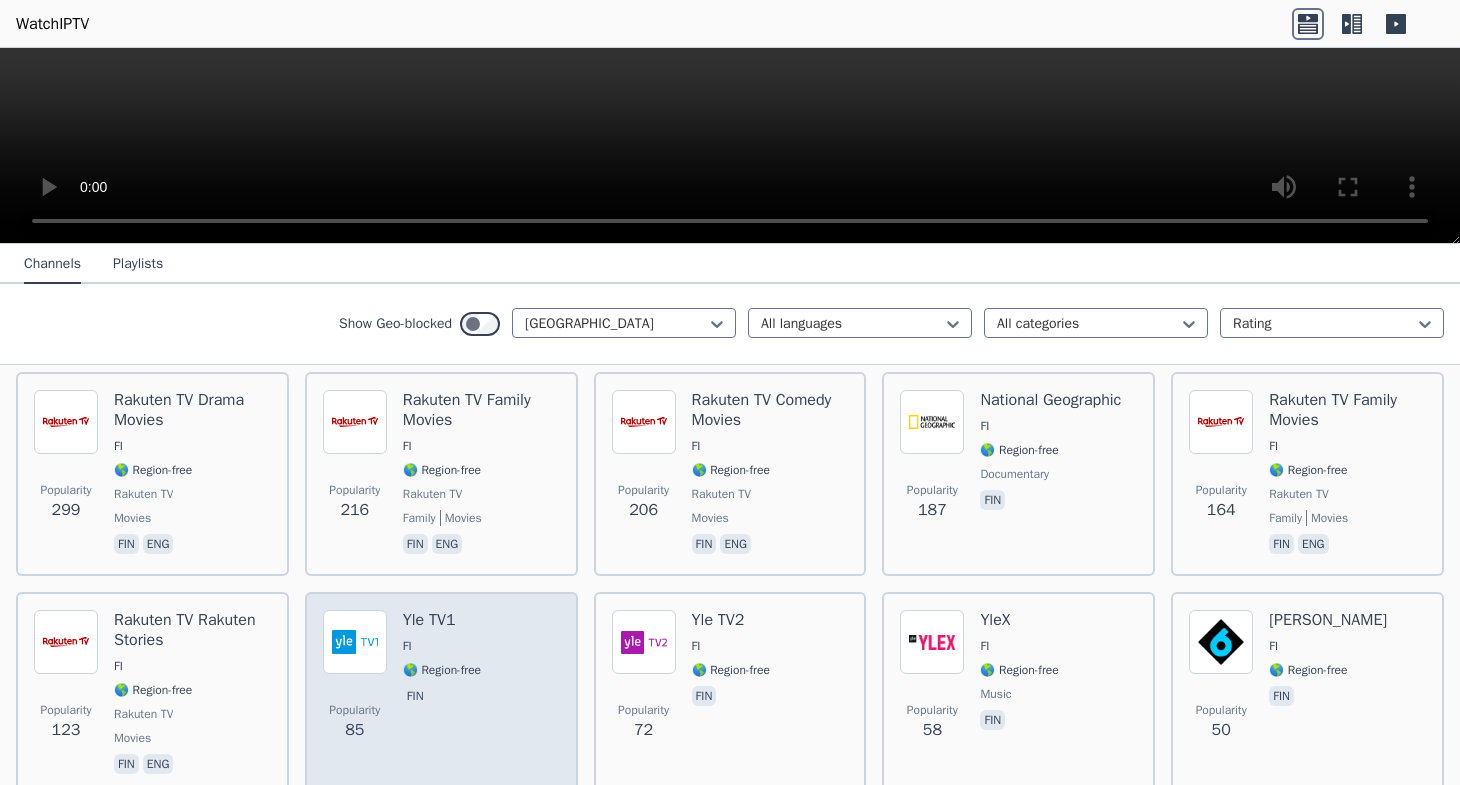 click on "Yle TV1" at bounding box center [442, 620] 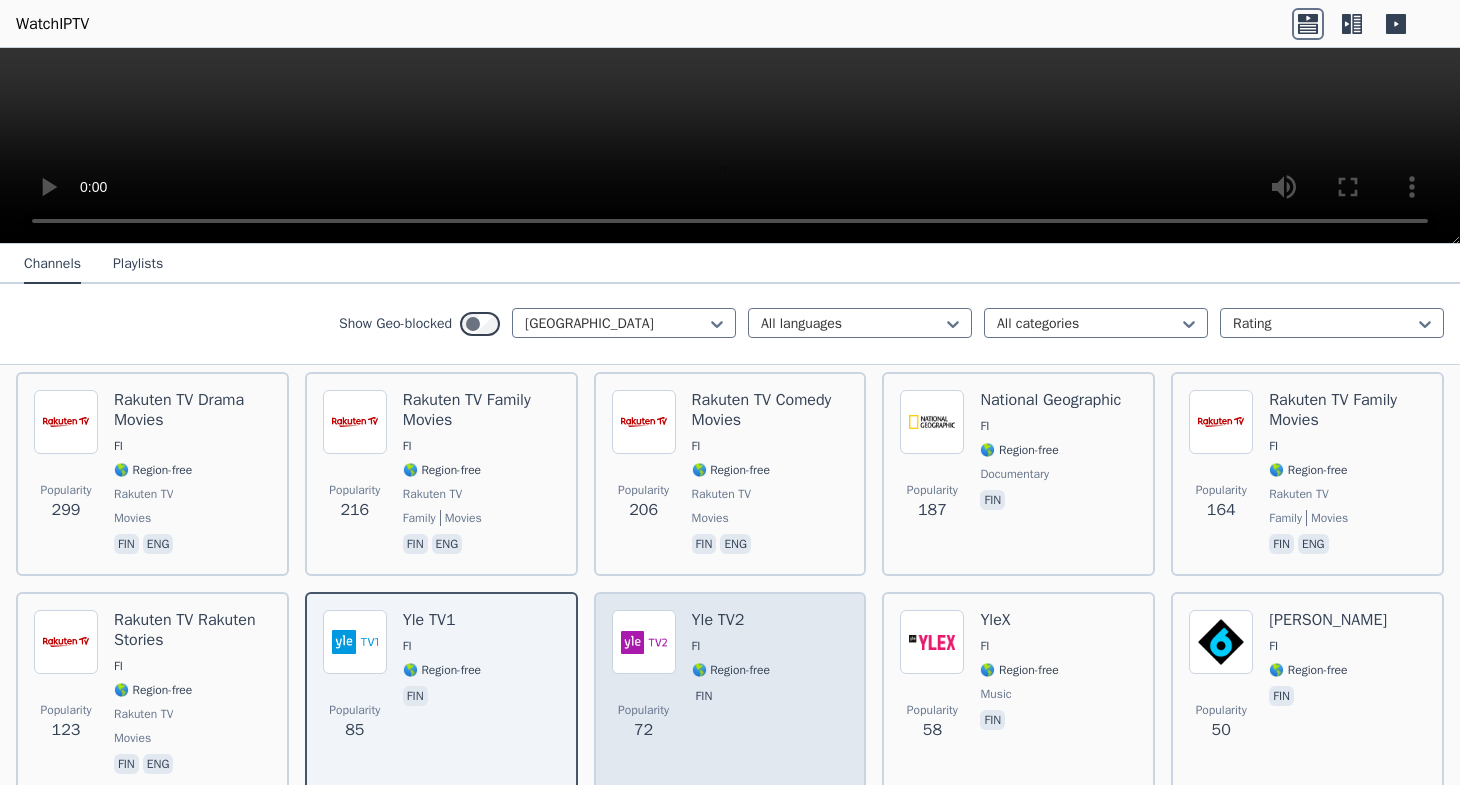 click on "Yle TV2 FI 🌎 Region-free fin" at bounding box center (731, 694) 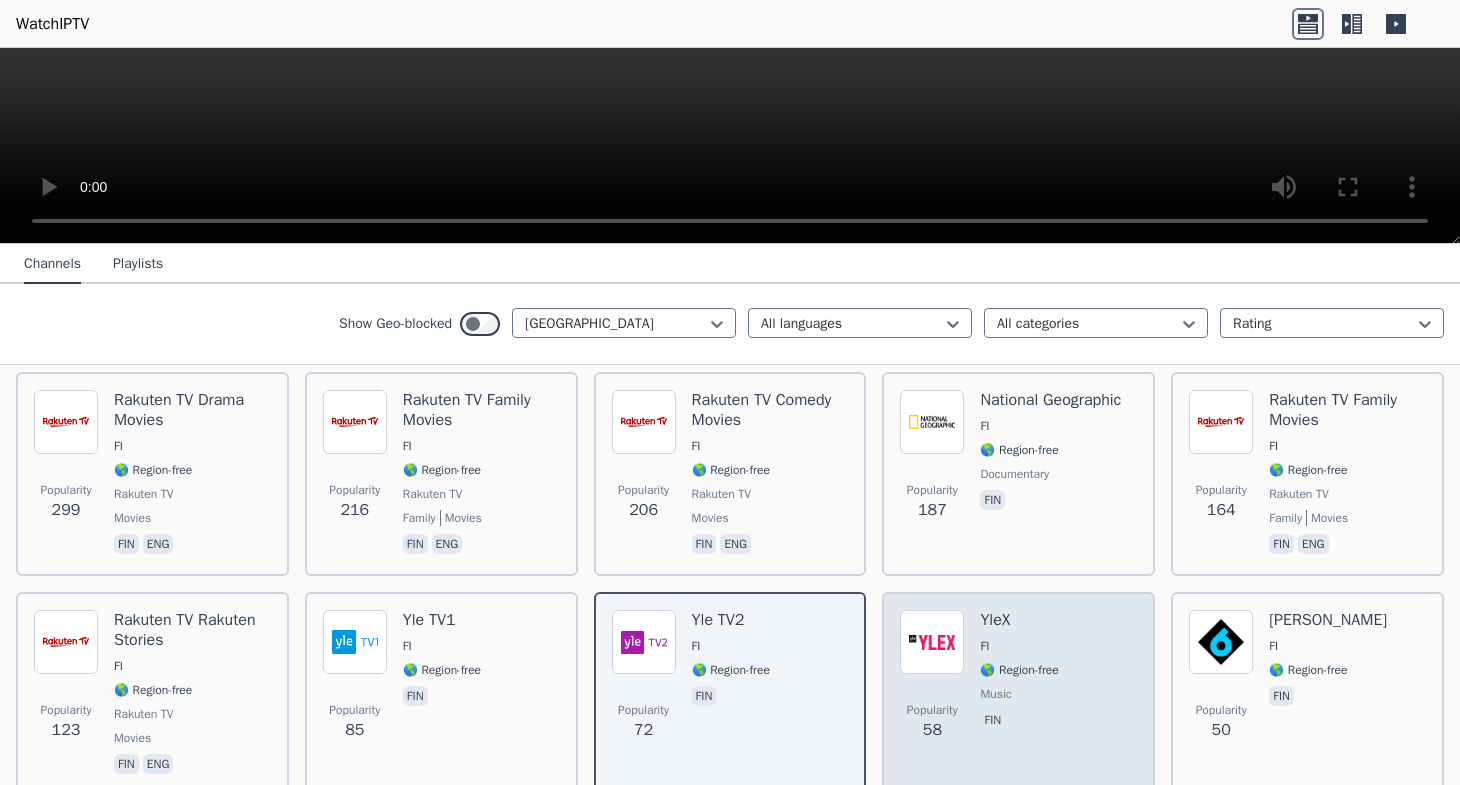 click on "YleX" at bounding box center [1019, 620] 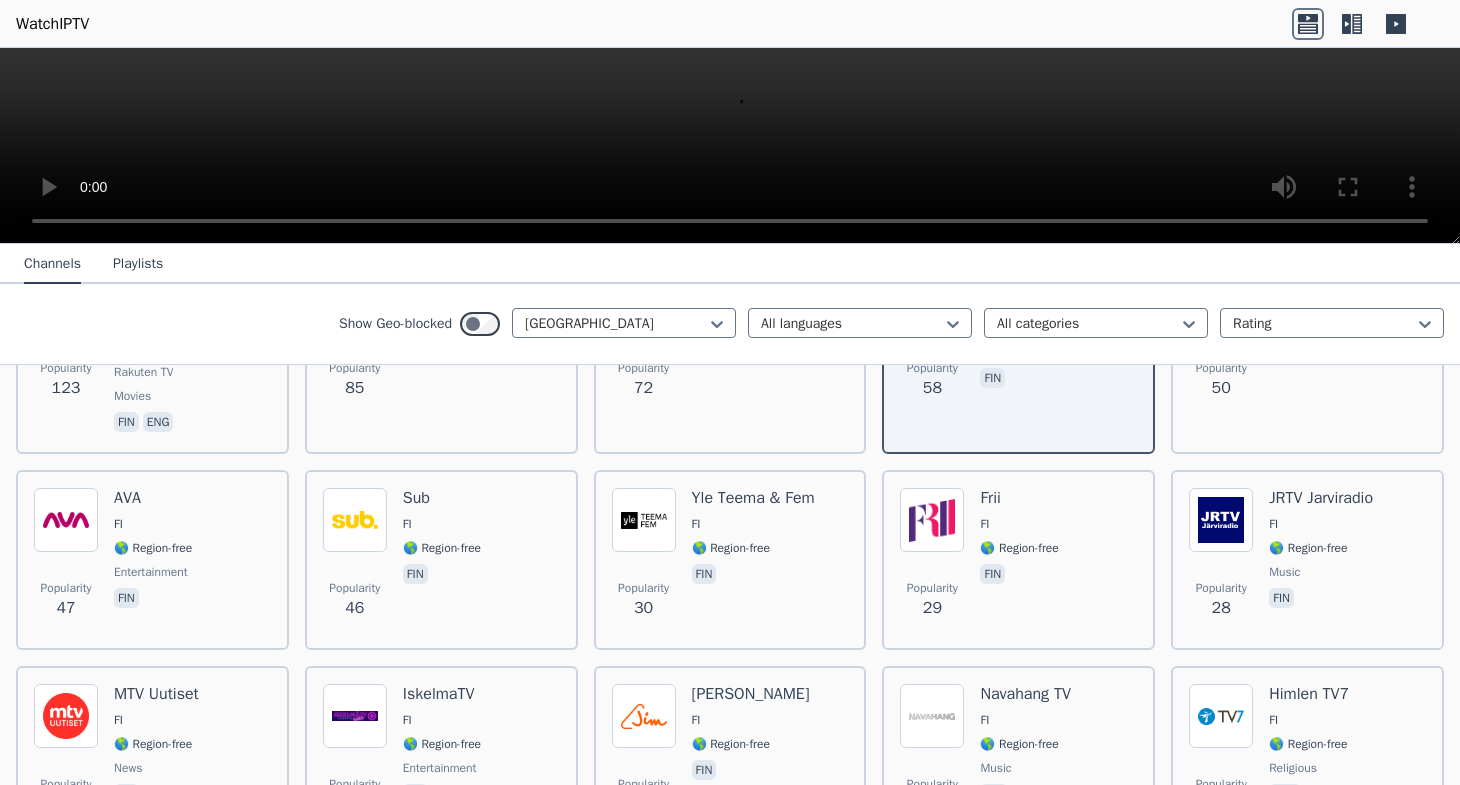 scroll, scrollTop: 684, scrollLeft: 0, axis: vertical 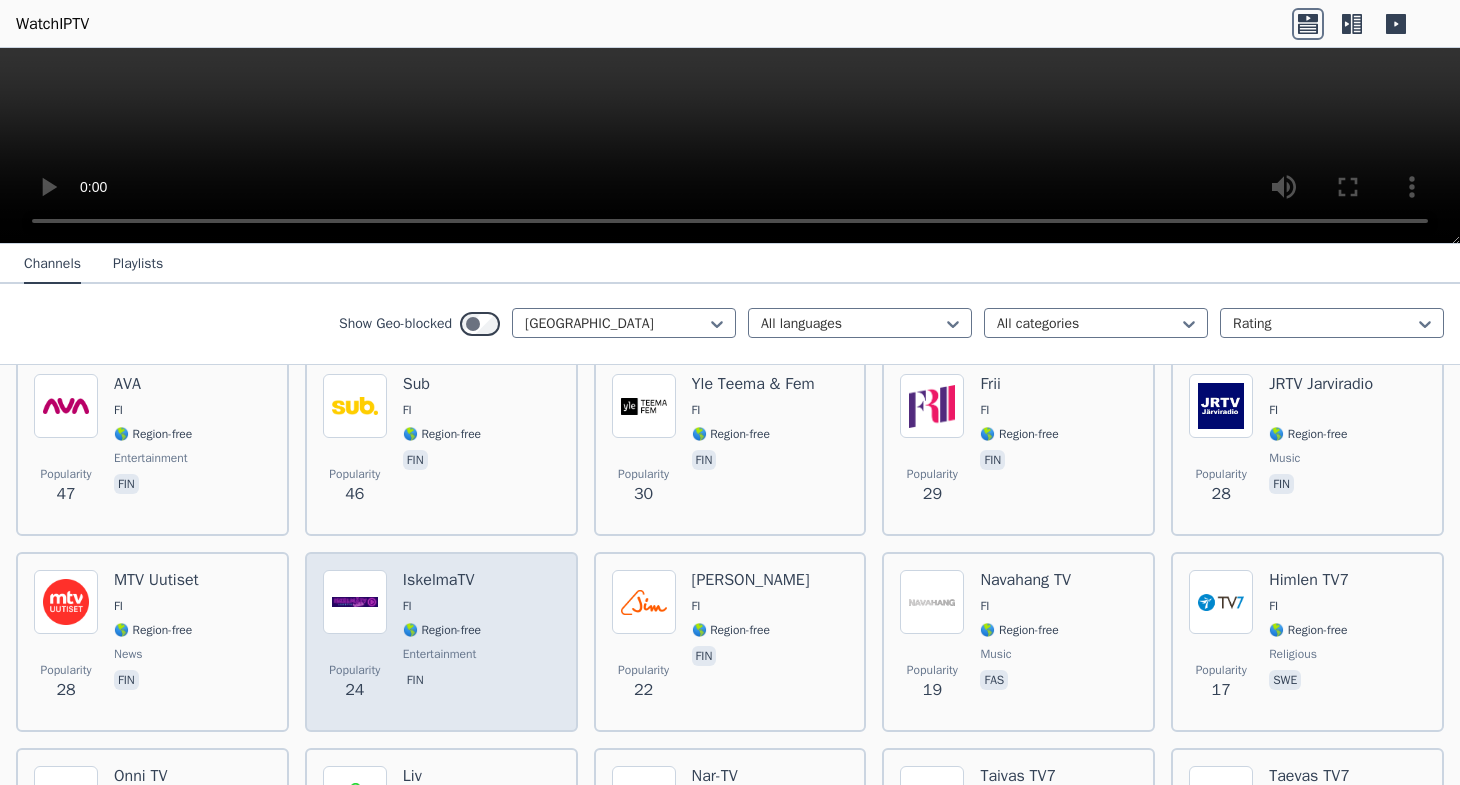 click on "IskelmaTV FI 🌎 Region-free entertainment fin" at bounding box center [442, 642] 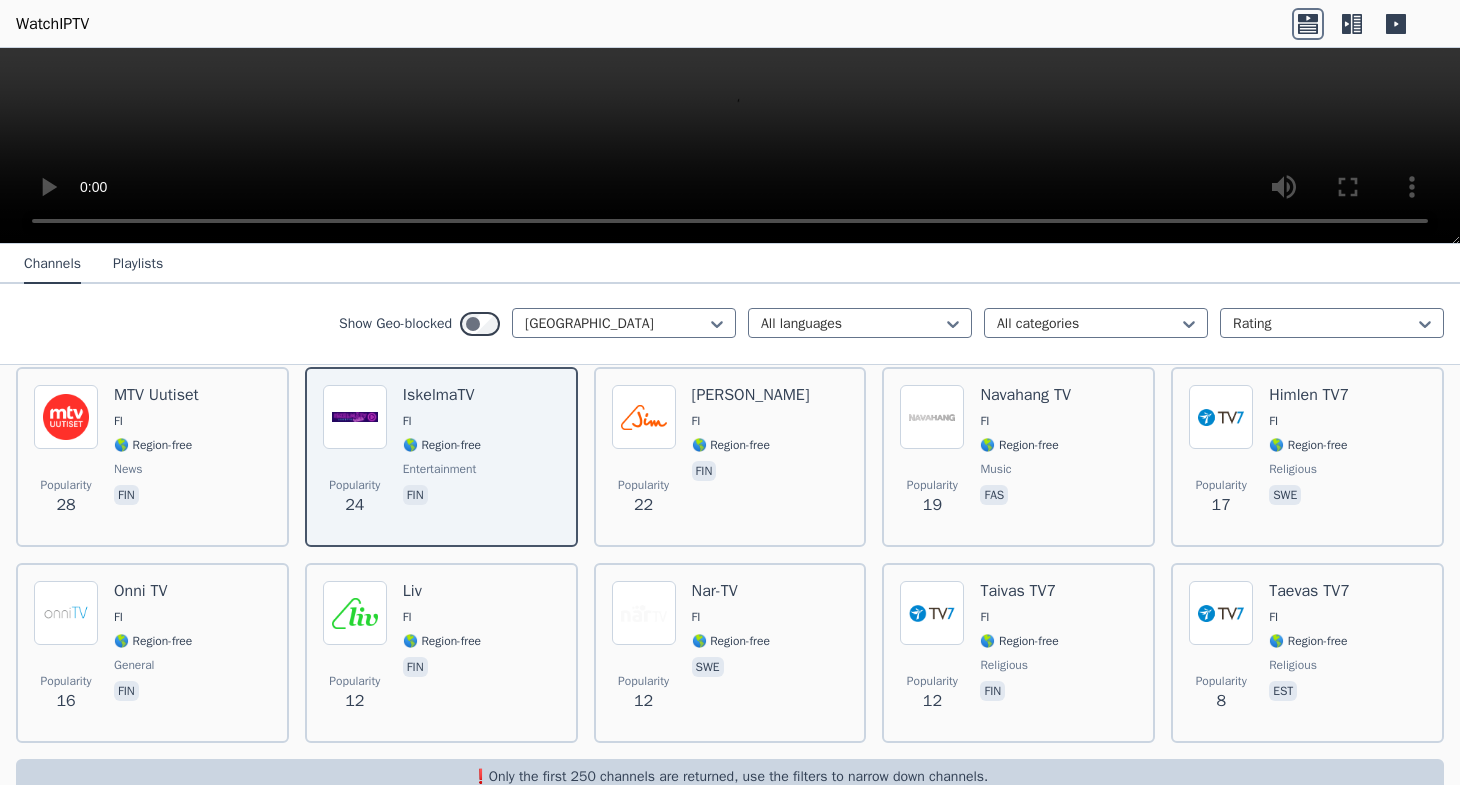scroll, scrollTop: 895, scrollLeft: 0, axis: vertical 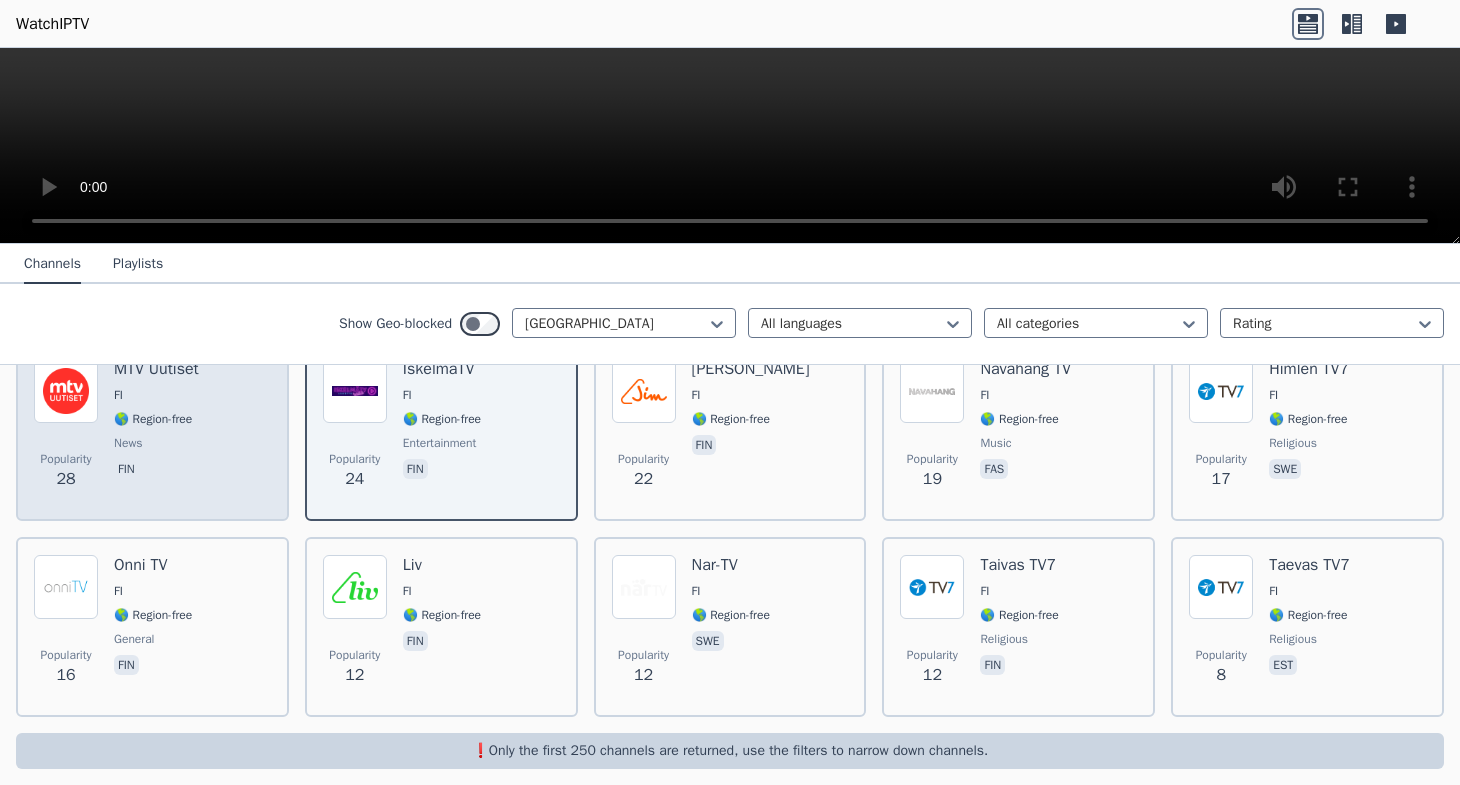 click on "news" at bounding box center [156, 443] 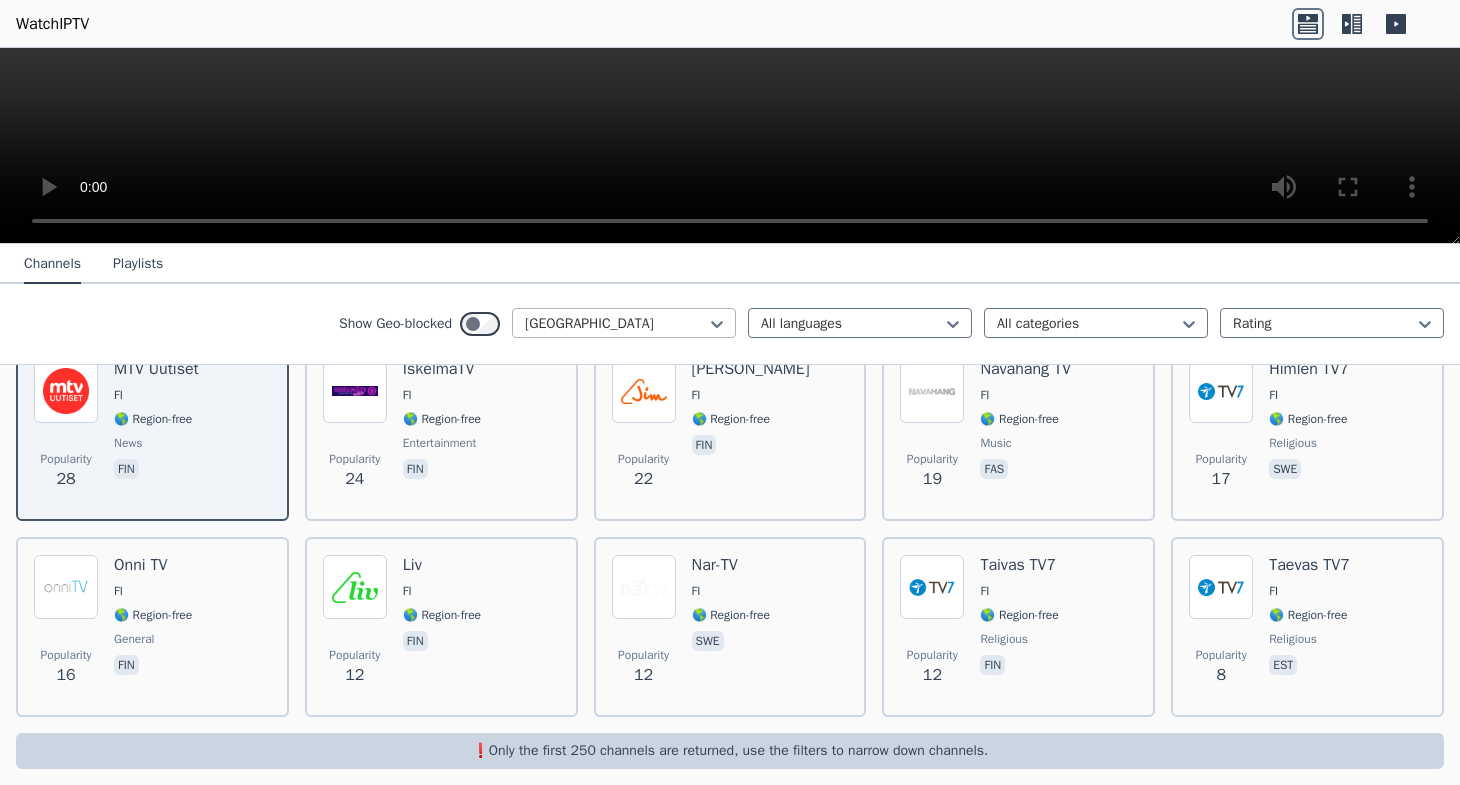click at bounding box center [616, 324] 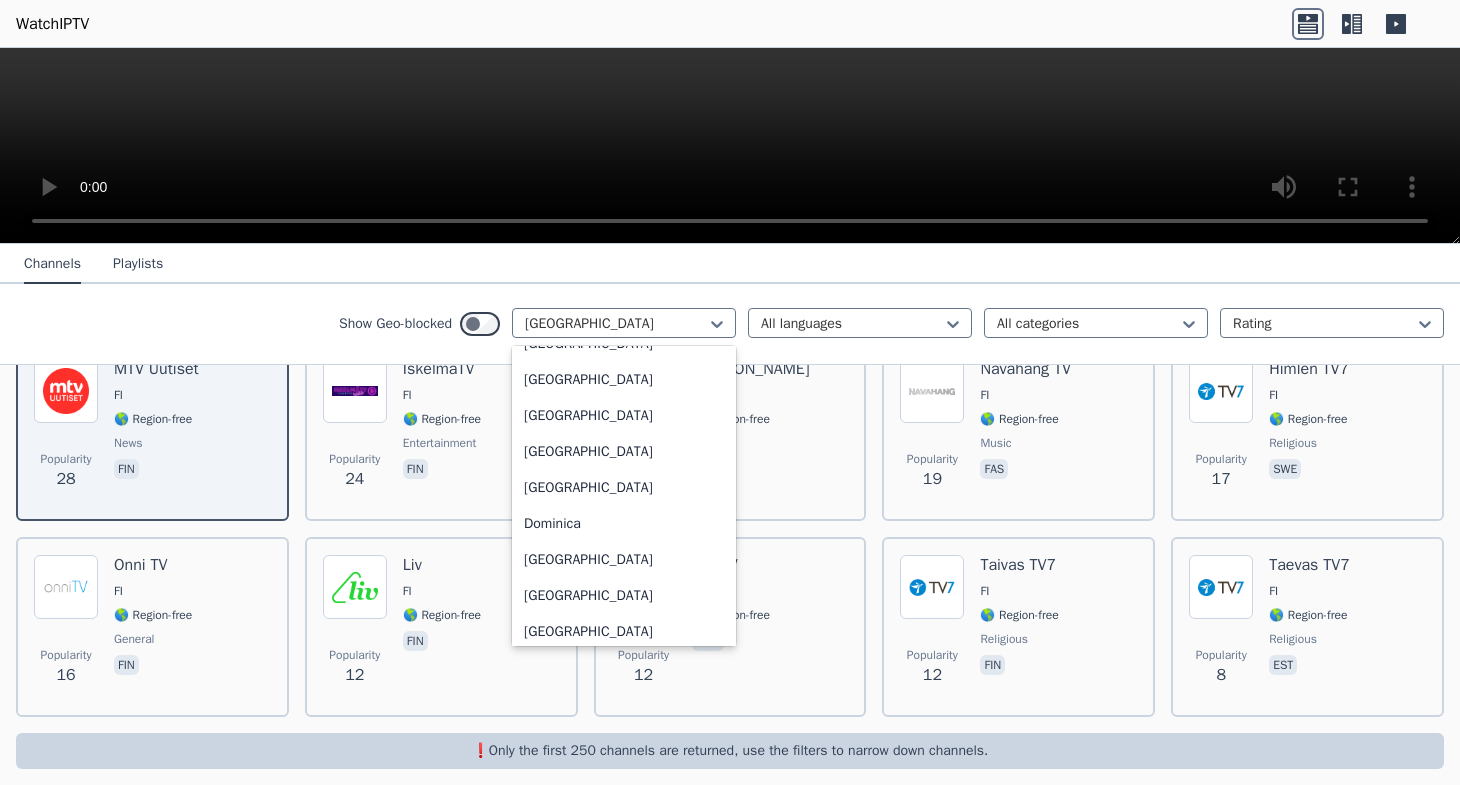 scroll, scrollTop: 1620, scrollLeft: 0, axis: vertical 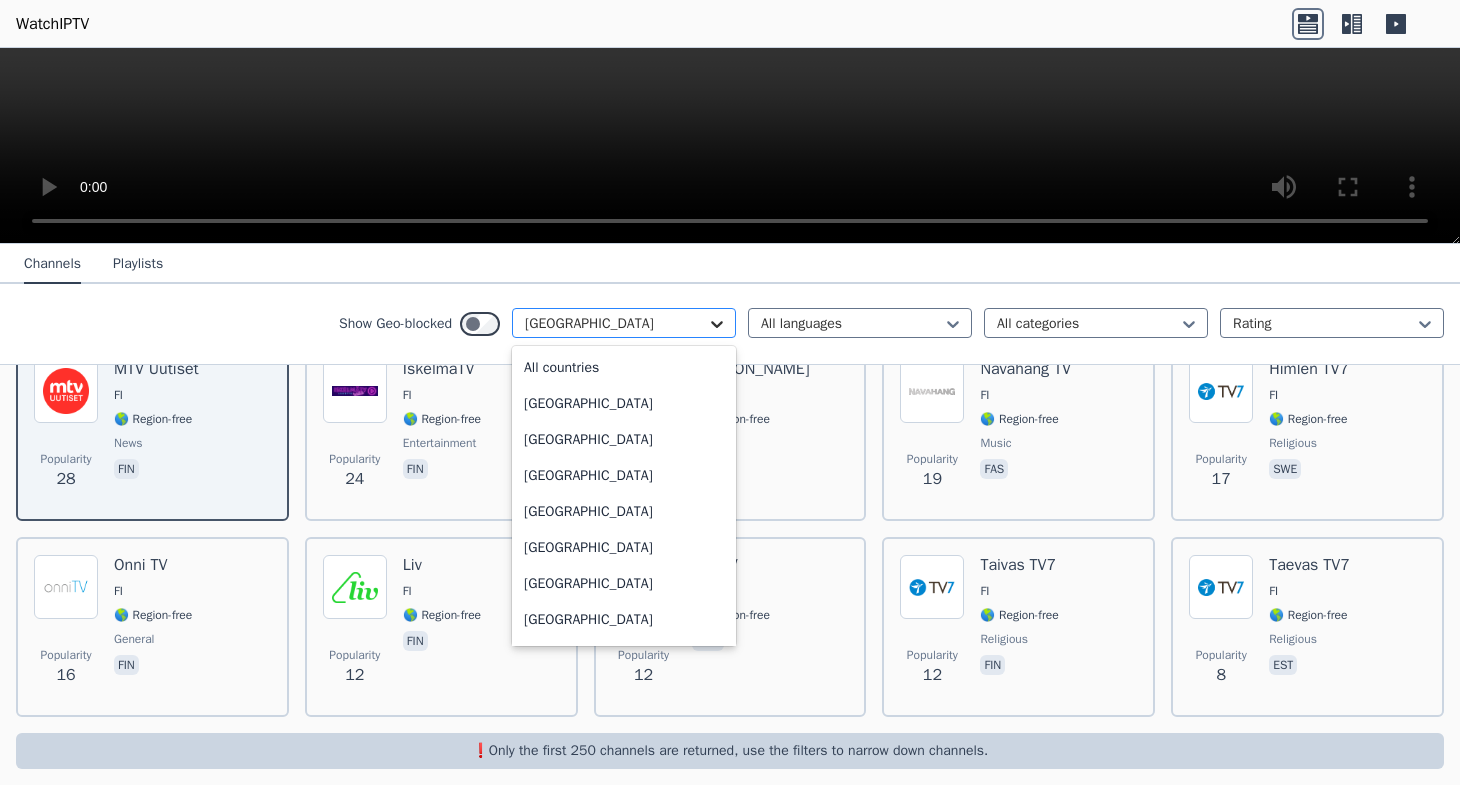 click 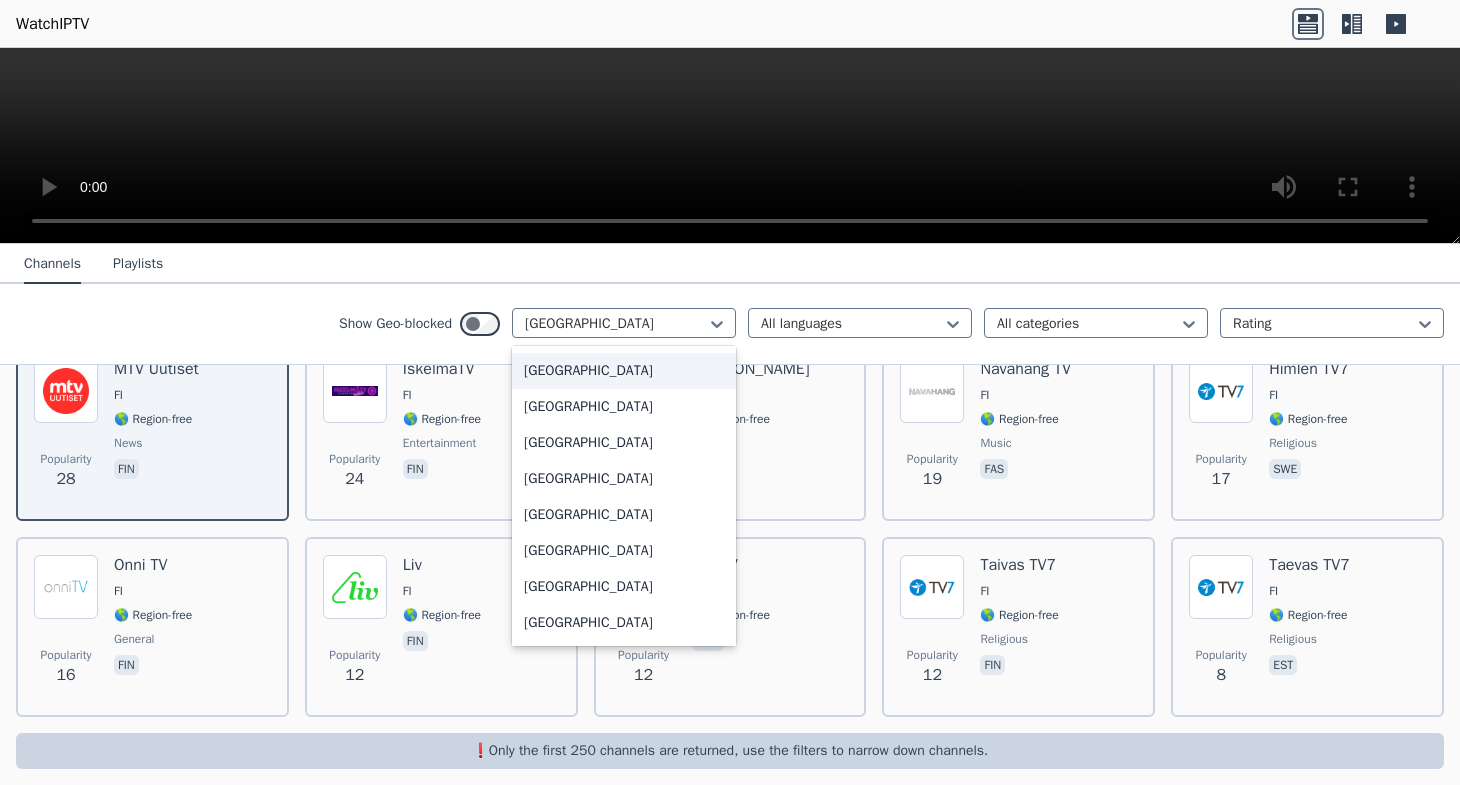 scroll, scrollTop: 366, scrollLeft: 0, axis: vertical 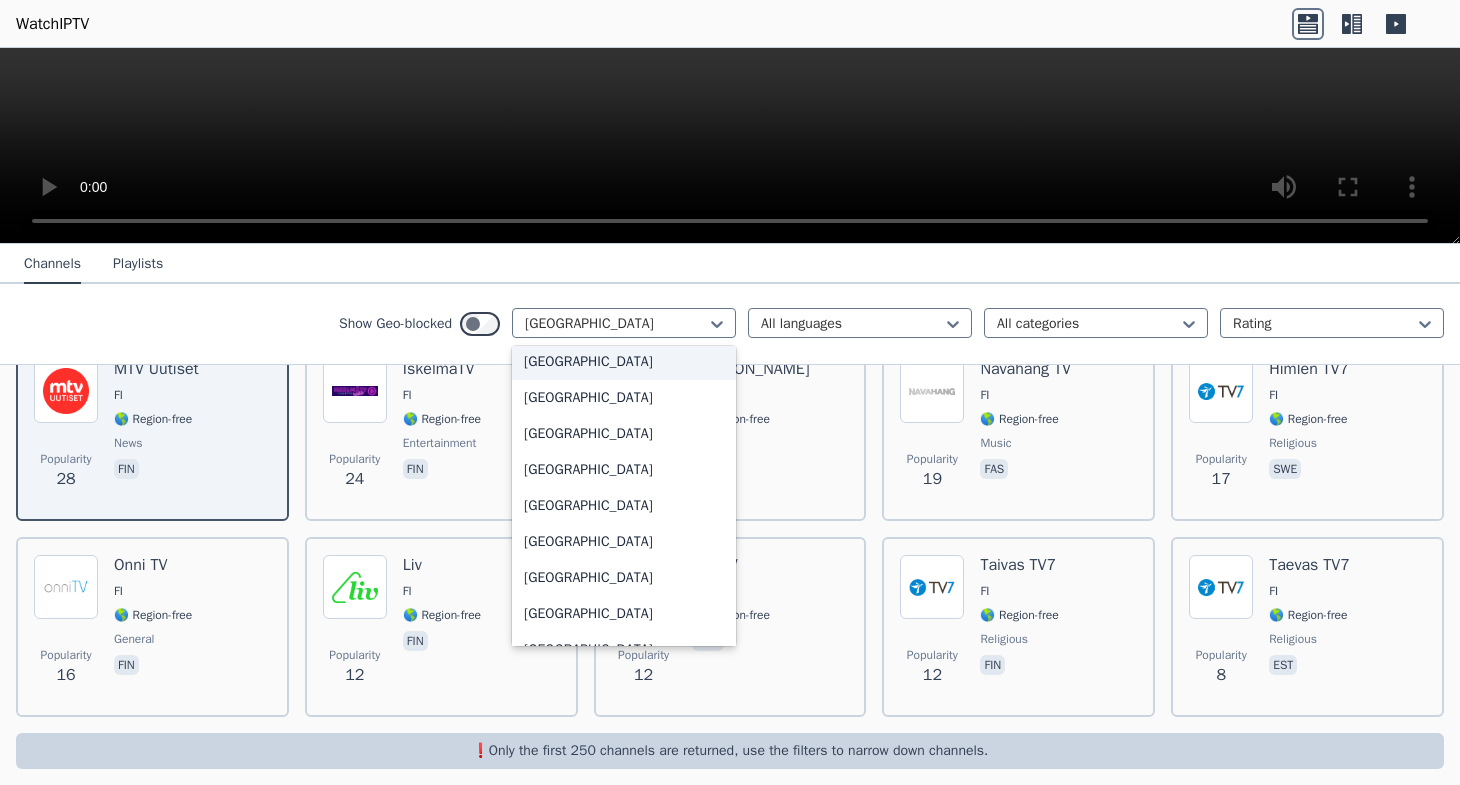 click on "[GEOGRAPHIC_DATA]" at bounding box center [624, 362] 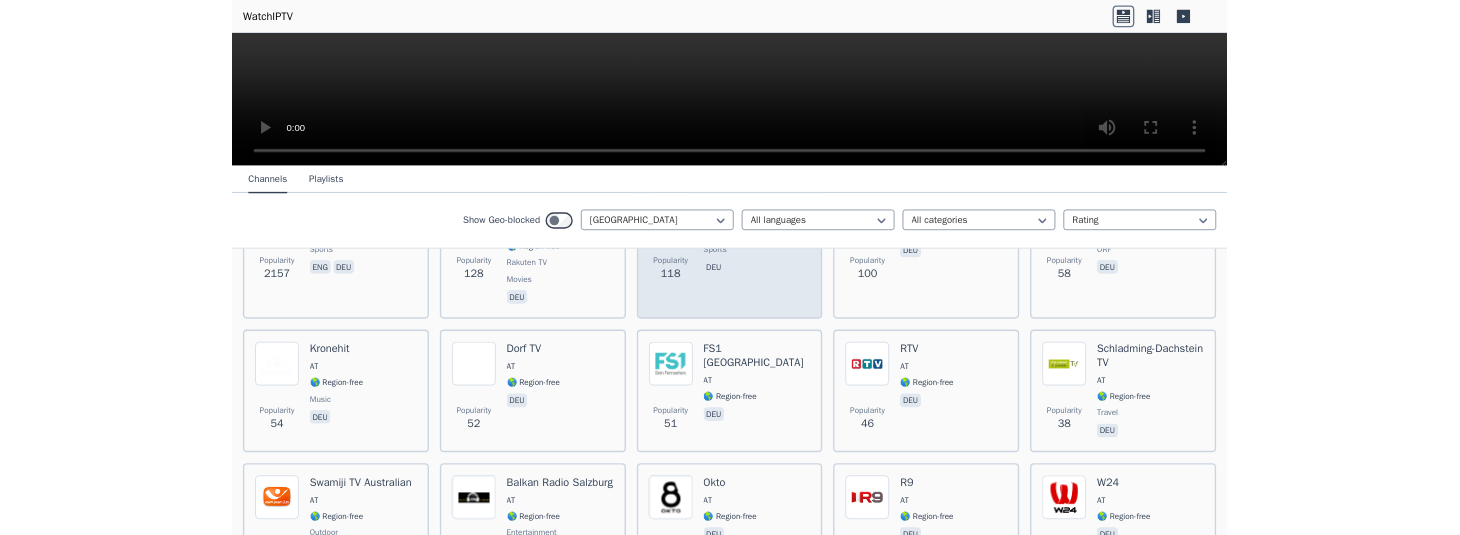 scroll, scrollTop: 342, scrollLeft: 0, axis: vertical 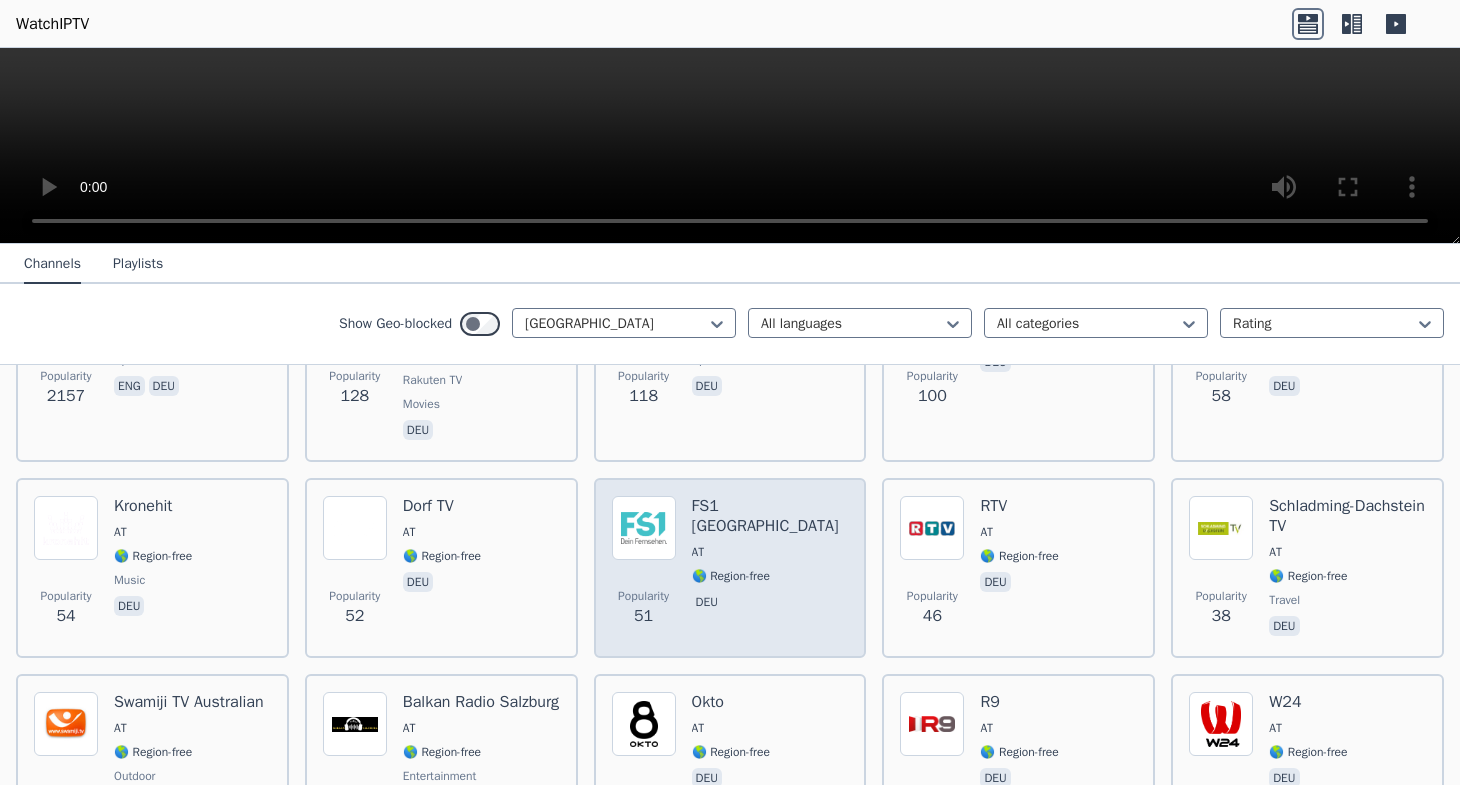 click on "AT" at bounding box center (698, 552) 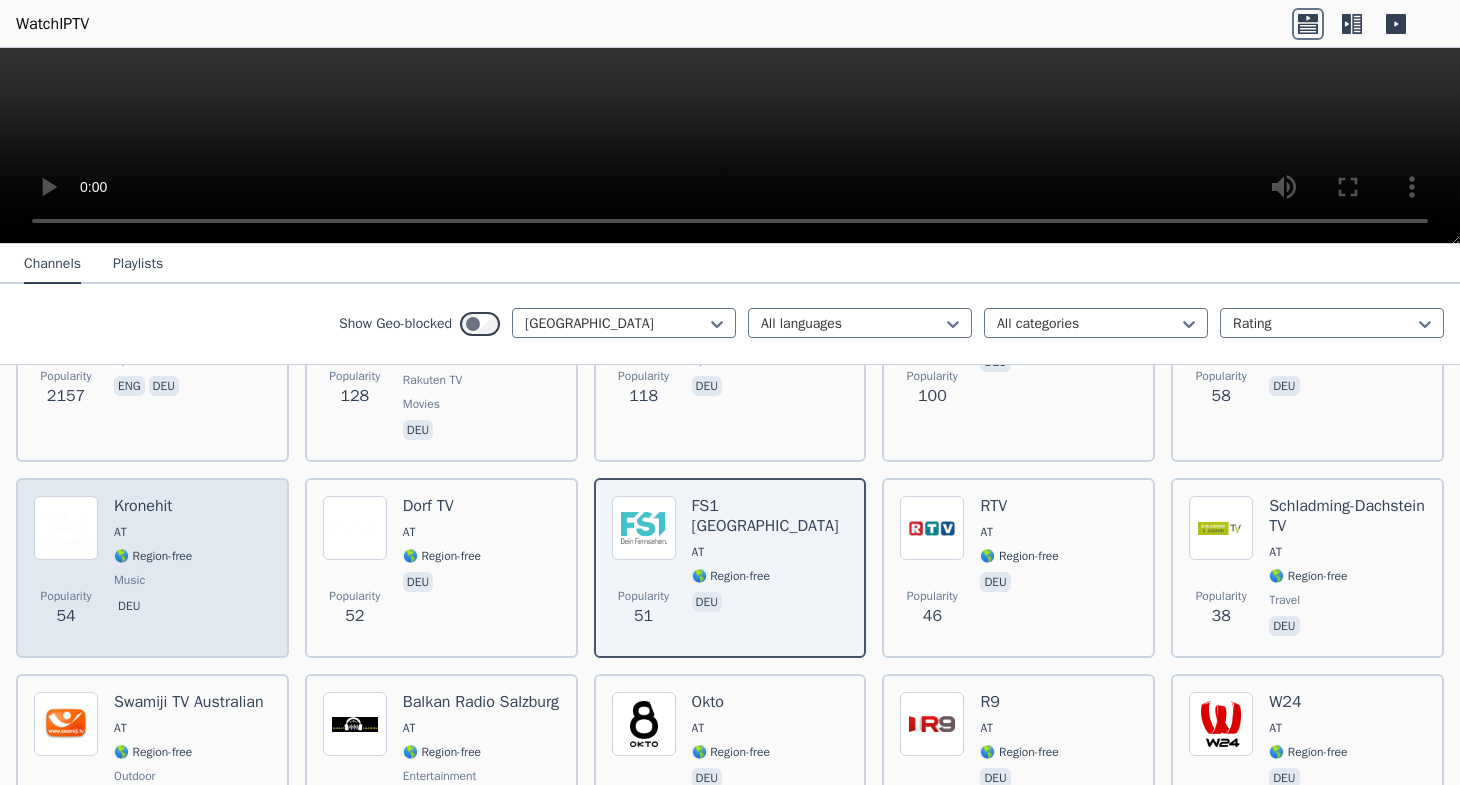 click on "Popularity 54 Kronehit AT 🌎 Region-free music deu" at bounding box center [152, 568] 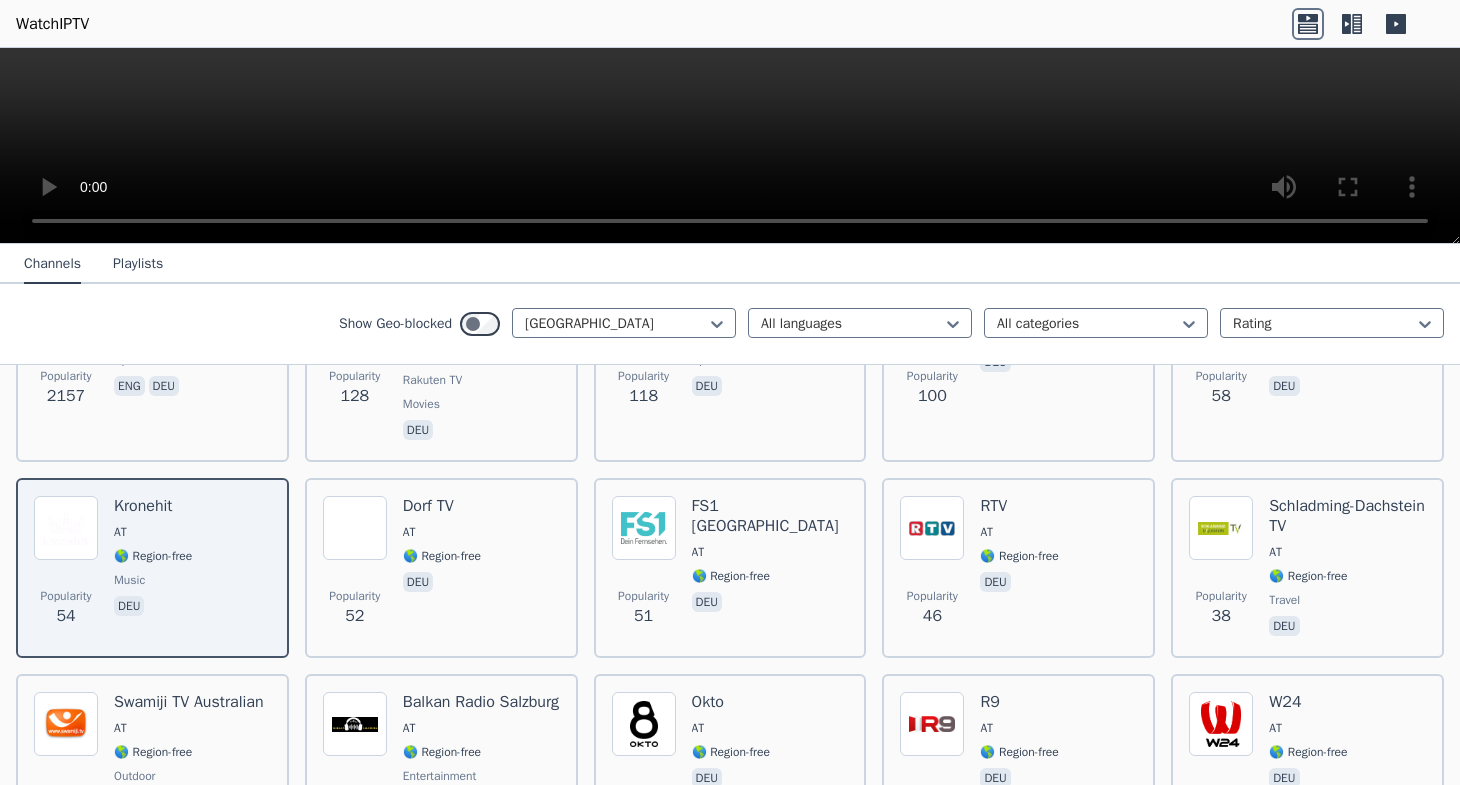 click 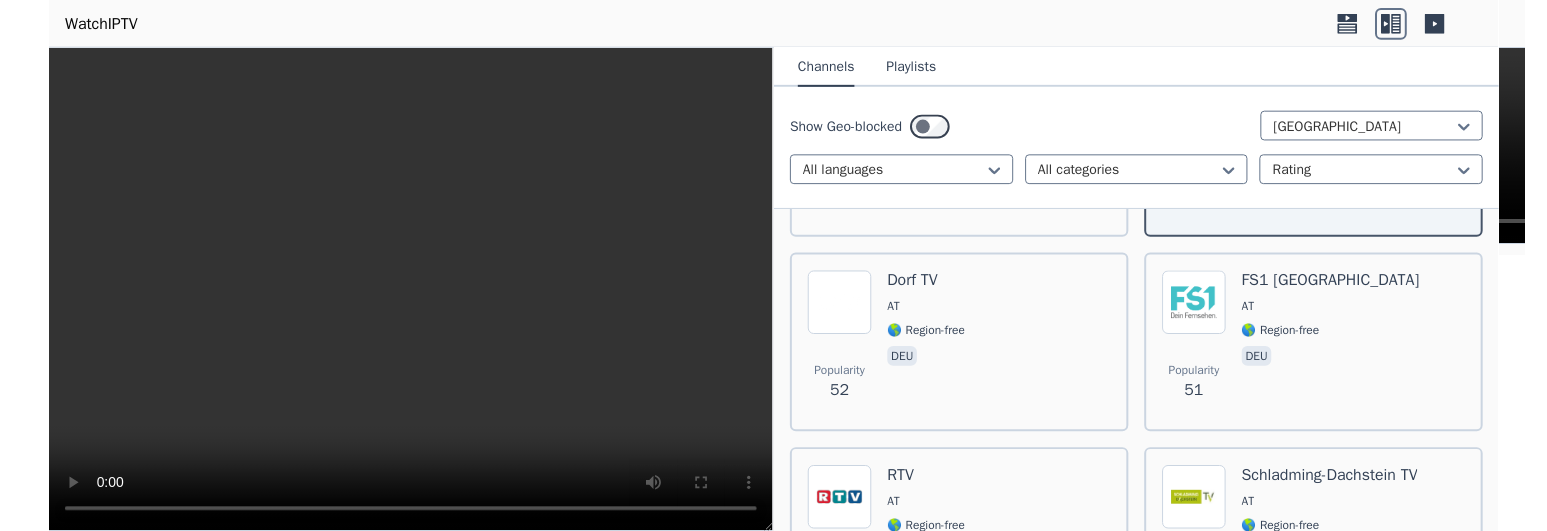 scroll, scrollTop: 823, scrollLeft: 0, axis: vertical 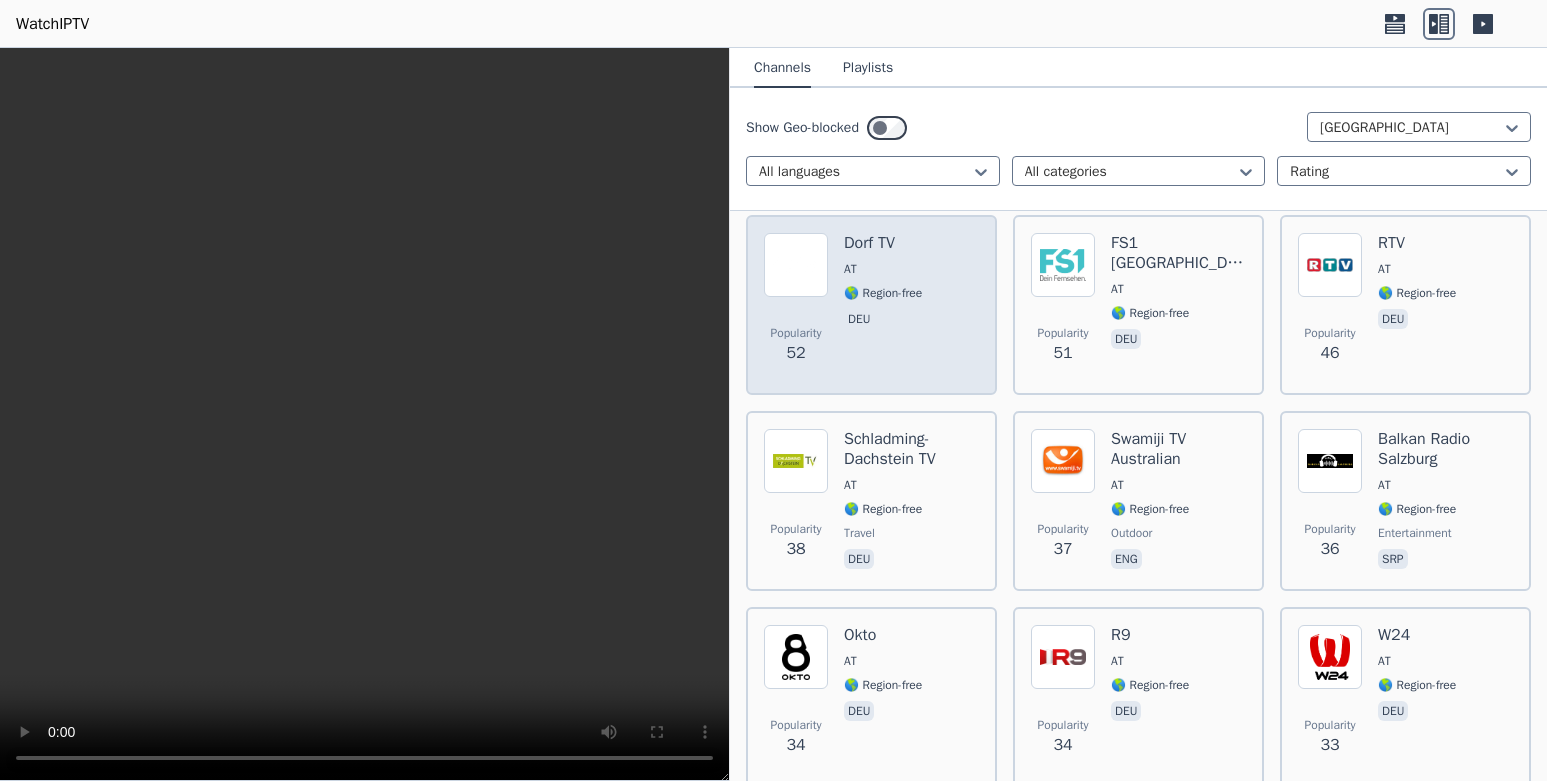 click on "deu" at bounding box center (859, 319) 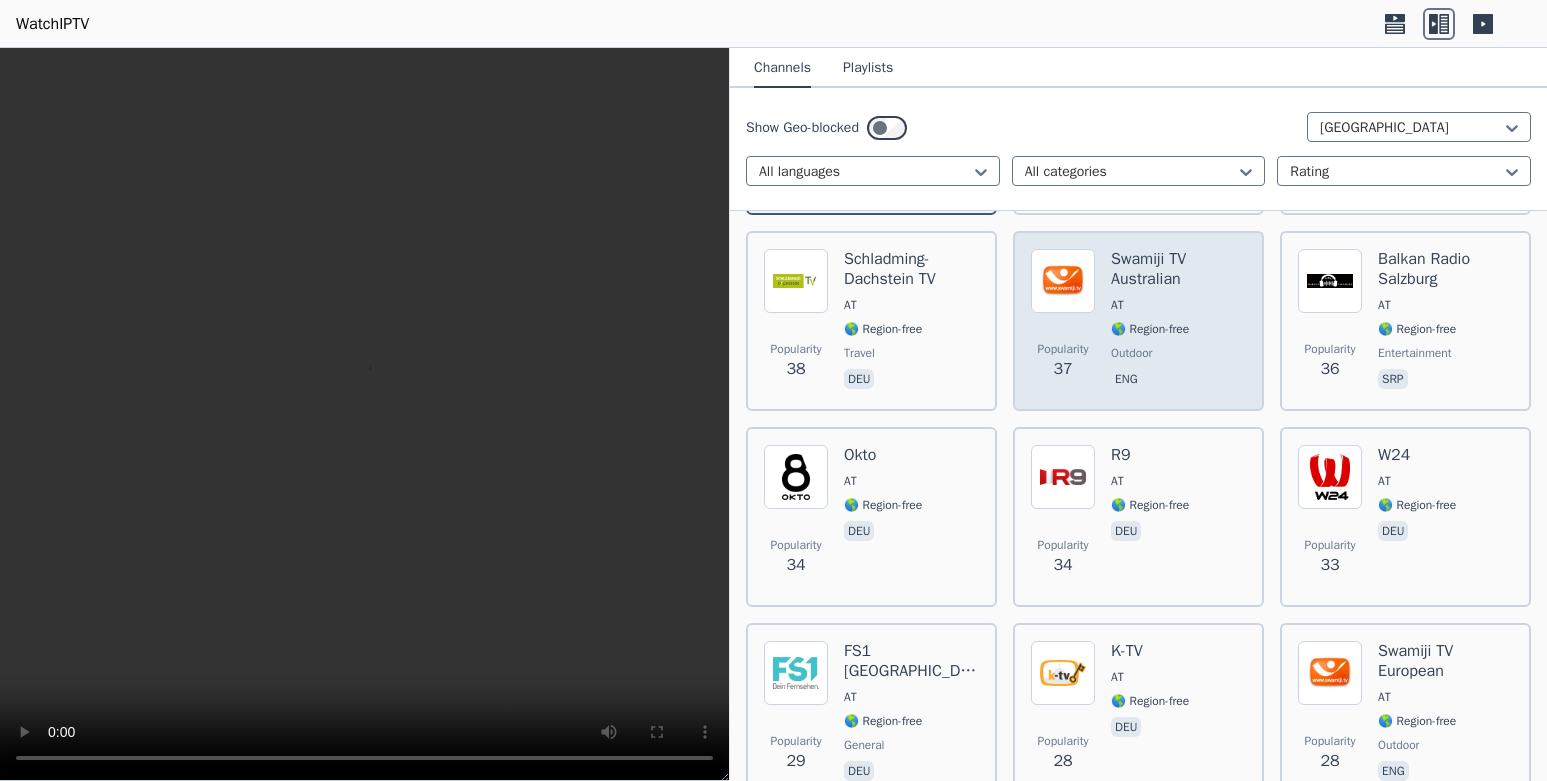 scroll, scrollTop: 989, scrollLeft: 0, axis: vertical 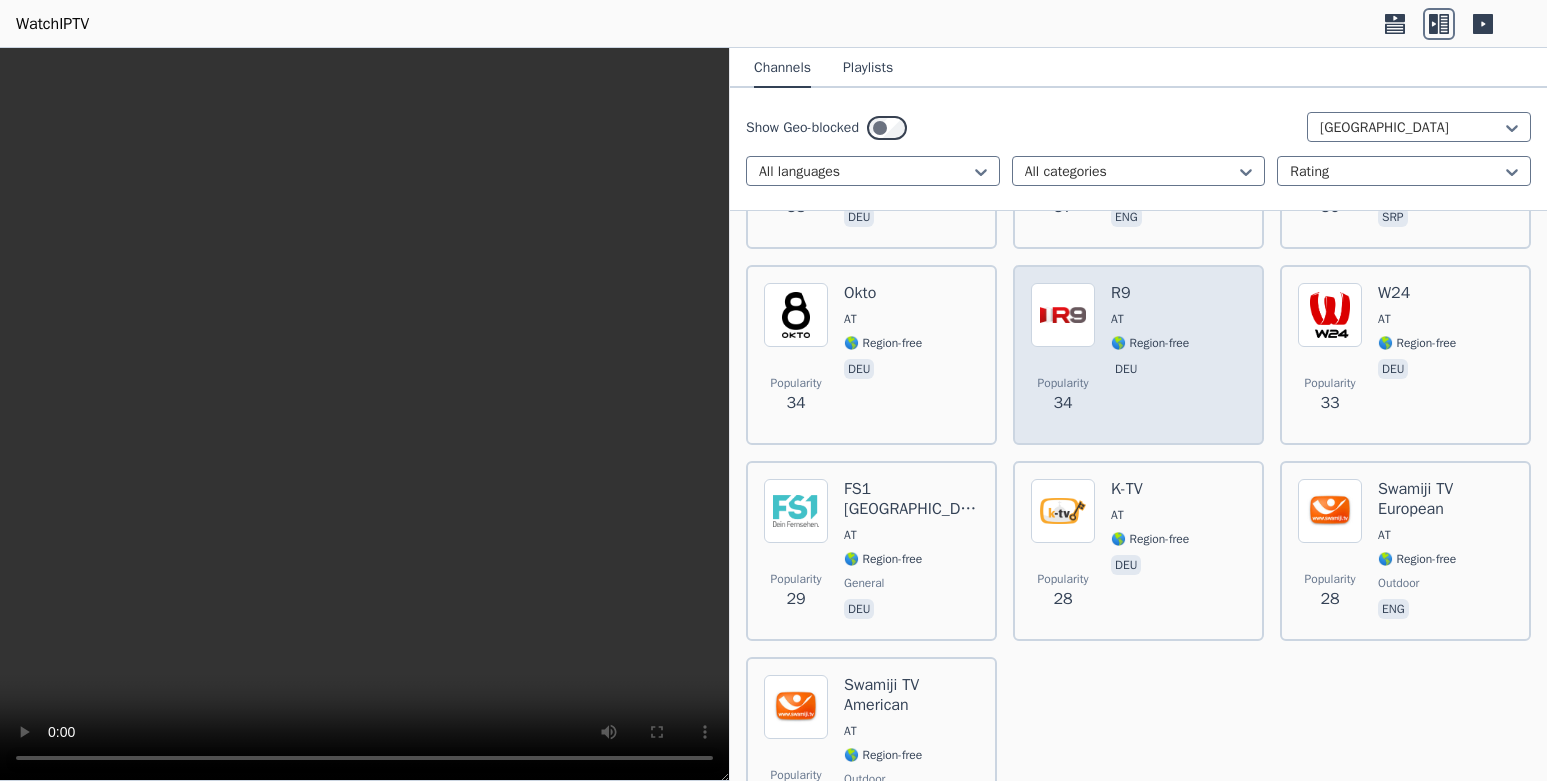click at bounding box center (1063, 315) 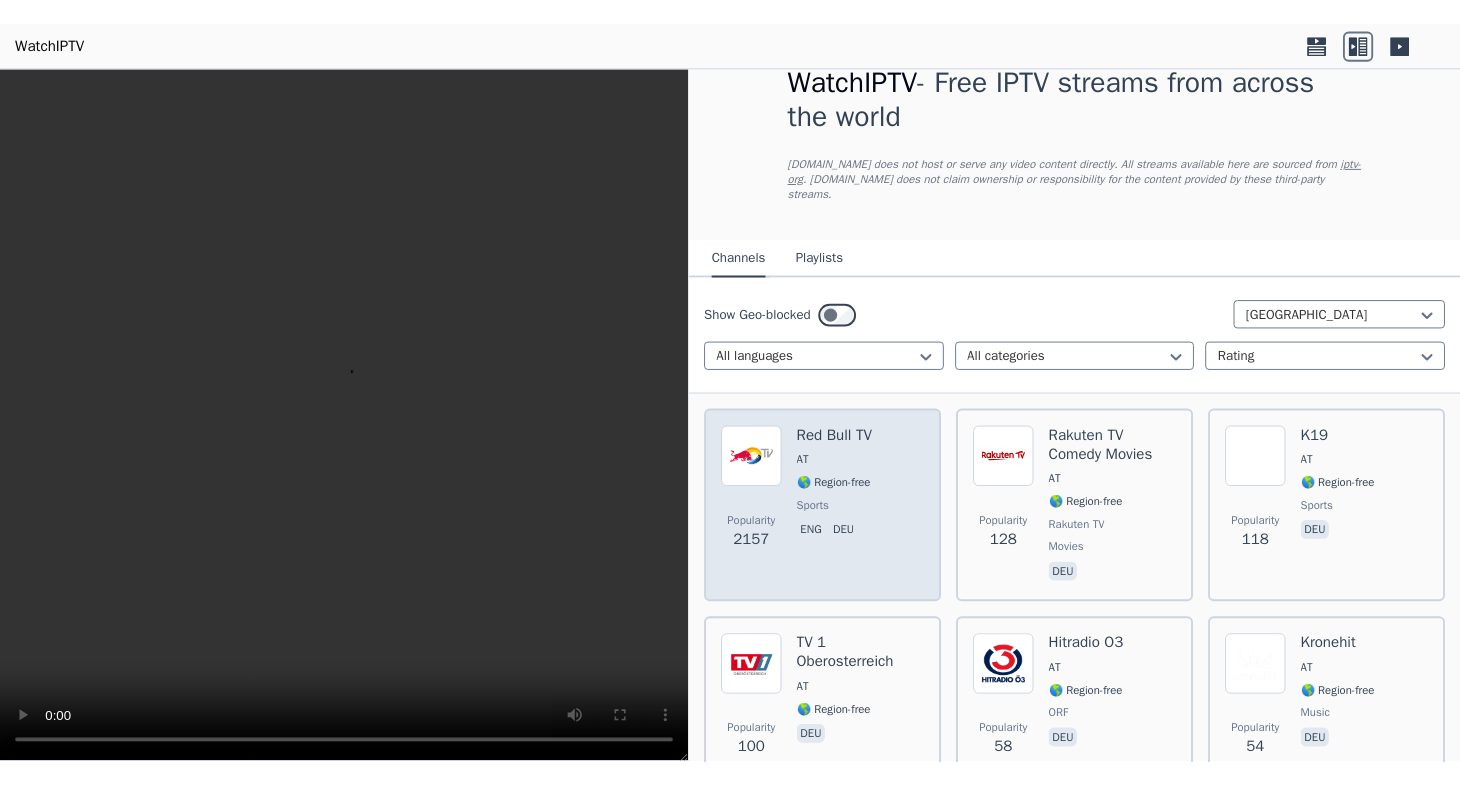 scroll, scrollTop: 0, scrollLeft: 0, axis: both 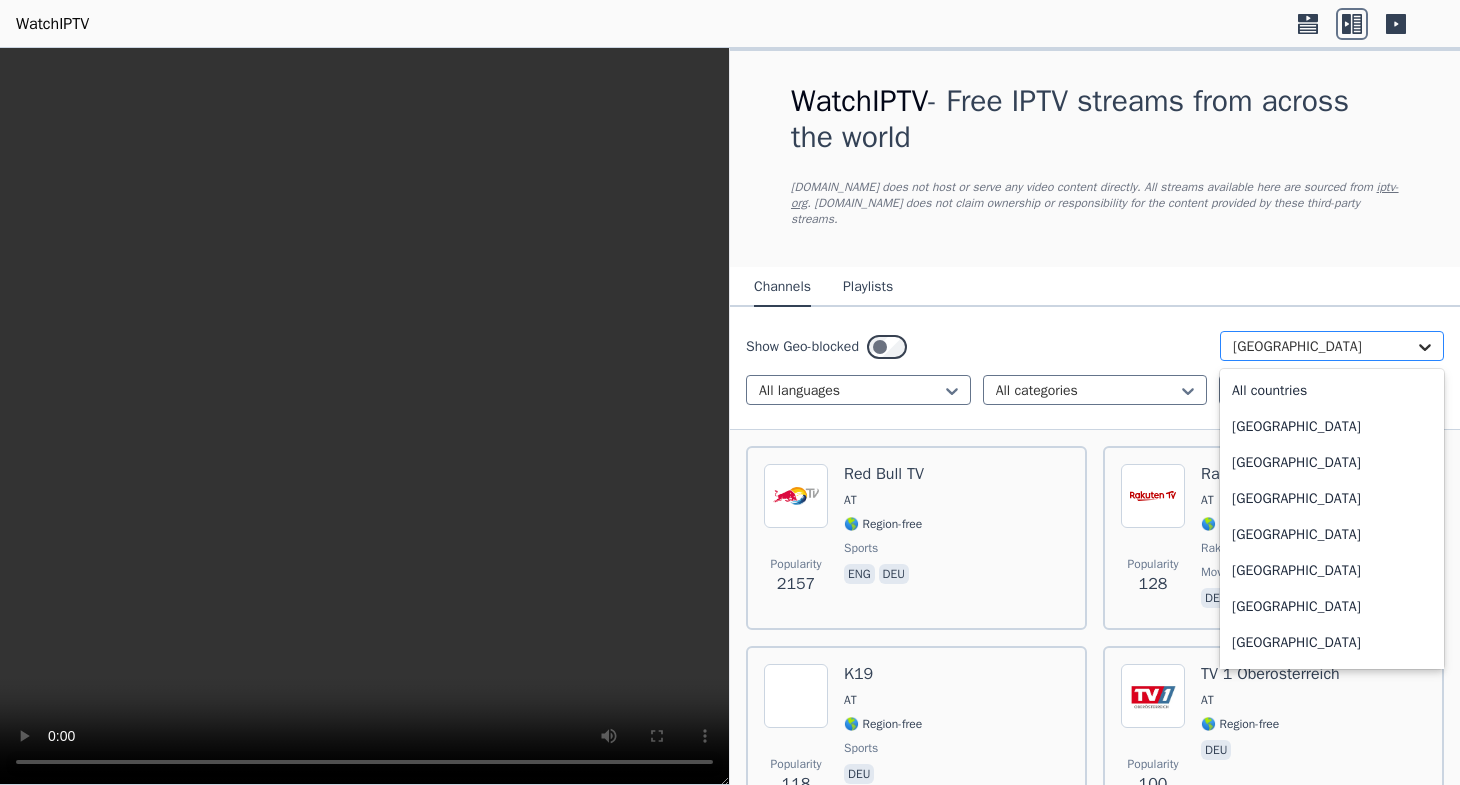 click 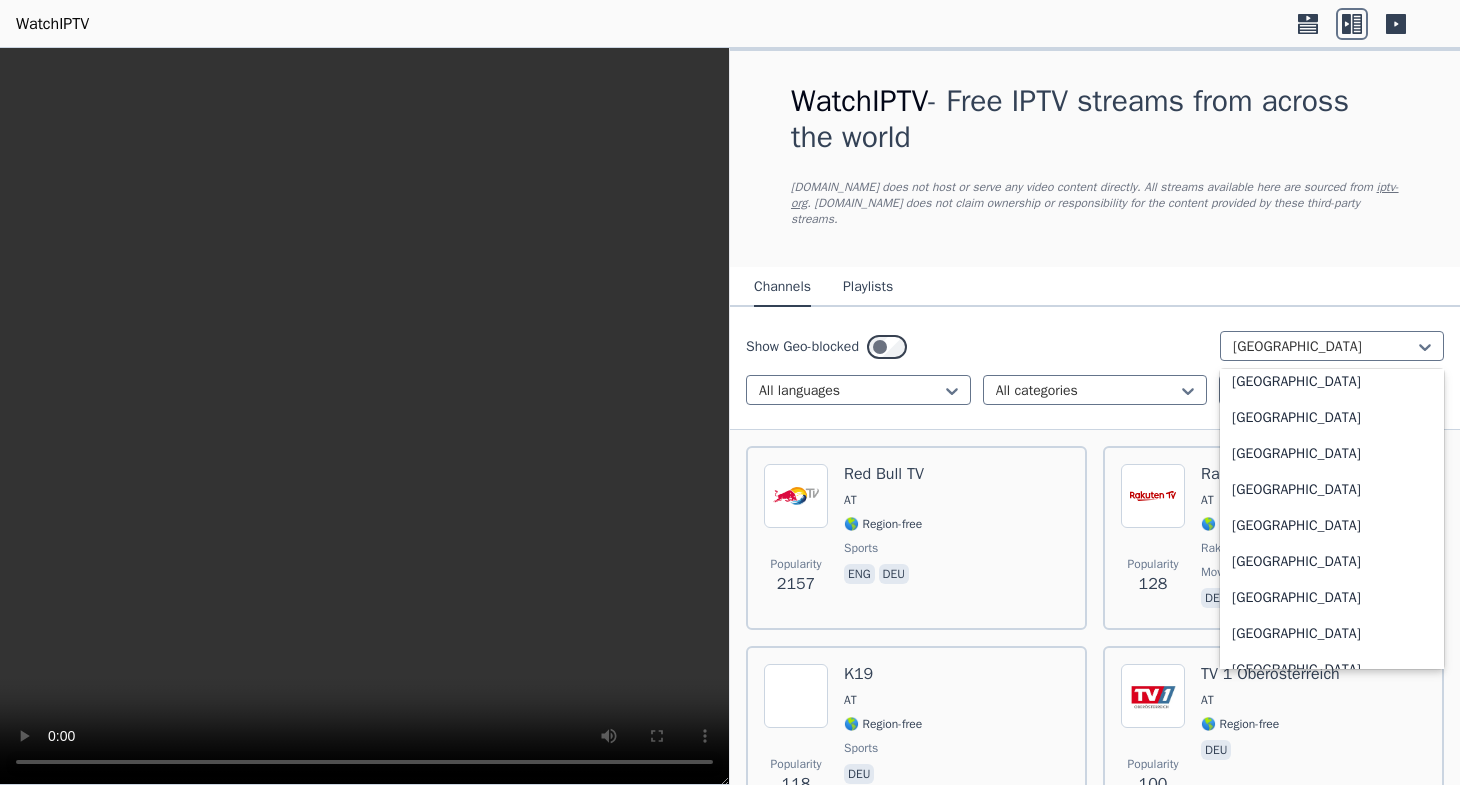 scroll, scrollTop: 682, scrollLeft: 0, axis: vertical 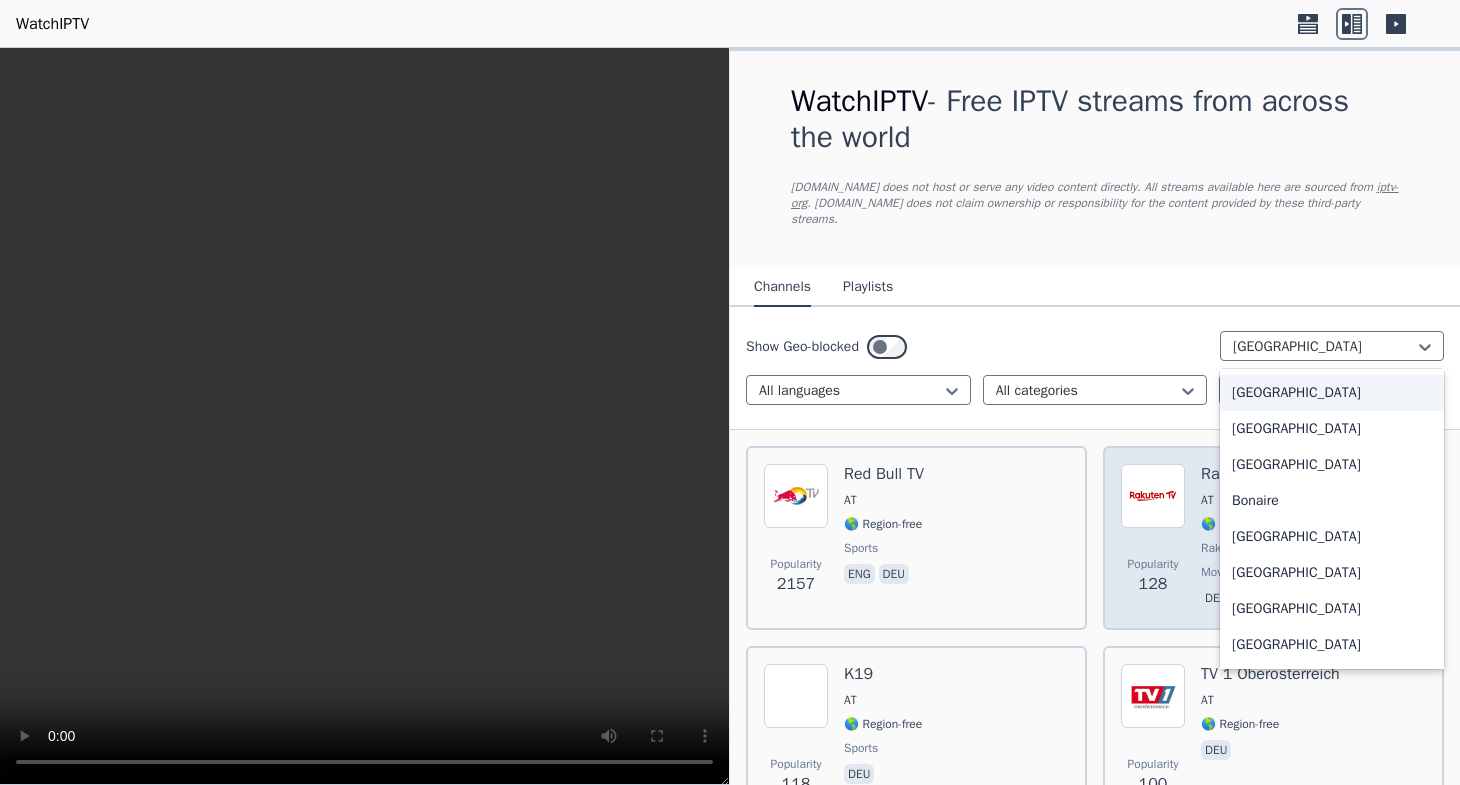 drag, startPoint x: 1276, startPoint y: 335, endPoint x: 1269, endPoint y: 343, distance: 10.630146 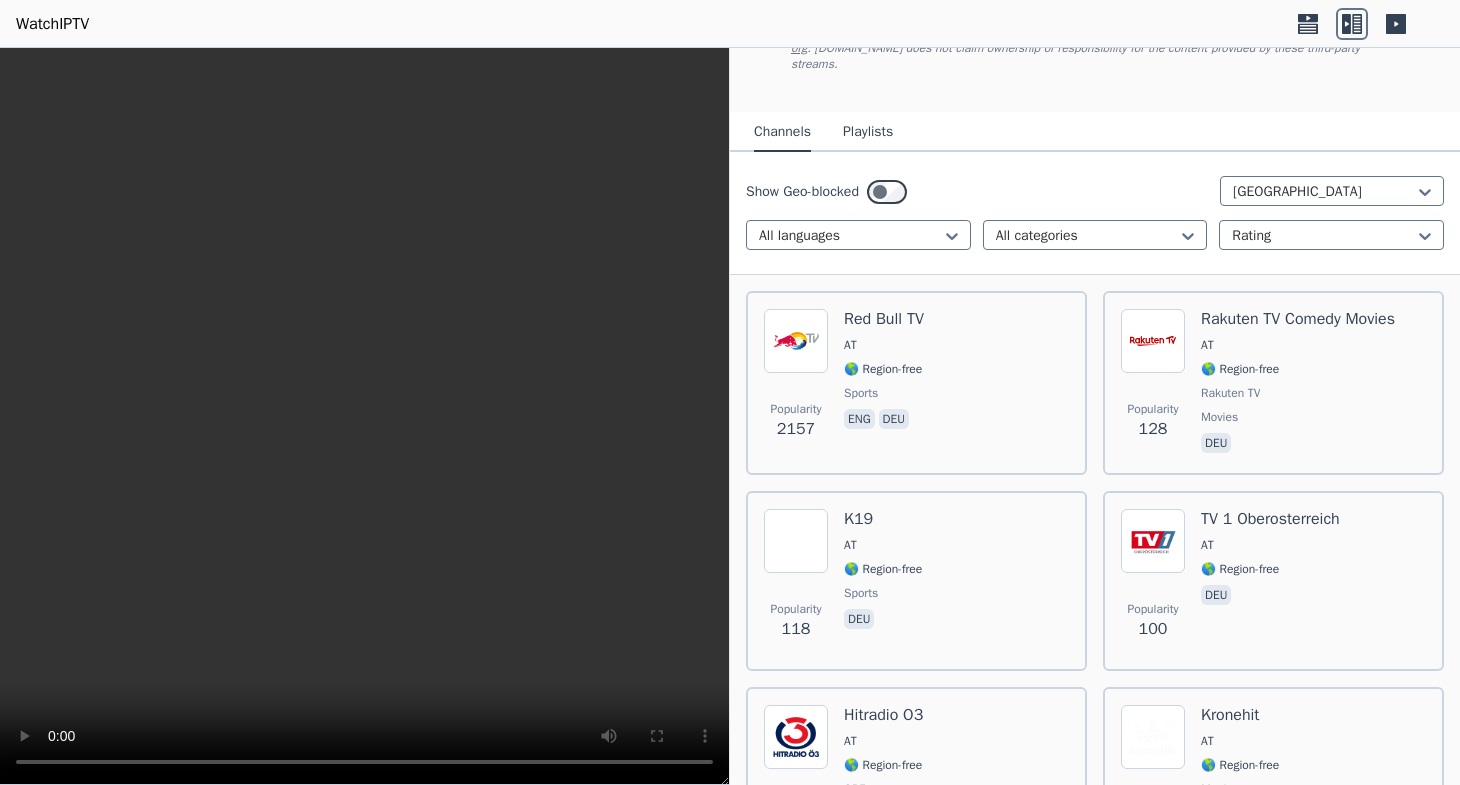 scroll, scrollTop: 684, scrollLeft: 0, axis: vertical 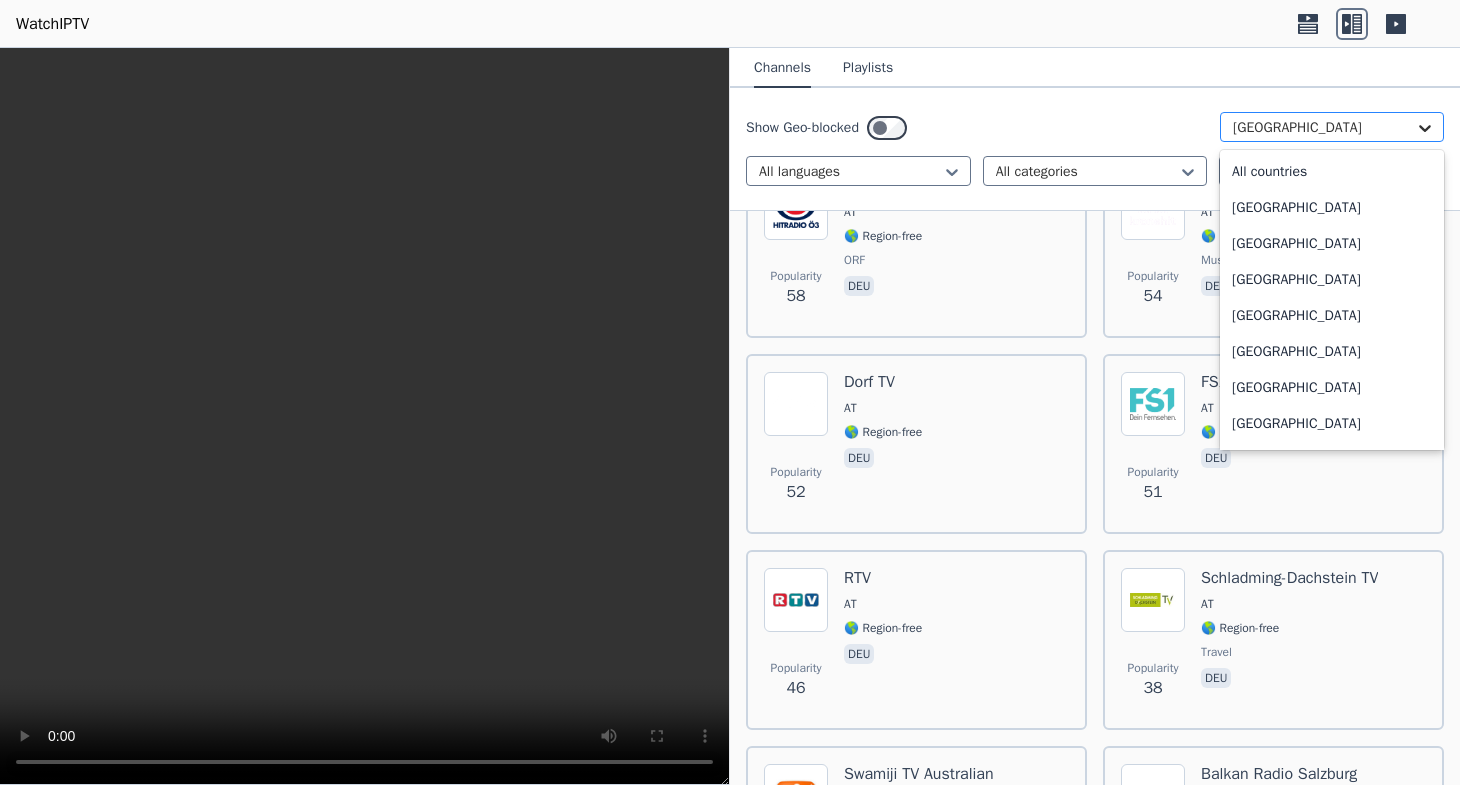 click 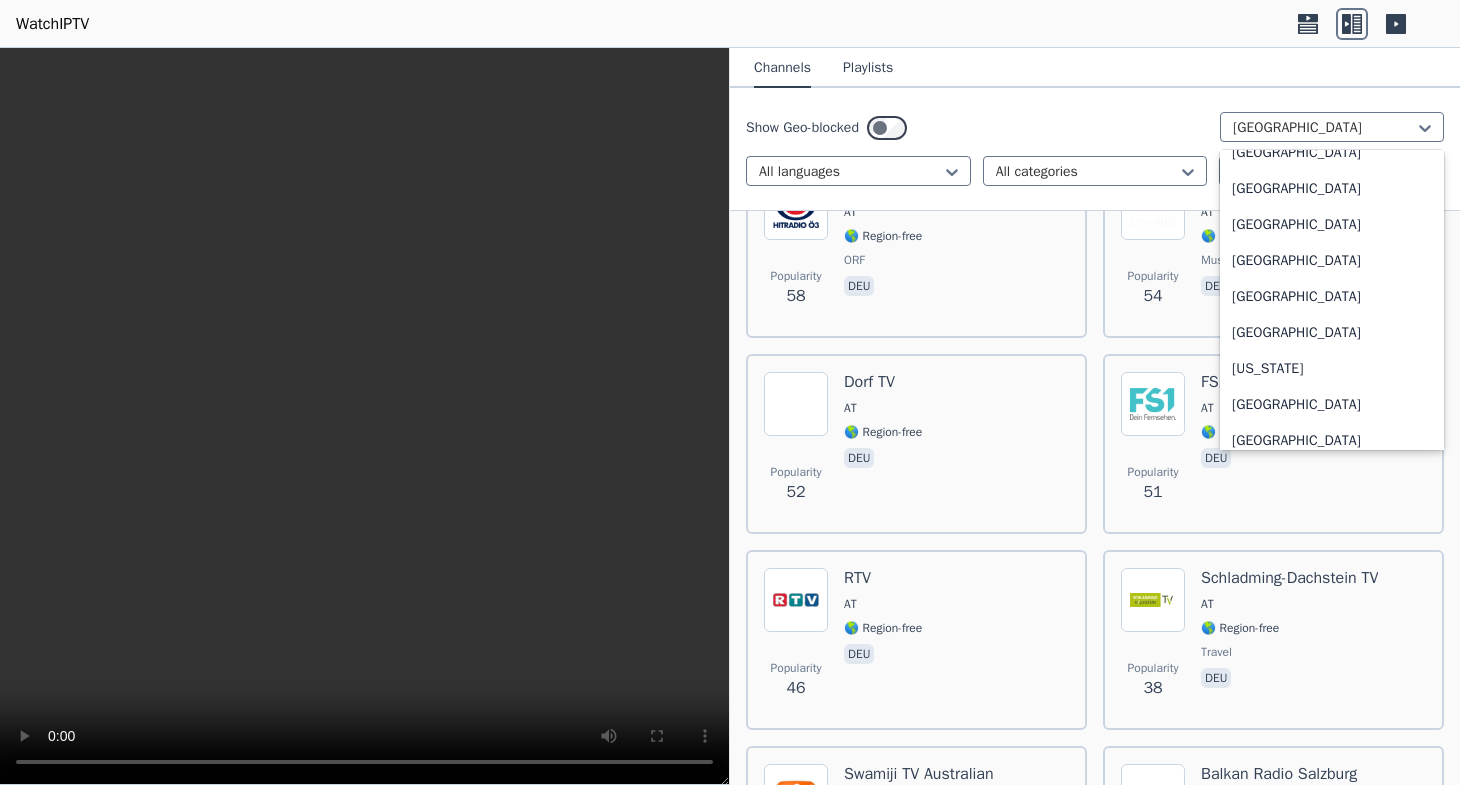 scroll, scrollTop: 3190, scrollLeft: 0, axis: vertical 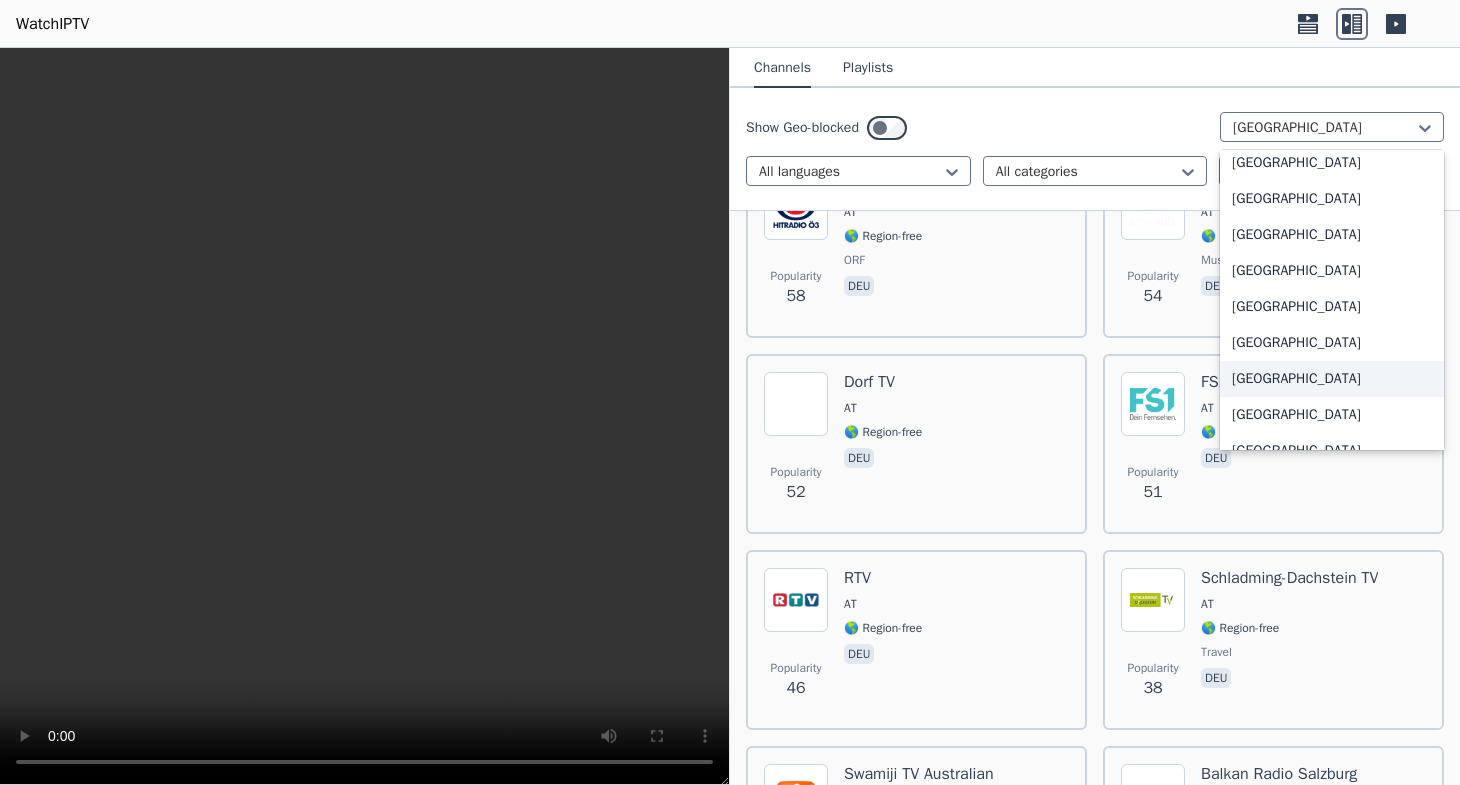 click on "[GEOGRAPHIC_DATA]" at bounding box center (1332, 379) 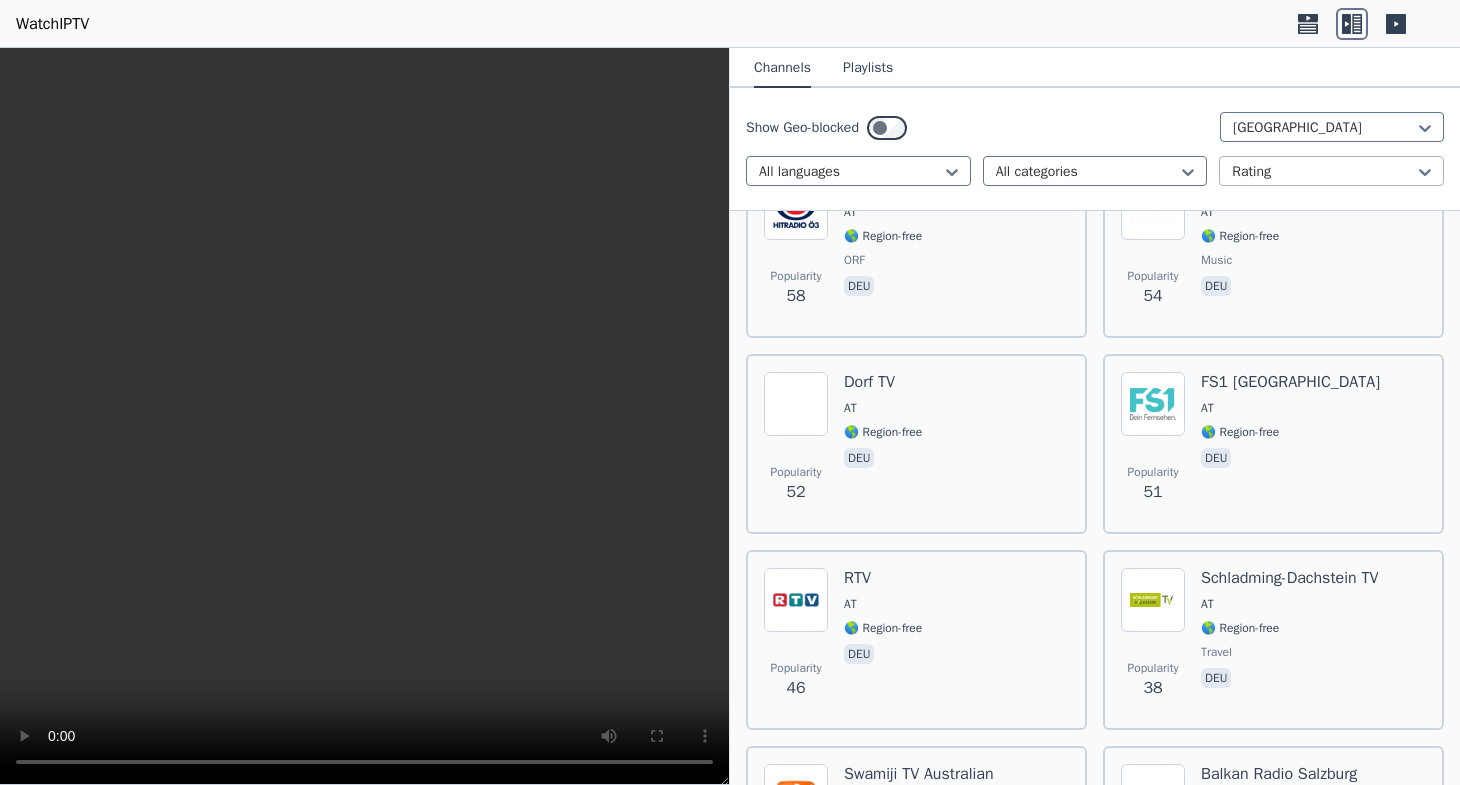 scroll, scrollTop: 0, scrollLeft: 0, axis: both 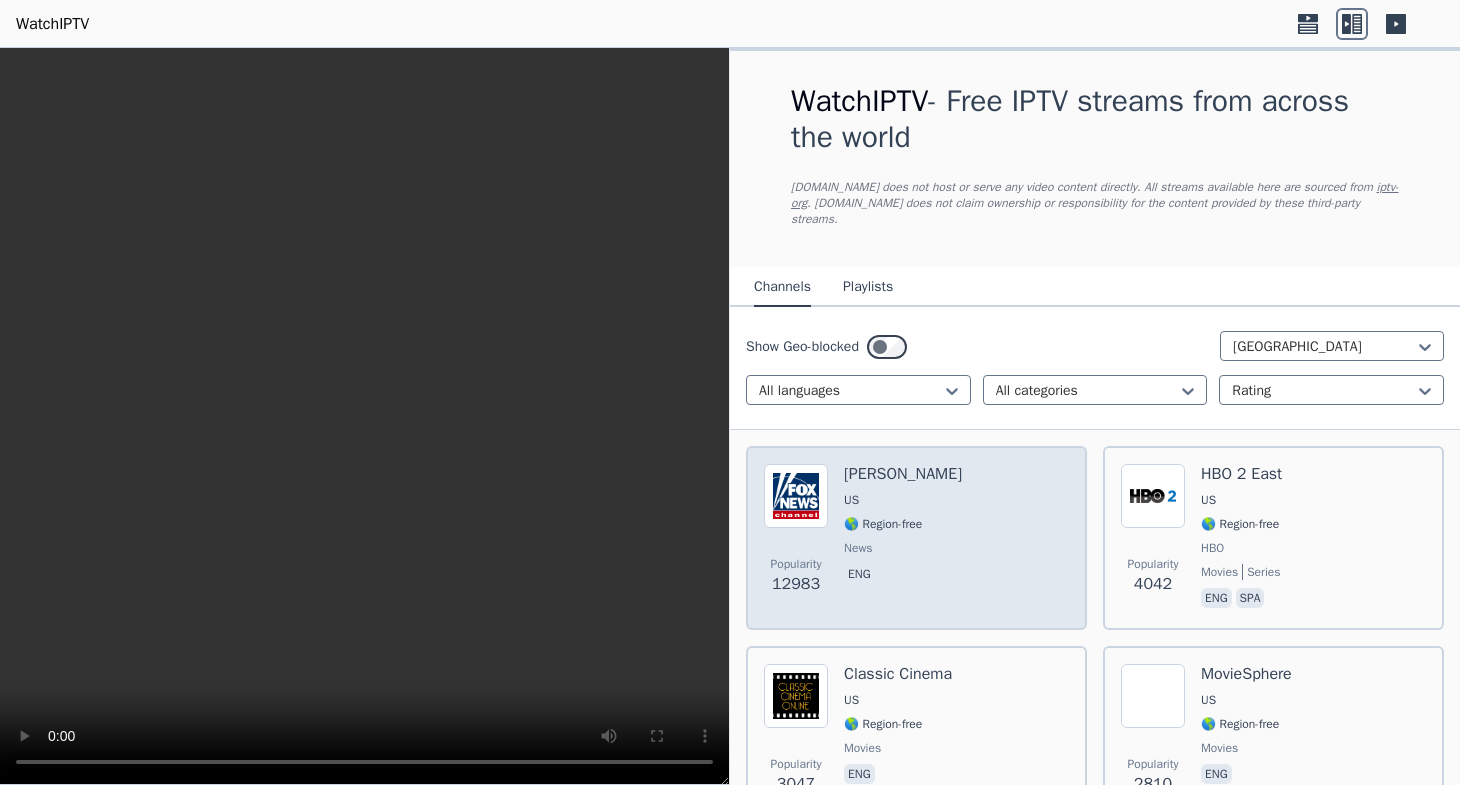 drag, startPoint x: 843, startPoint y: 468, endPoint x: 852, endPoint y: 458, distance: 13.453624 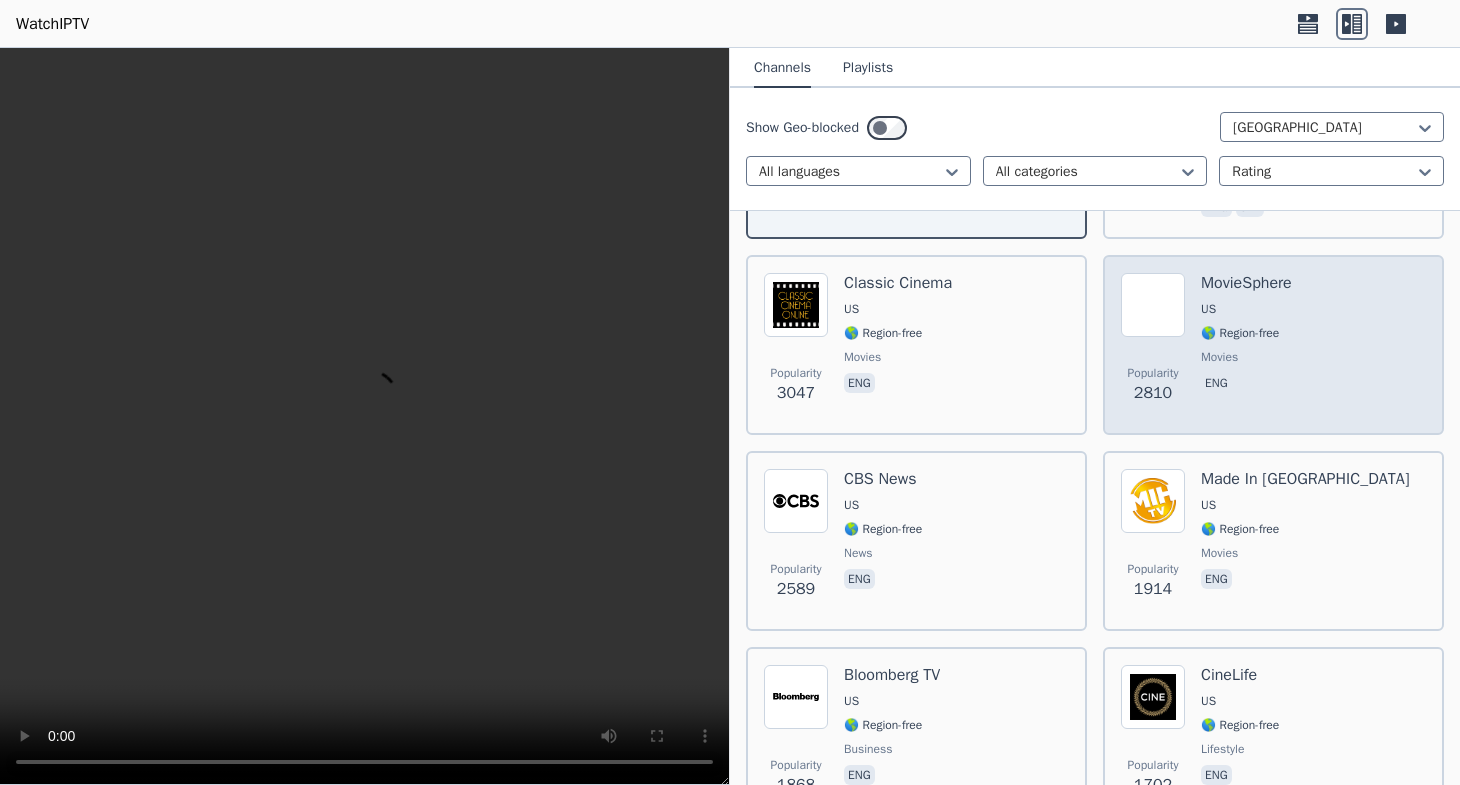 scroll, scrollTop: 456, scrollLeft: 0, axis: vertical 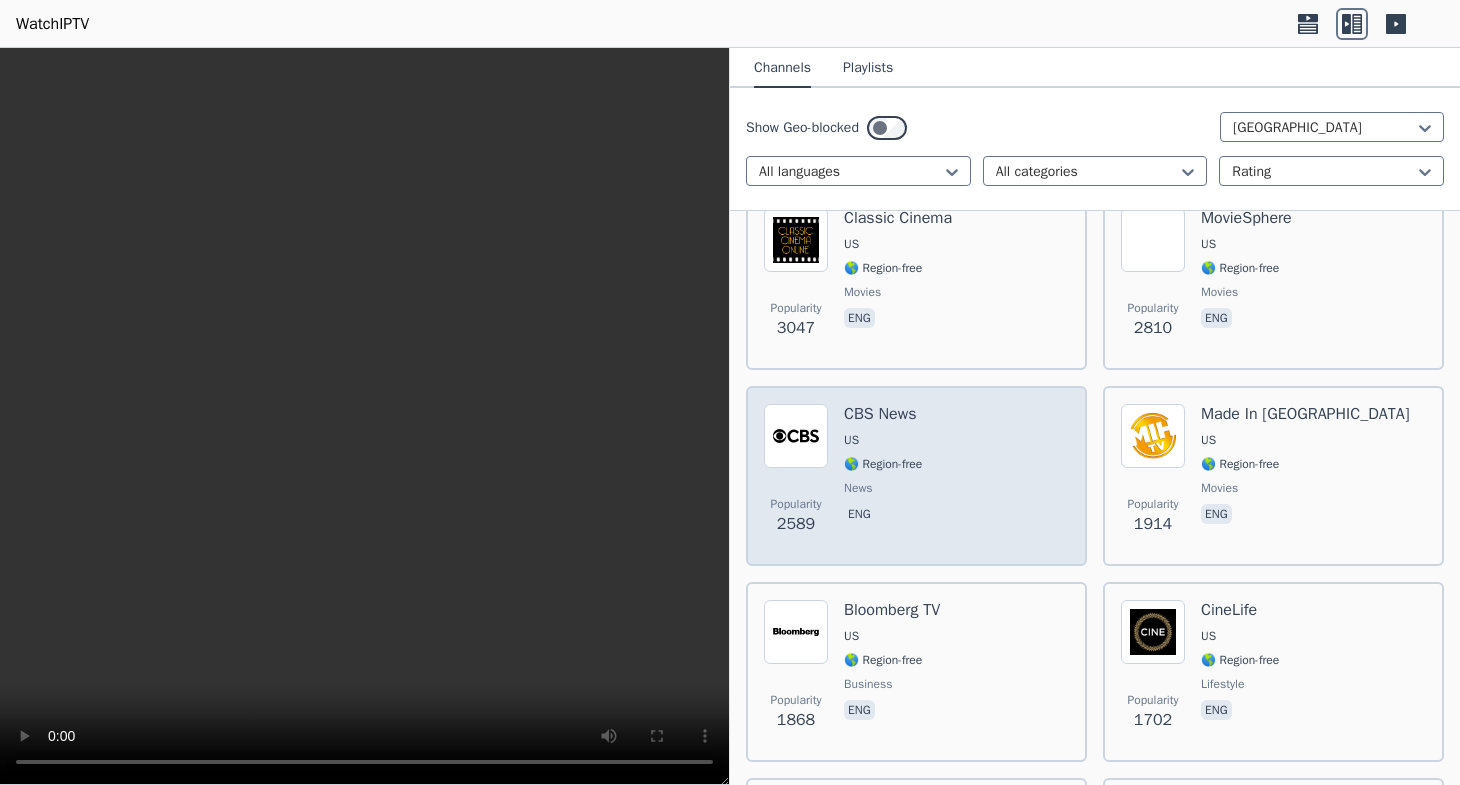 click on "🌎 Region-free" at bounding box center [883, 464] 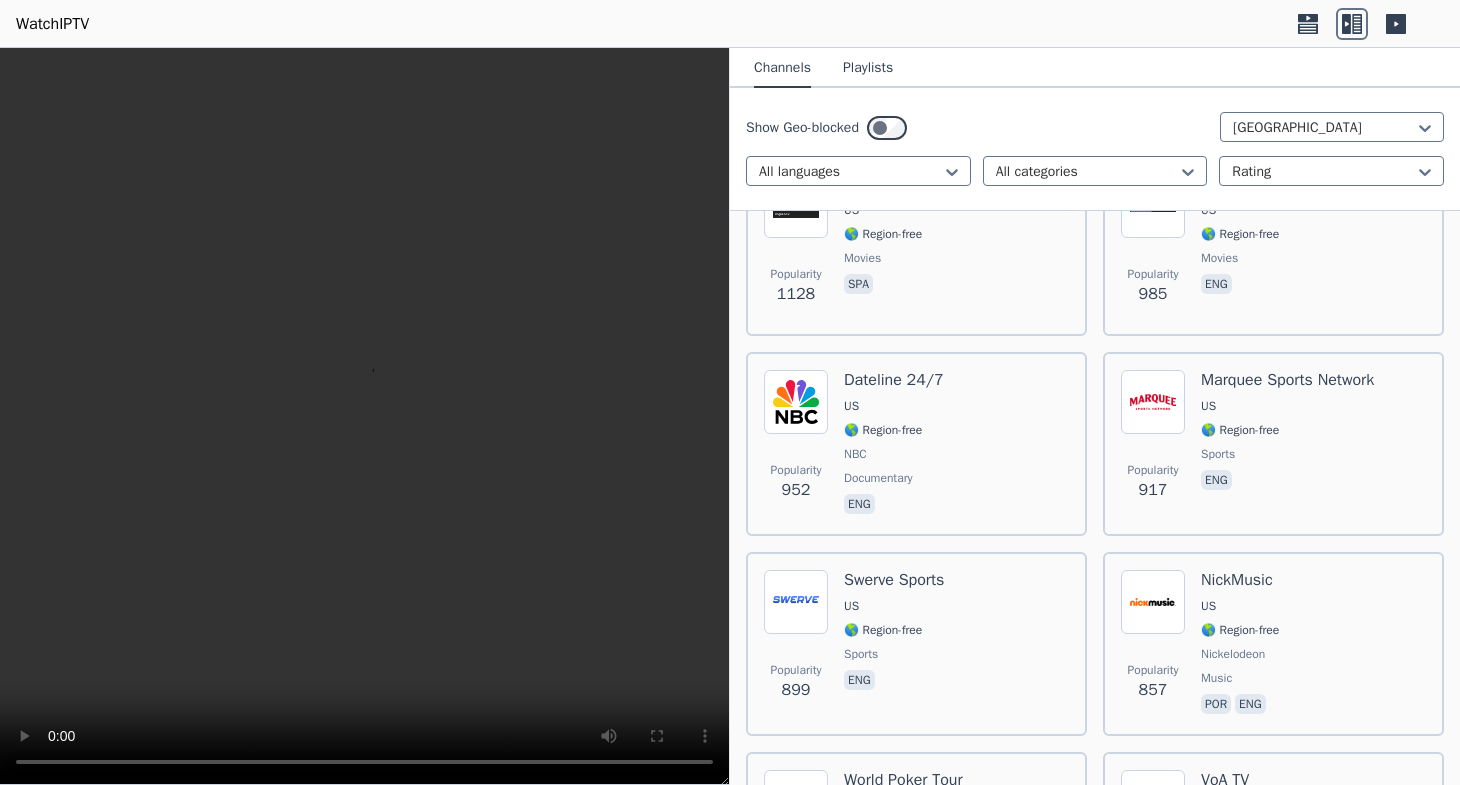 scroll, scrollTop: 1482, scrollLeft: 0, axis: vertical 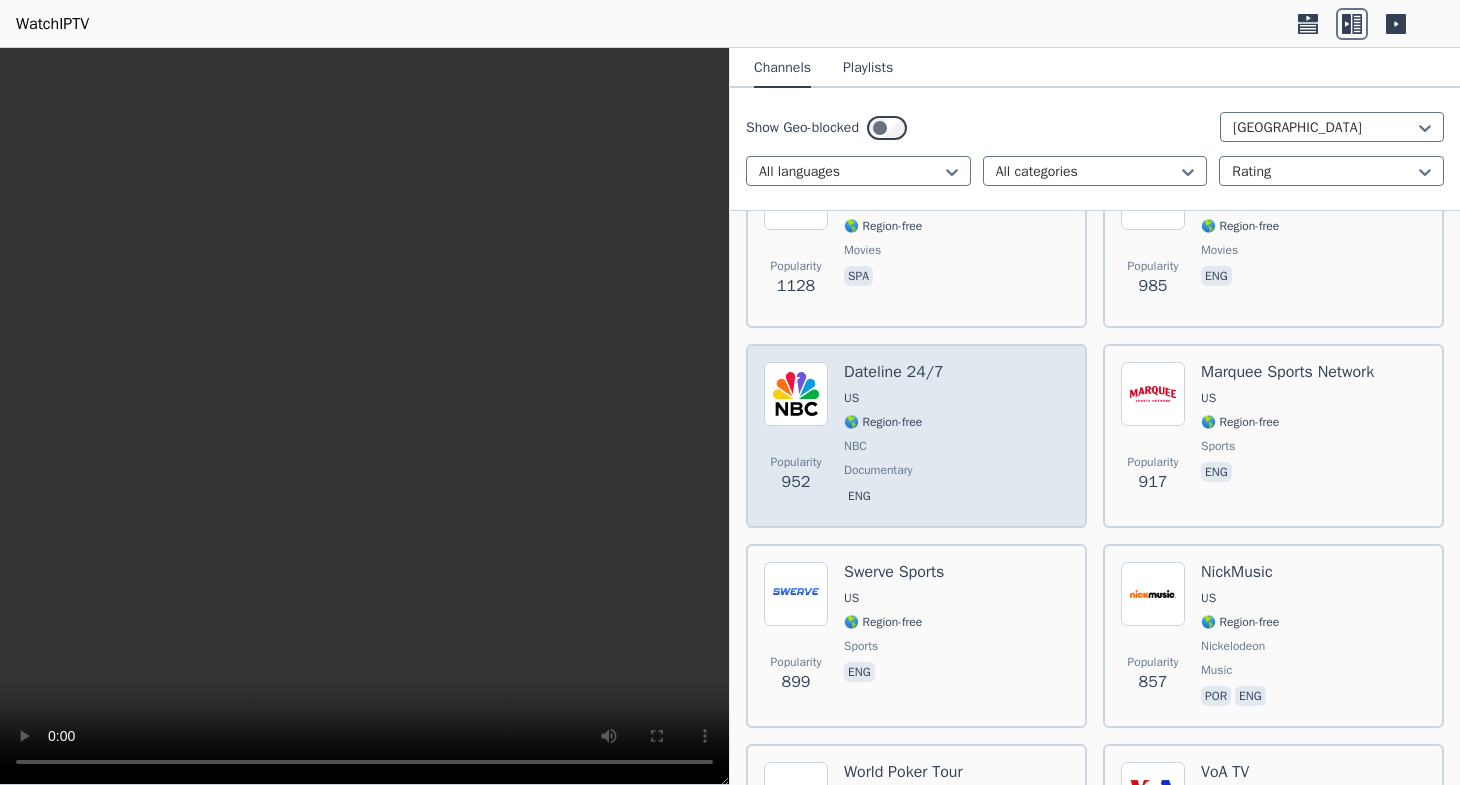 click on "Dateline 24/7 US 🌎 Region-free NBC documentary eng" at bounding box center [894, 436] 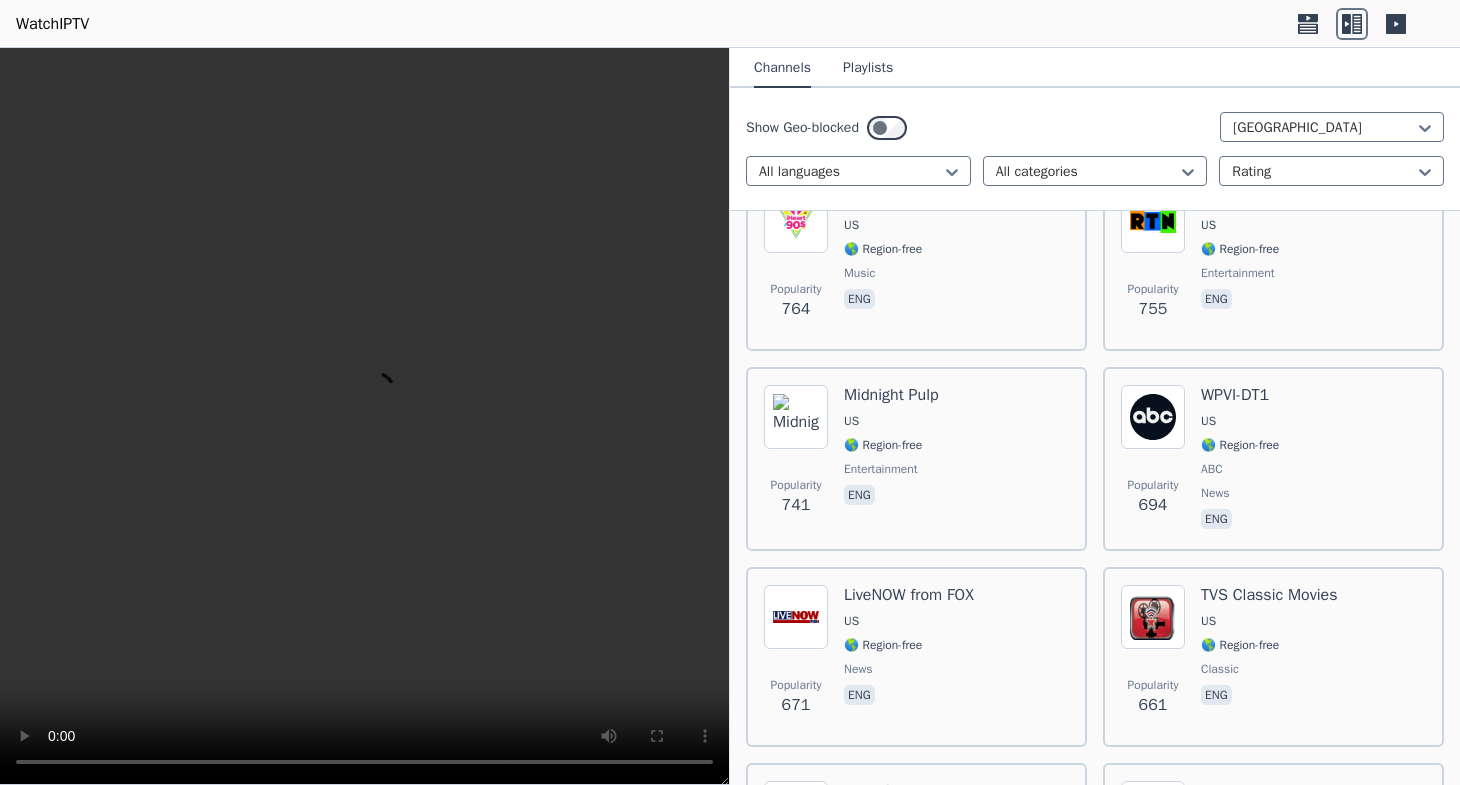 scroll, scrollTop: 2736, scrollLeft: 0, axis: vertical 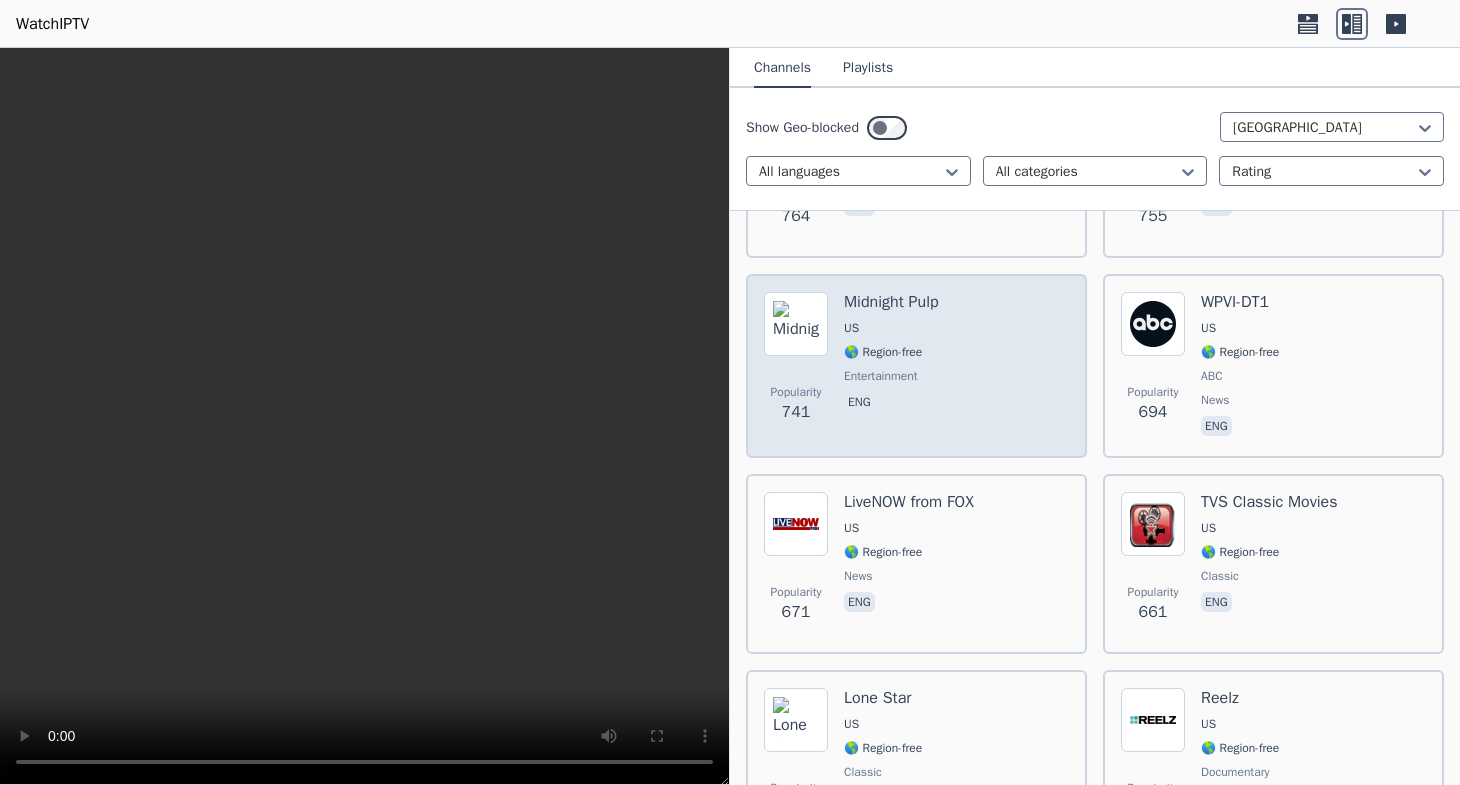 click on "Popularity 741 Midnight Pulp US 🌎 Region-free entertainment eng" at bounding box center [916, 366] 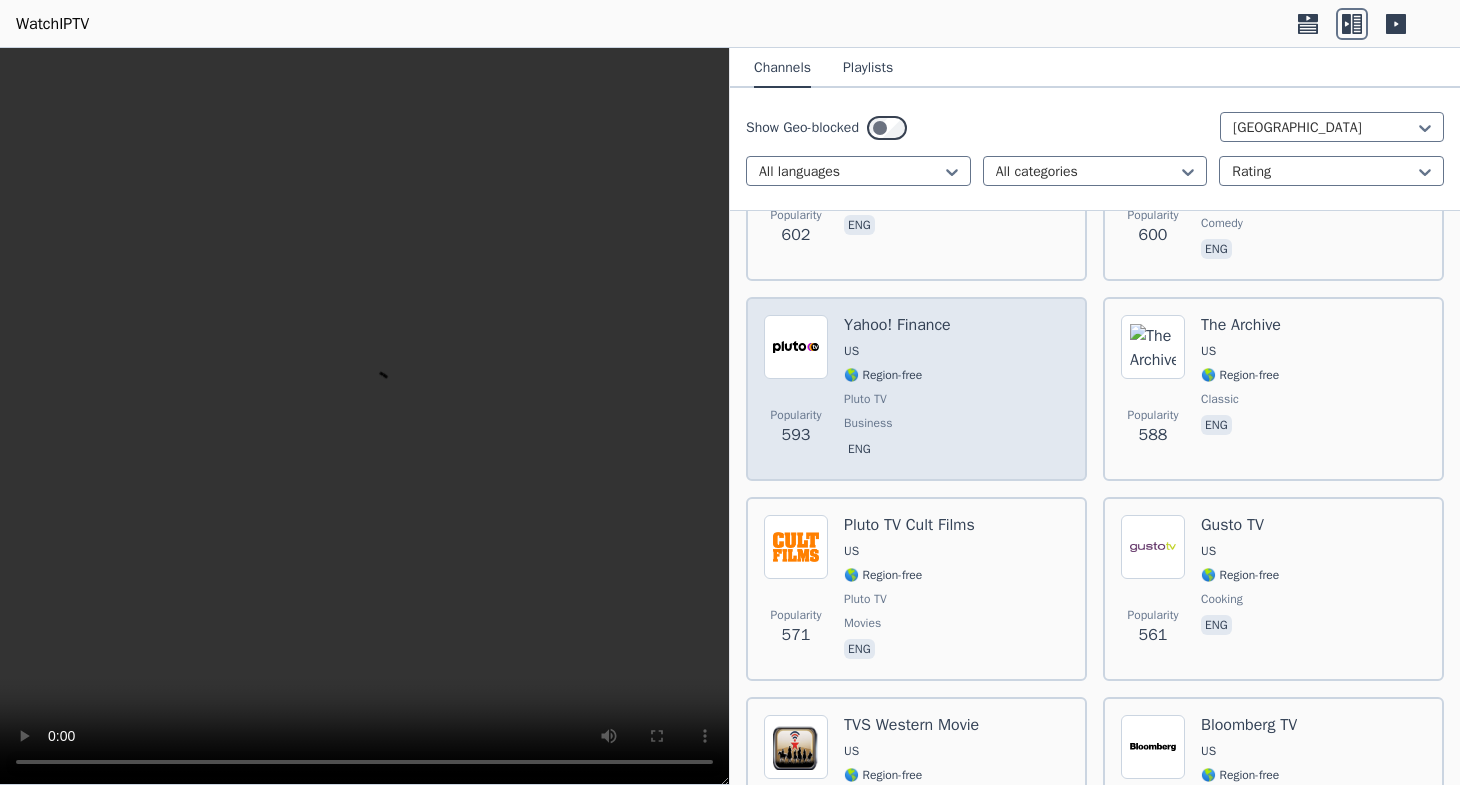 scroll, scrollTop: 3534, scrollLeft: 0, axis: vertical 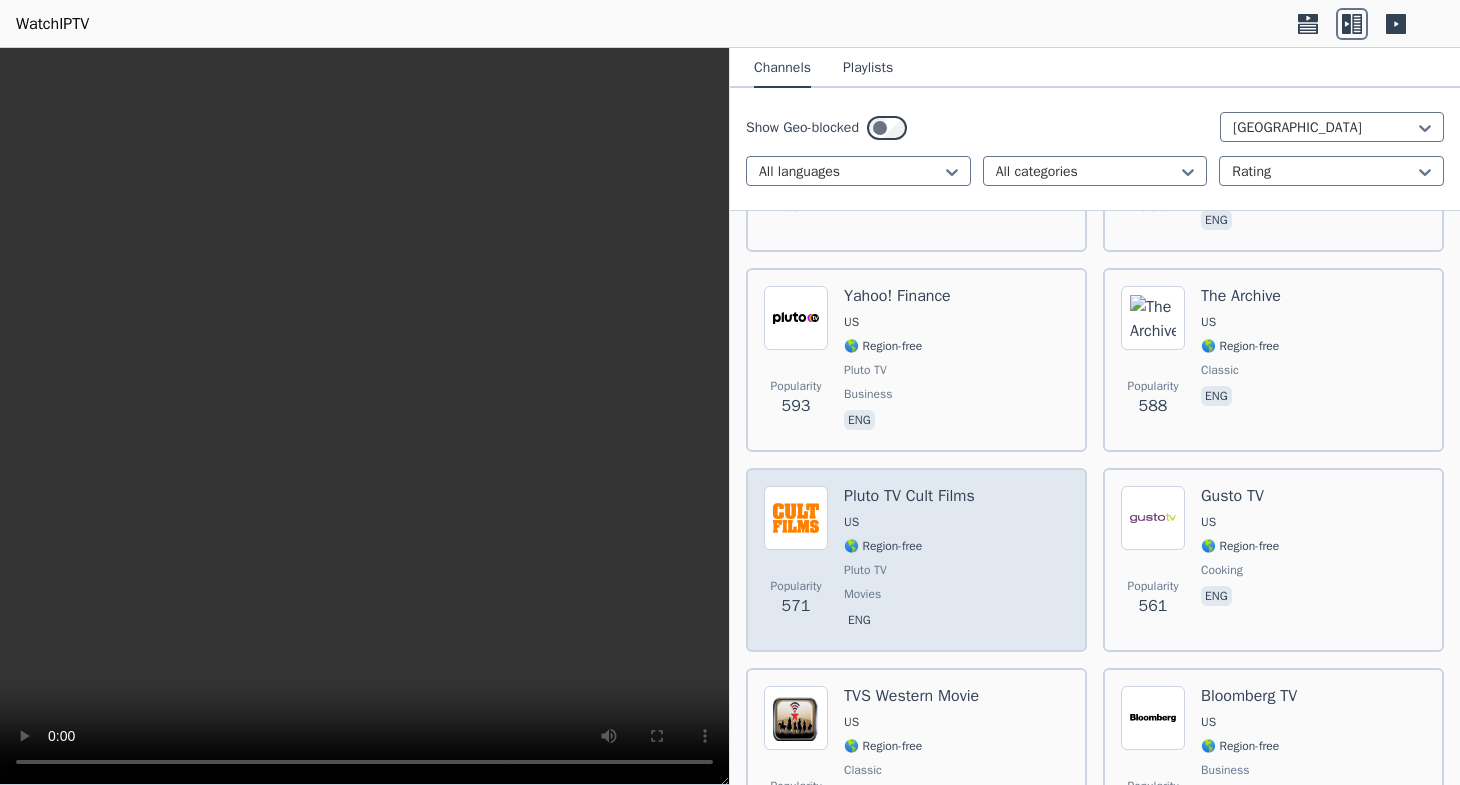 click on "Pluto TV Cult Films US 🌎 Region-free Pluto TV movies eng" at bounding box center [909, 560] 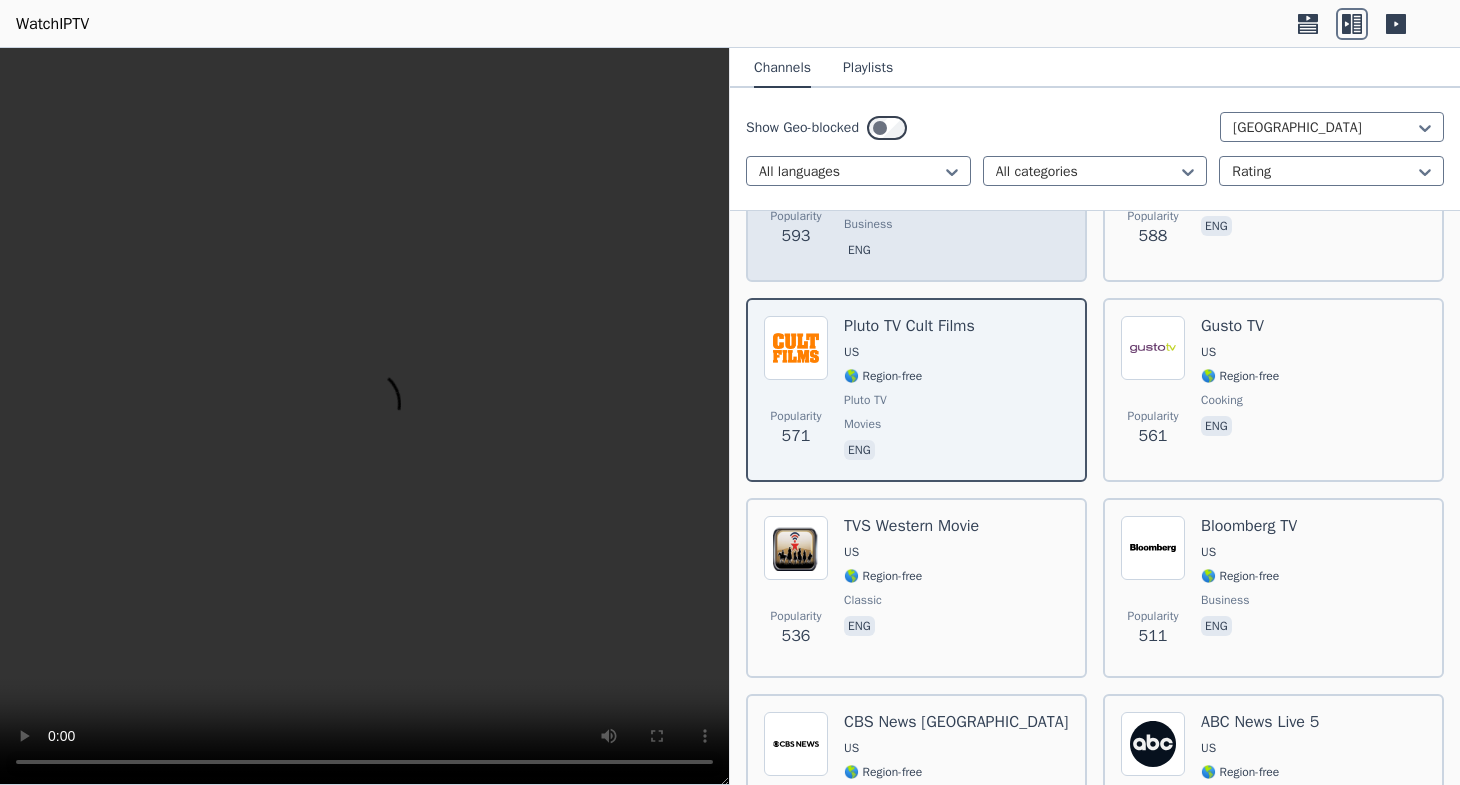 scroll, scrollTop: 3762, scrollLeft: 0, axis: vertical 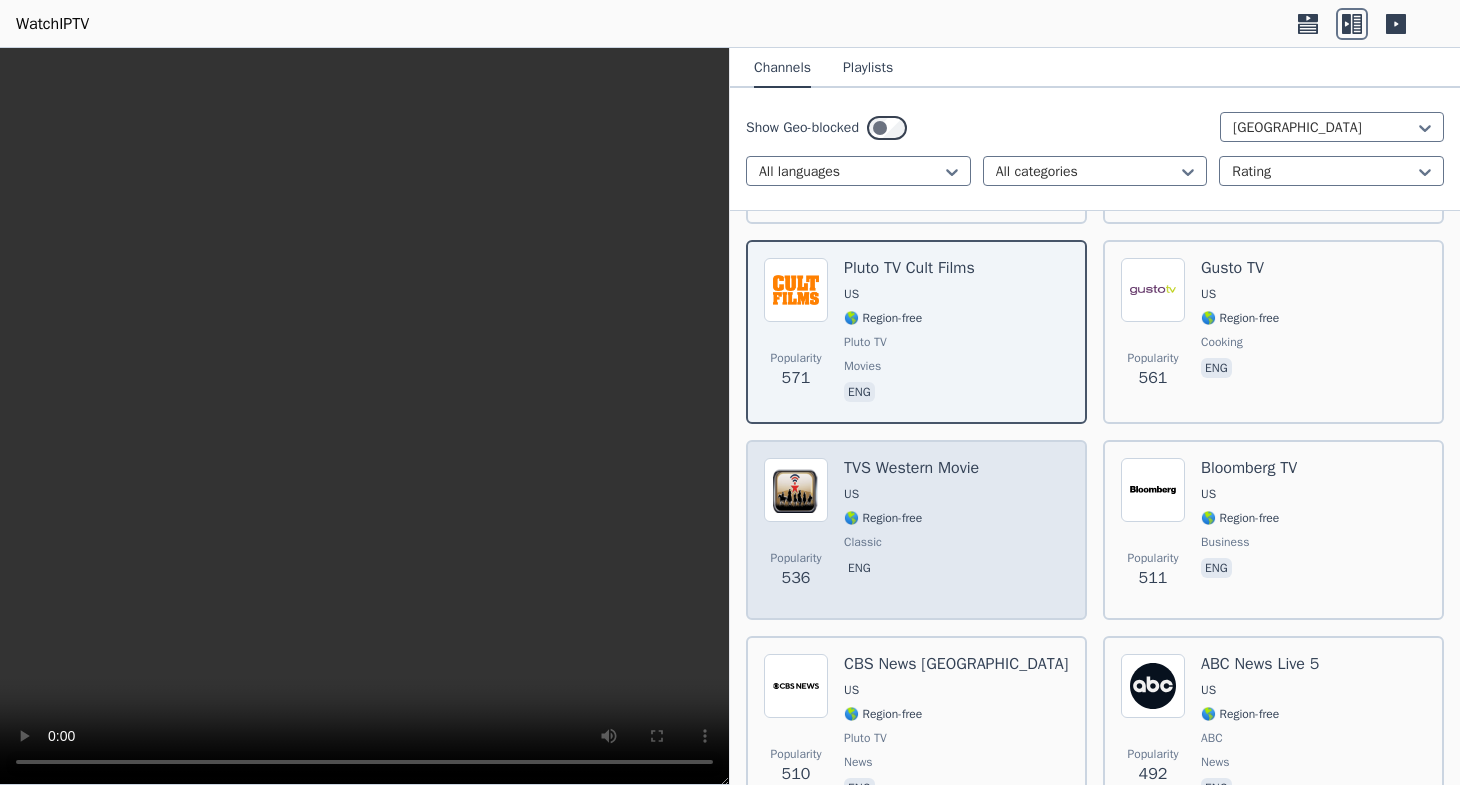 click on "TVS Western Movie" at bounding box center (911, 468) 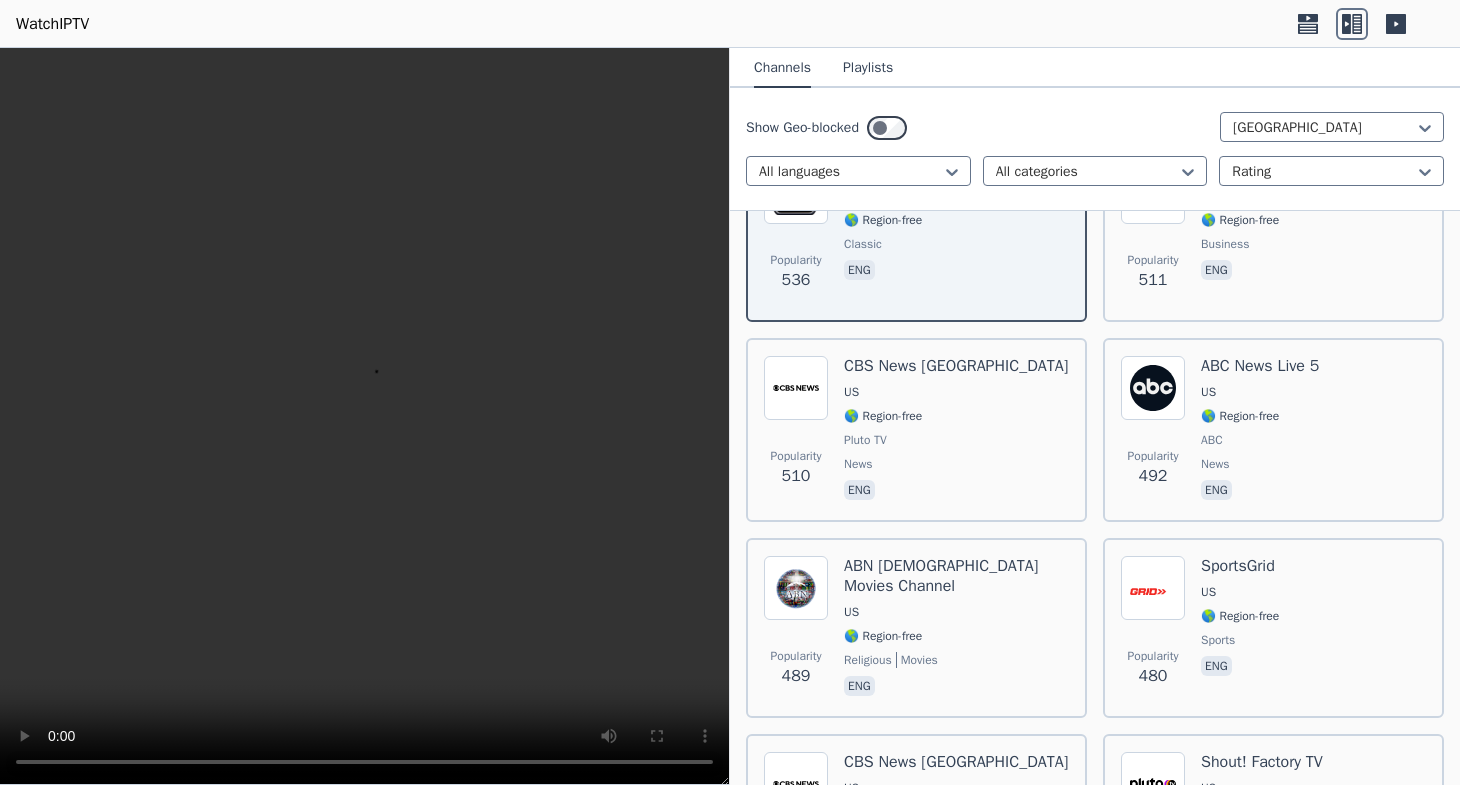 scroll, scrollTop: 4104, scrollLeft: 0, axis: vertical 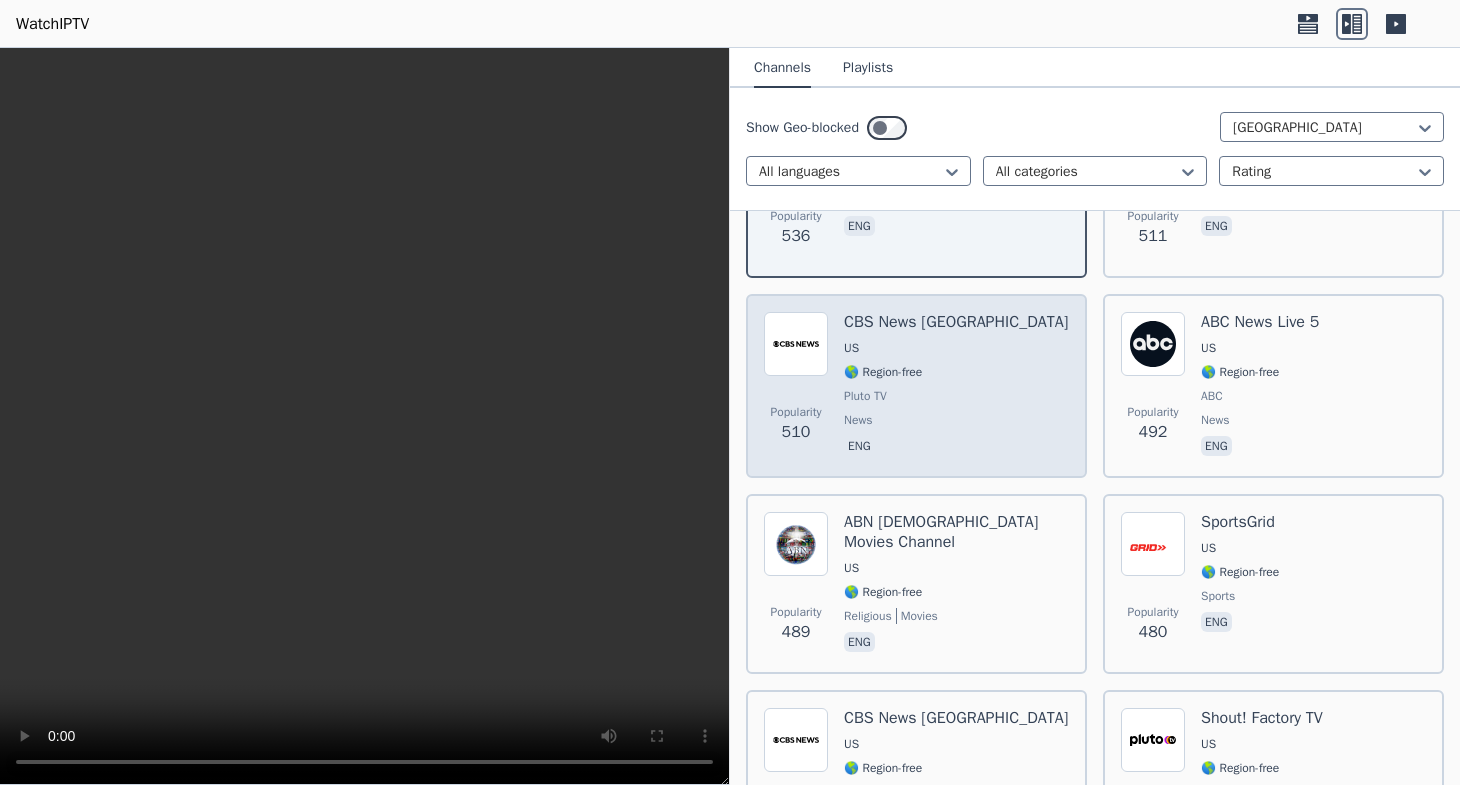 click on "🌎 Region-free" at bounding box center (883, 372) 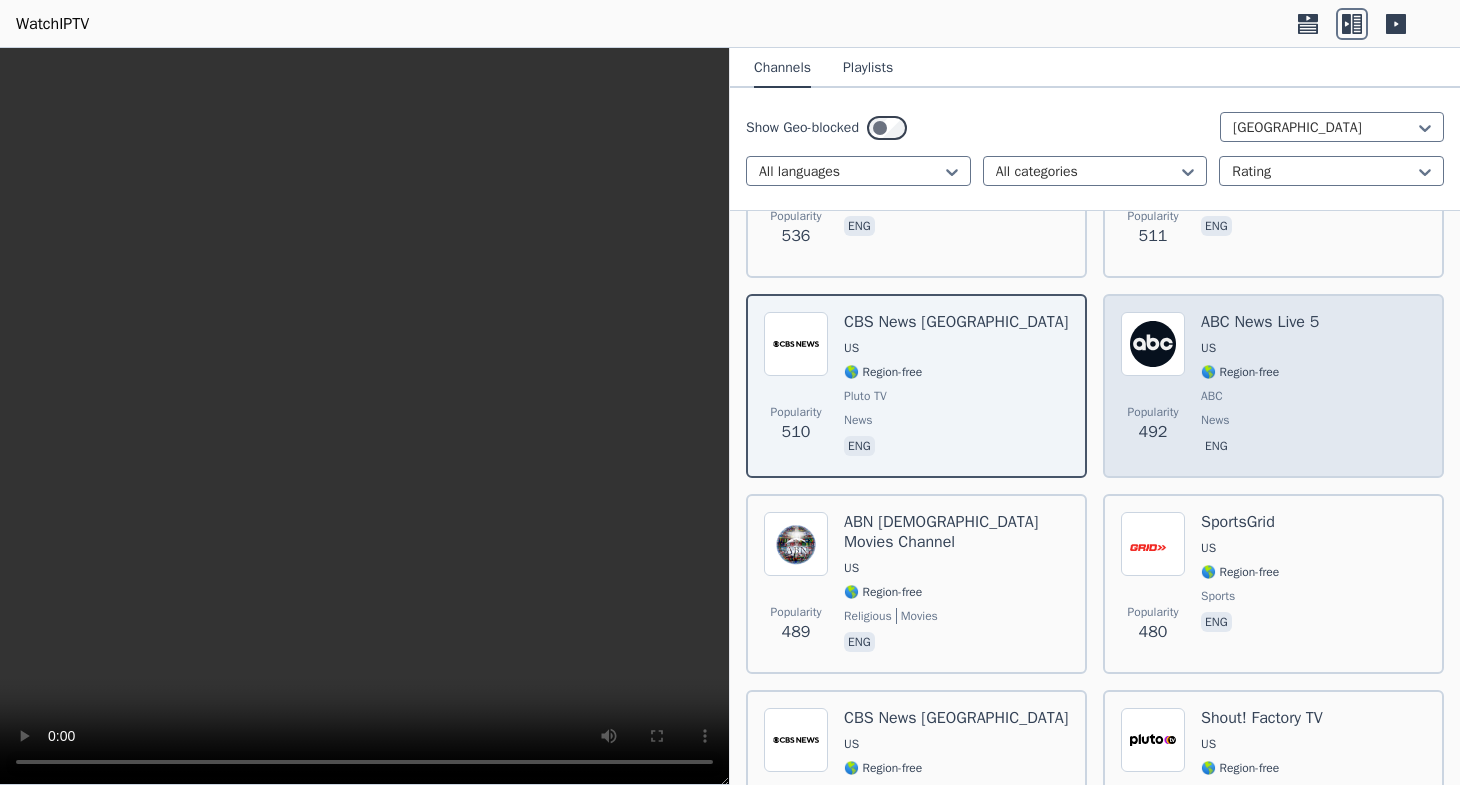 click on "ABC News Live 5 US 🌎 Region-free ABC news eng" at bounding box center (1260, 386) 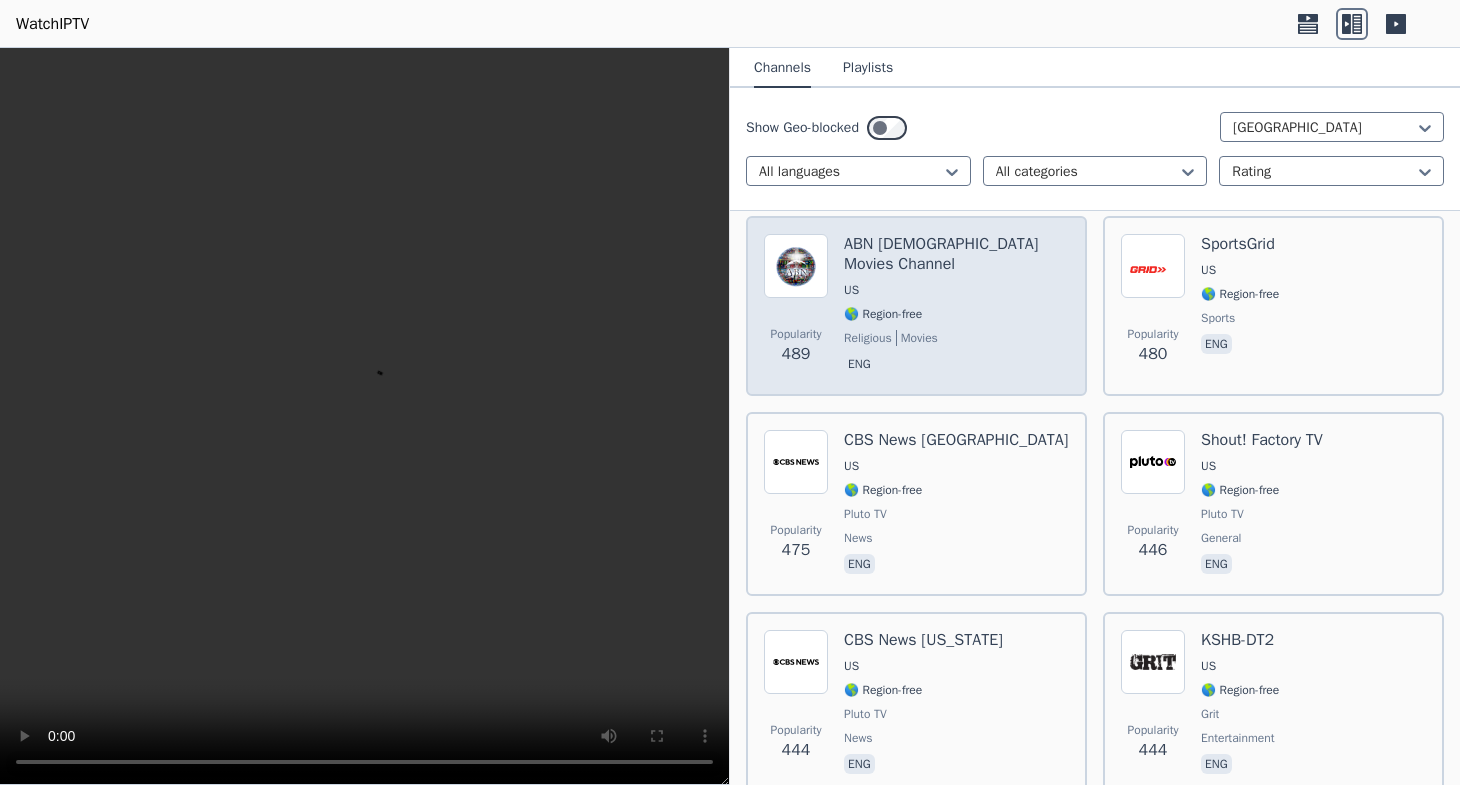 scroll, scrollTop: 4446, scrollLeft: 0, axis: vertical 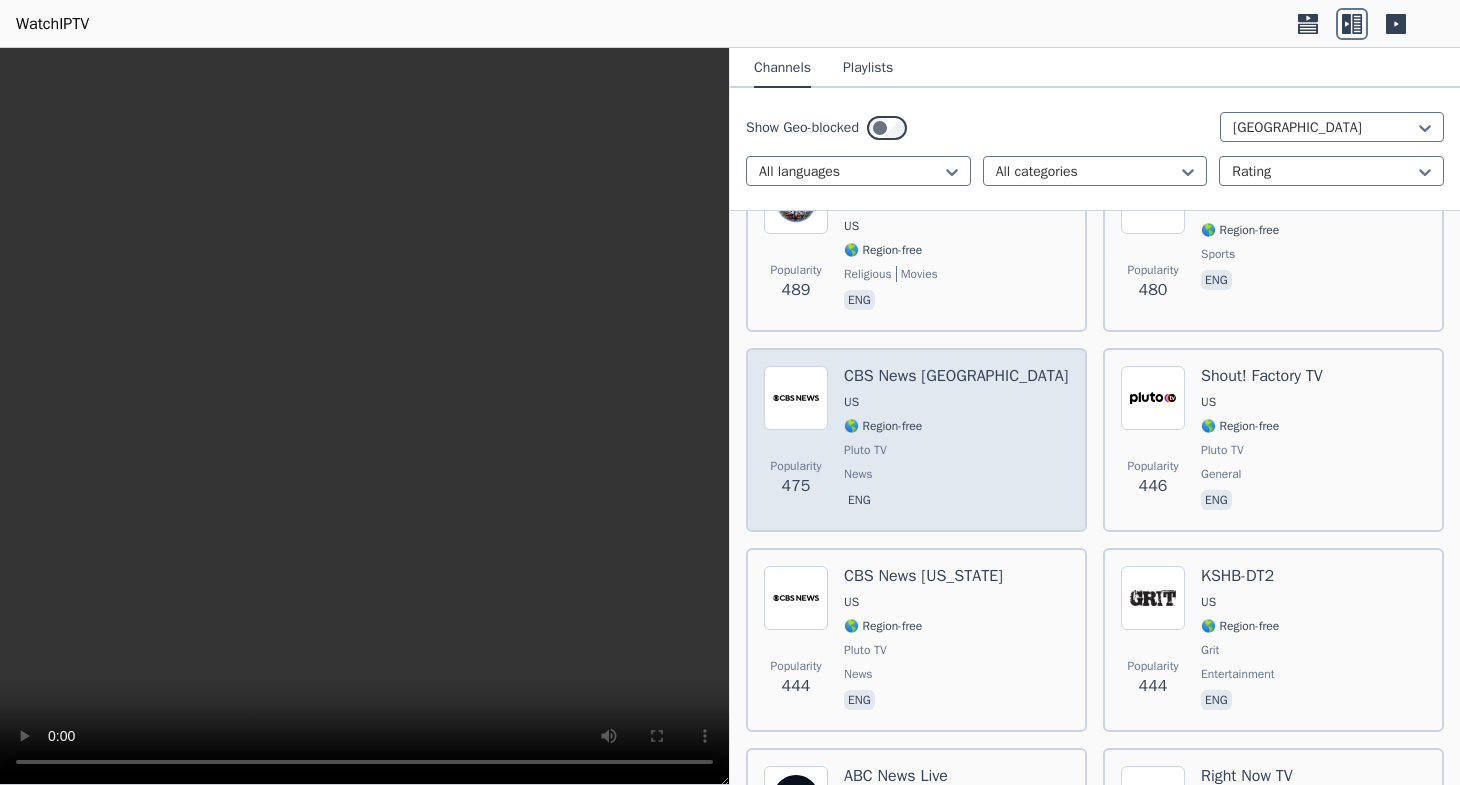 click on "CBS News [GEOGRAPHIC_DATA] [GEOGRAPHIC_DATA] 🌎 Region-free Pluto TV news eng" at bounding box center [956, 440] 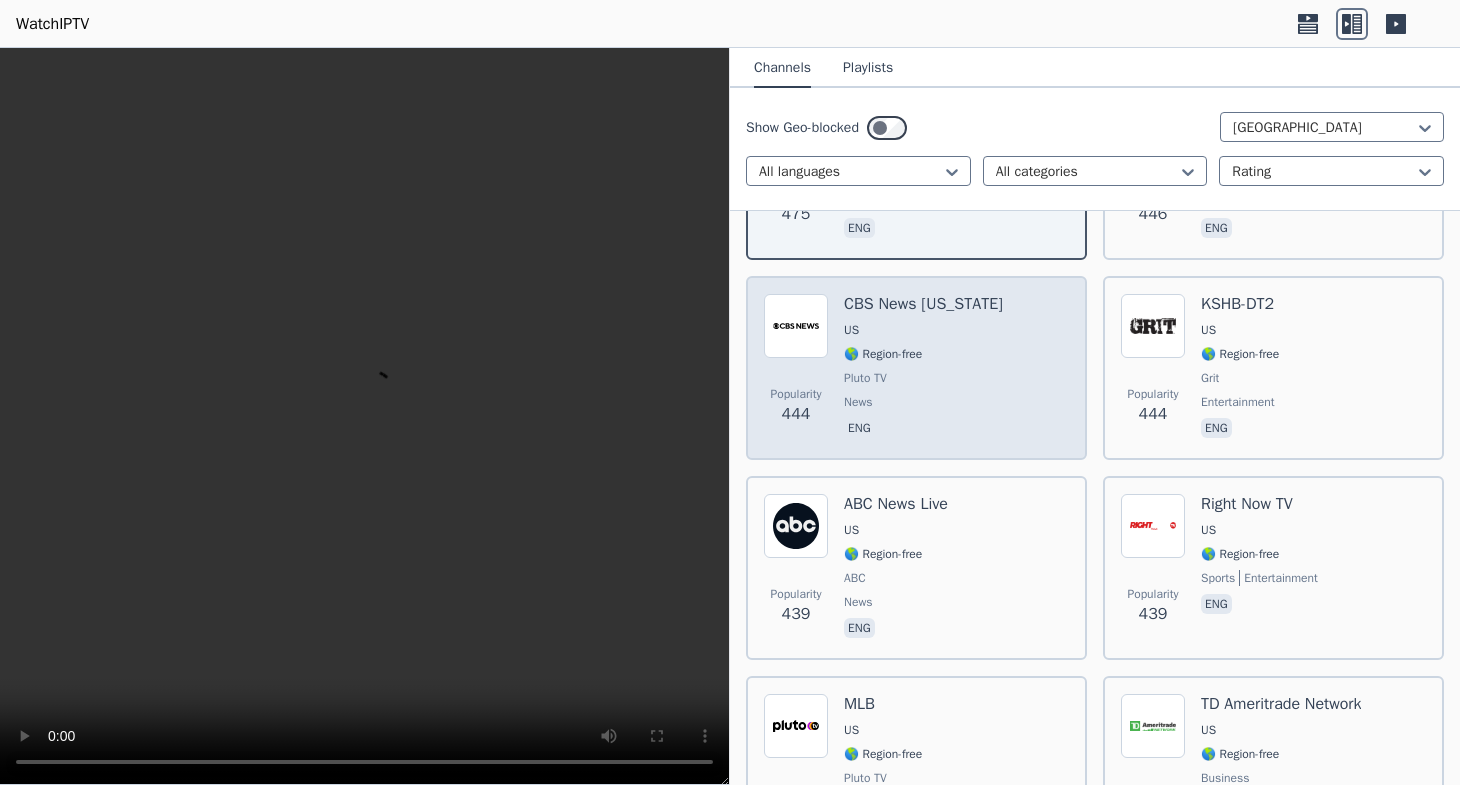 scroll, scrollTop: 4788, scrollLeft: 0, axis: vertical 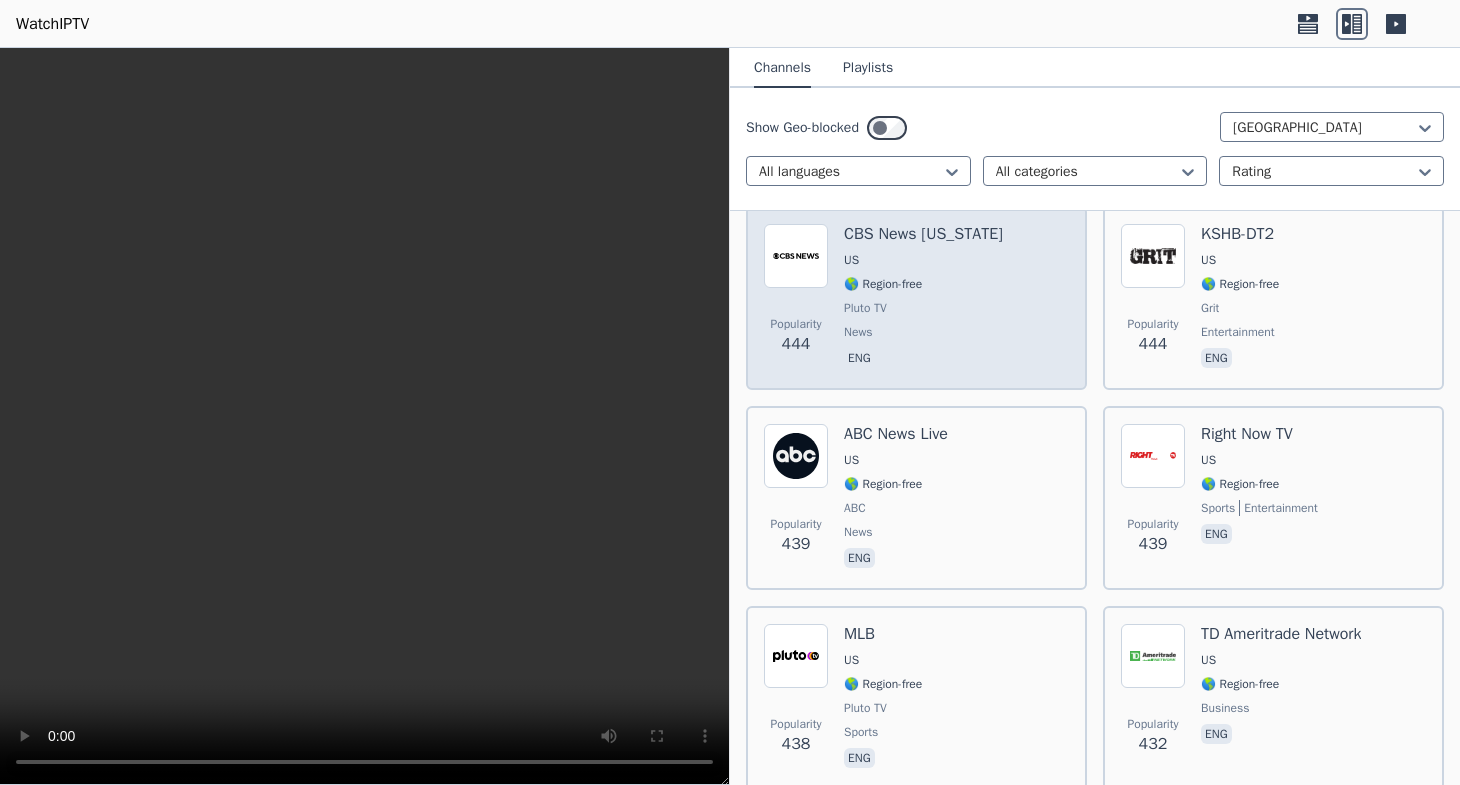 click on "CBS News [US_STATE] [GEOGRAPHIC_DATA] 🌎 Region-free Pluto TV news eng" at bounding box center (923, 298) 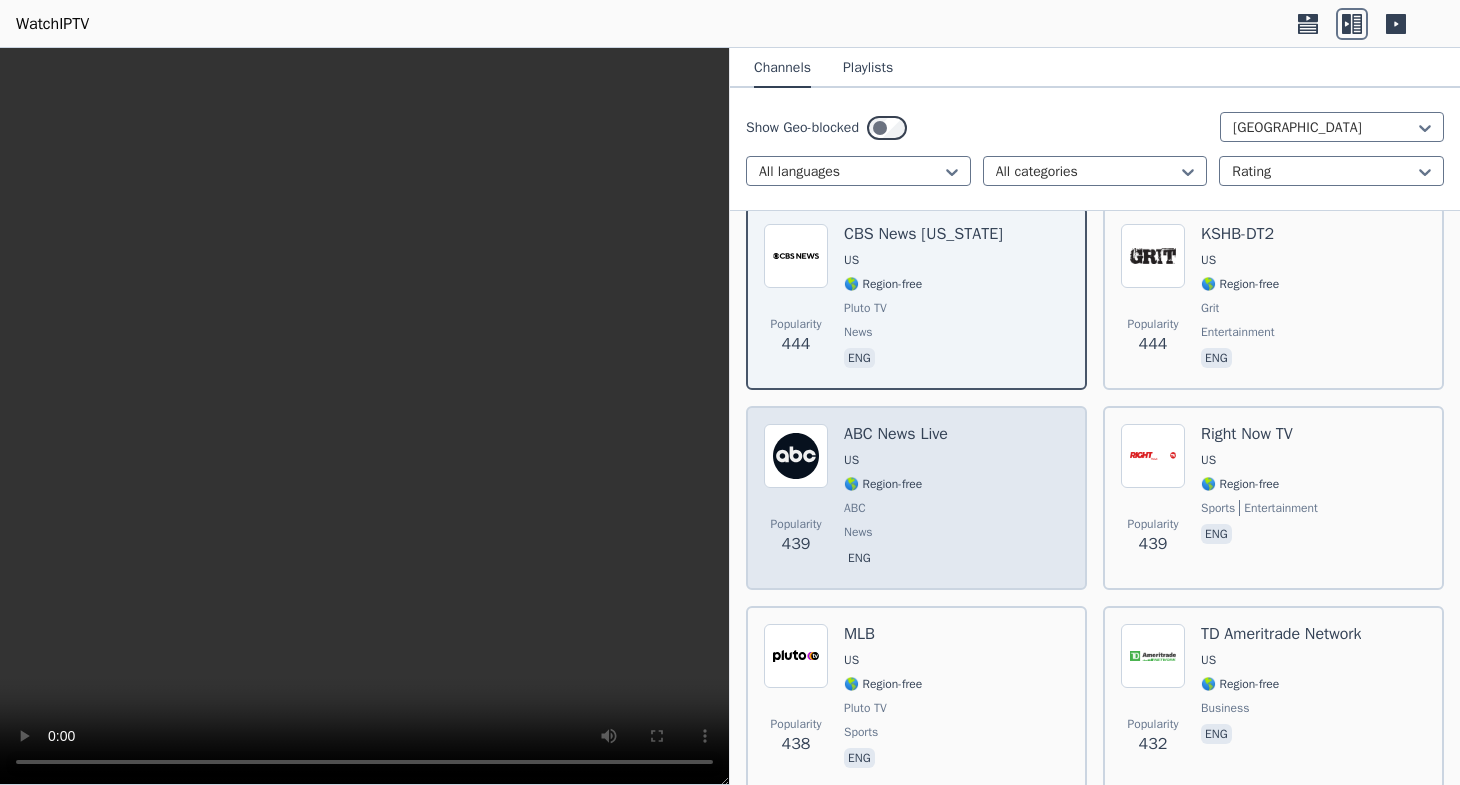 click on "Popularity 439 ABC News Live US 🌎 Region-free ABC news eng" at bounding box center [916, 498] 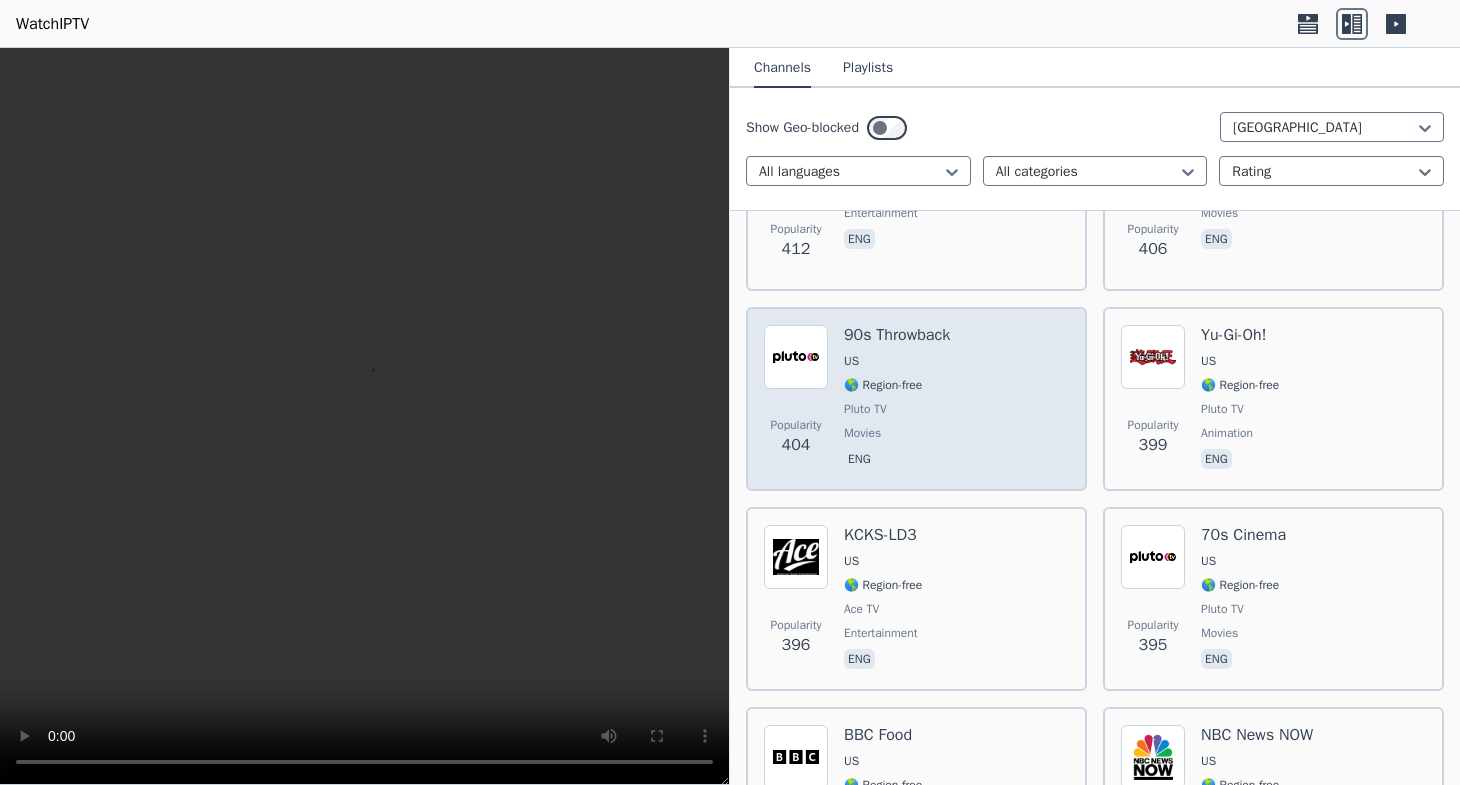 scroll, scrollTop: 5814, scrollLeft: 0, axis: vertical 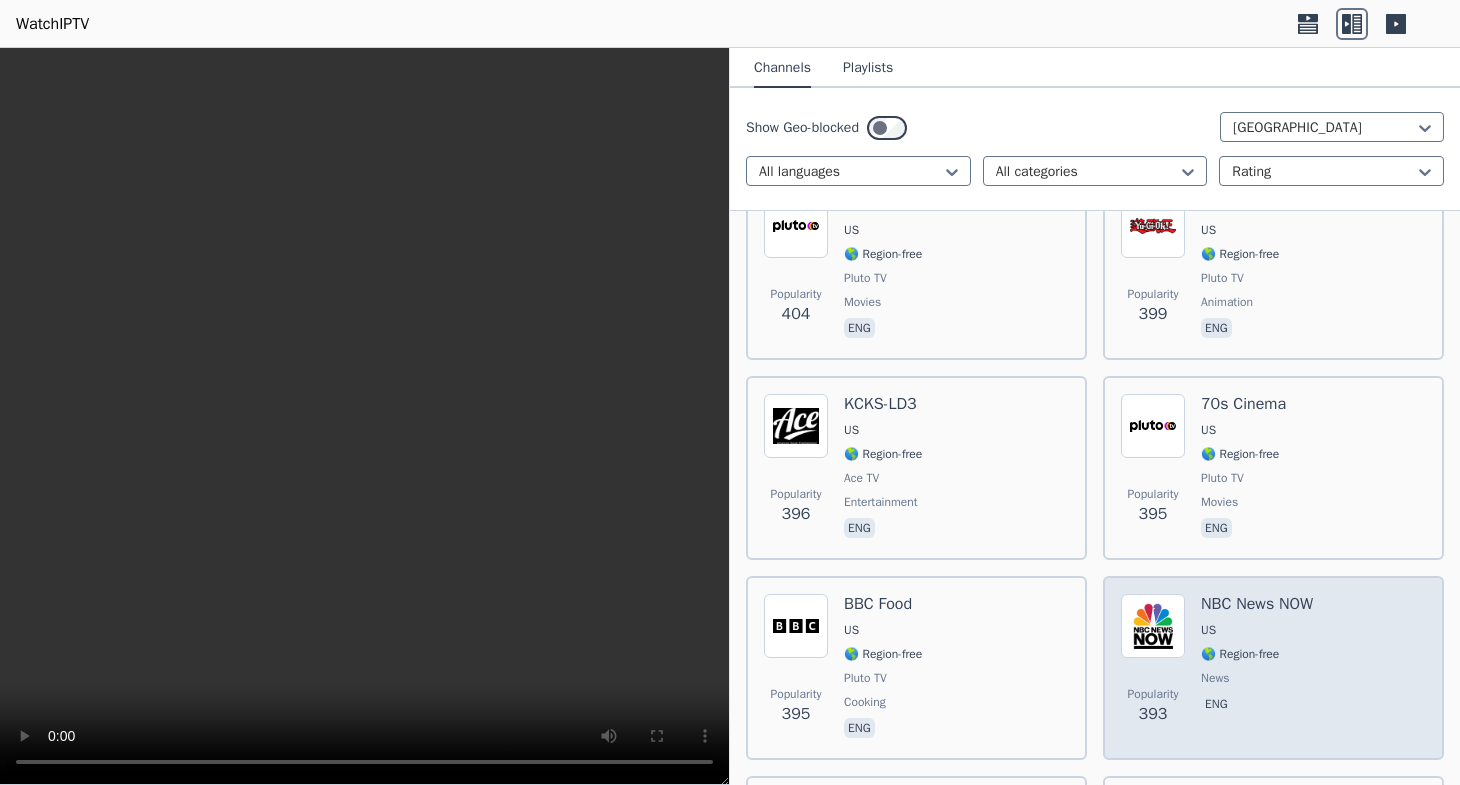 click on "NBC News NOW US 🌎 Region-free news eng" at bounding box center (1257, 668) 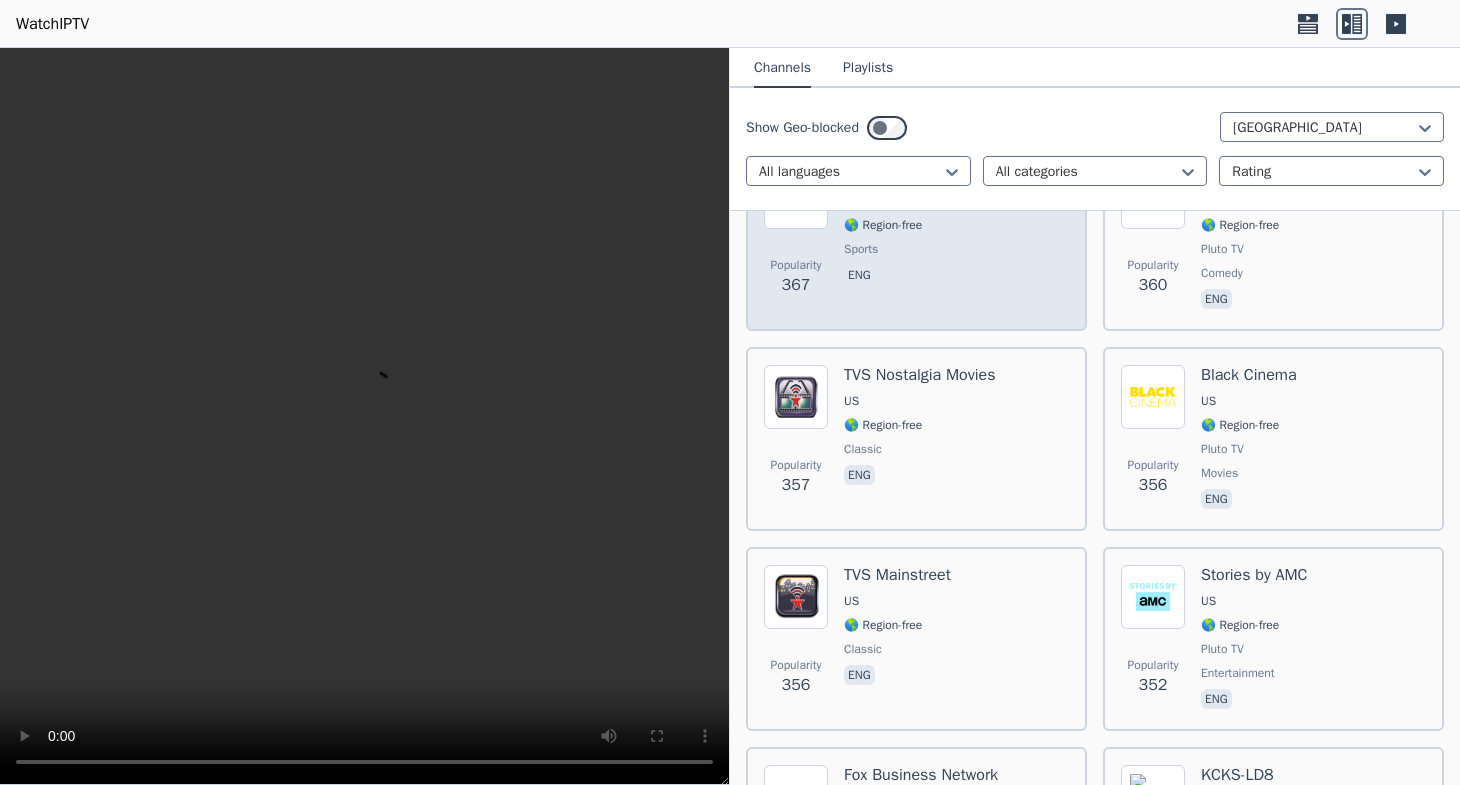scroll, scrollTop: 6840, scrollLeft: 0, axis: vertical 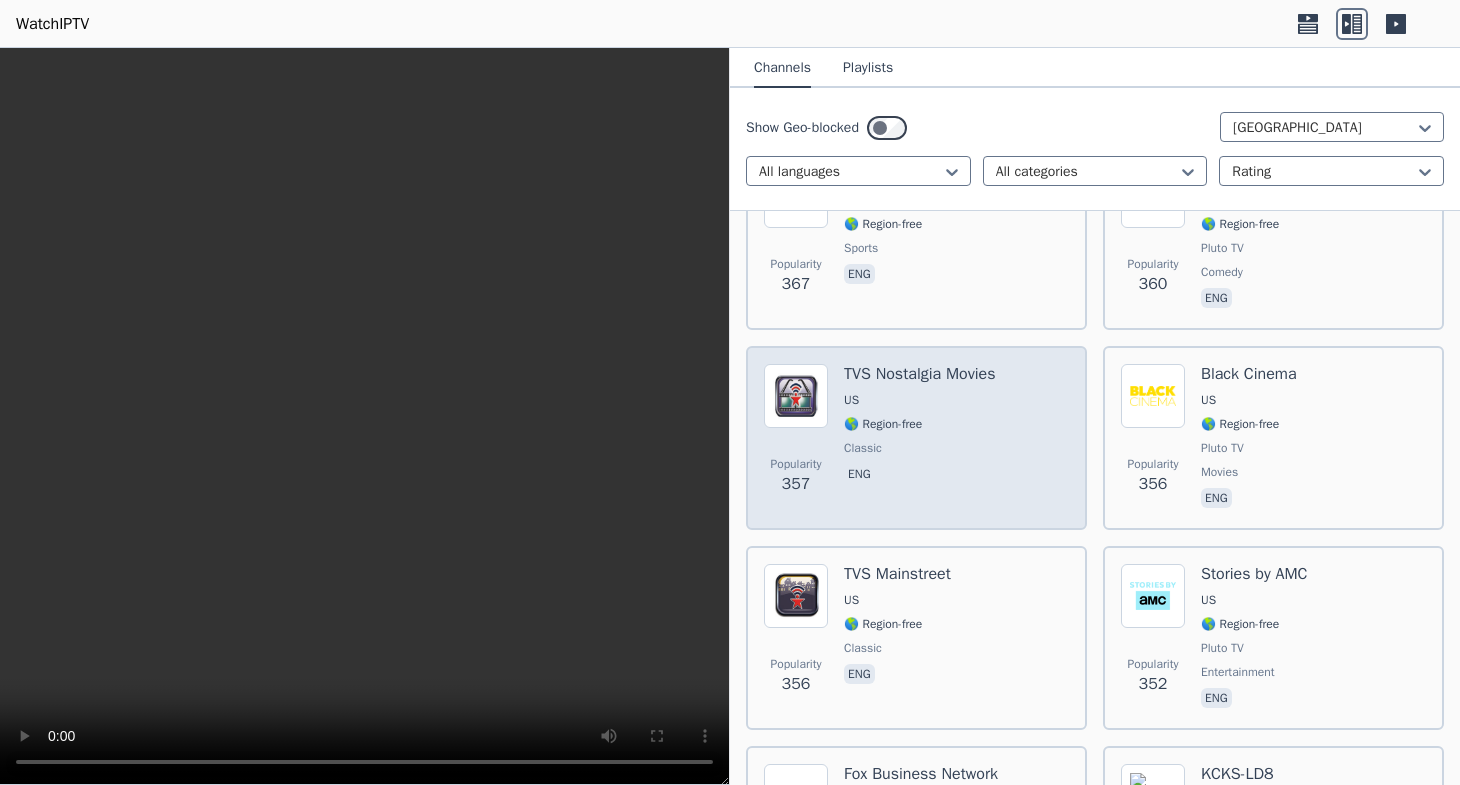 click on "TVS Nostalgia Movies US 🌎 Region-free classic eng" at bounding box center (919, 438) 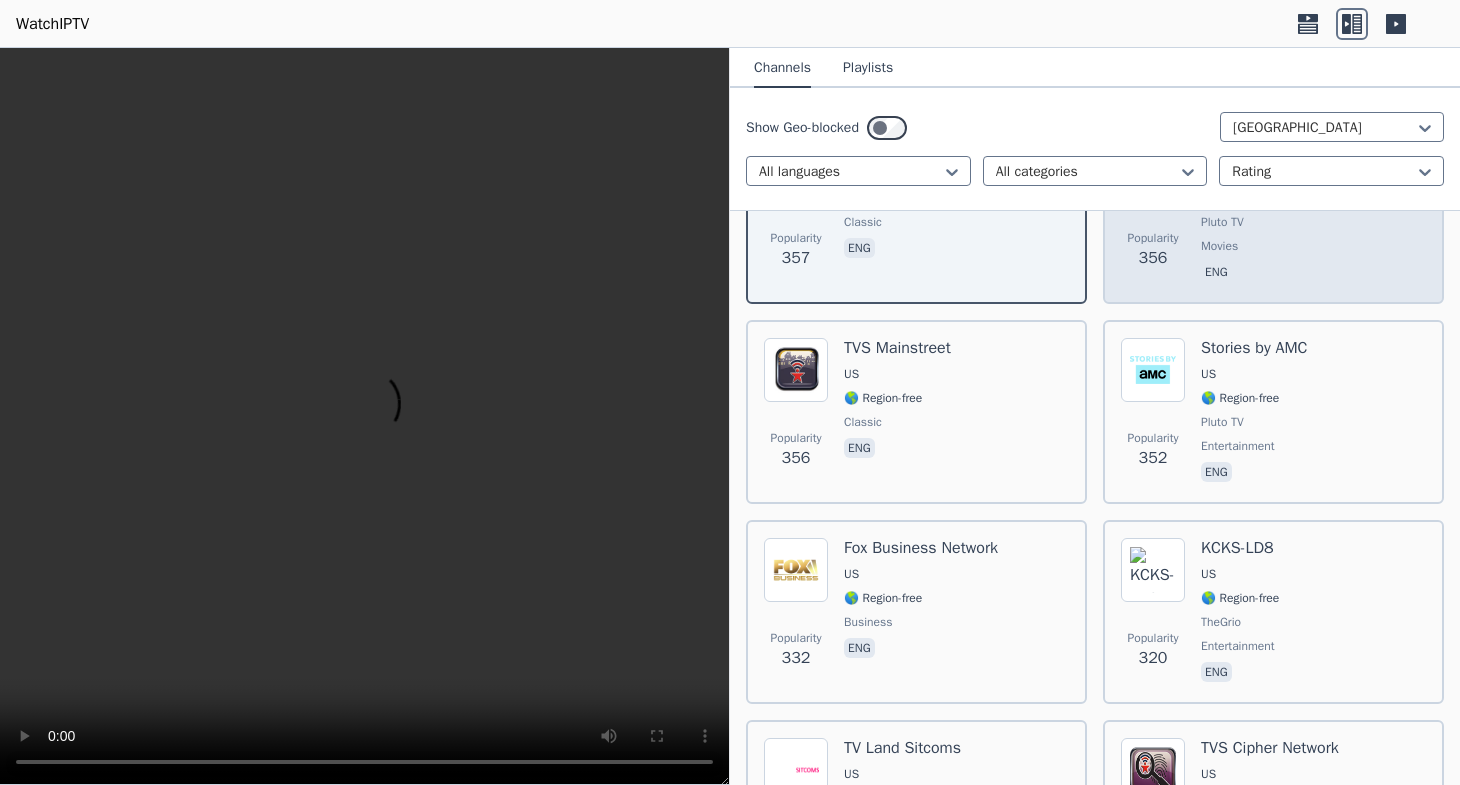 scroll, scrollTop: 7068, scrollLeft: 0, axis: vertical 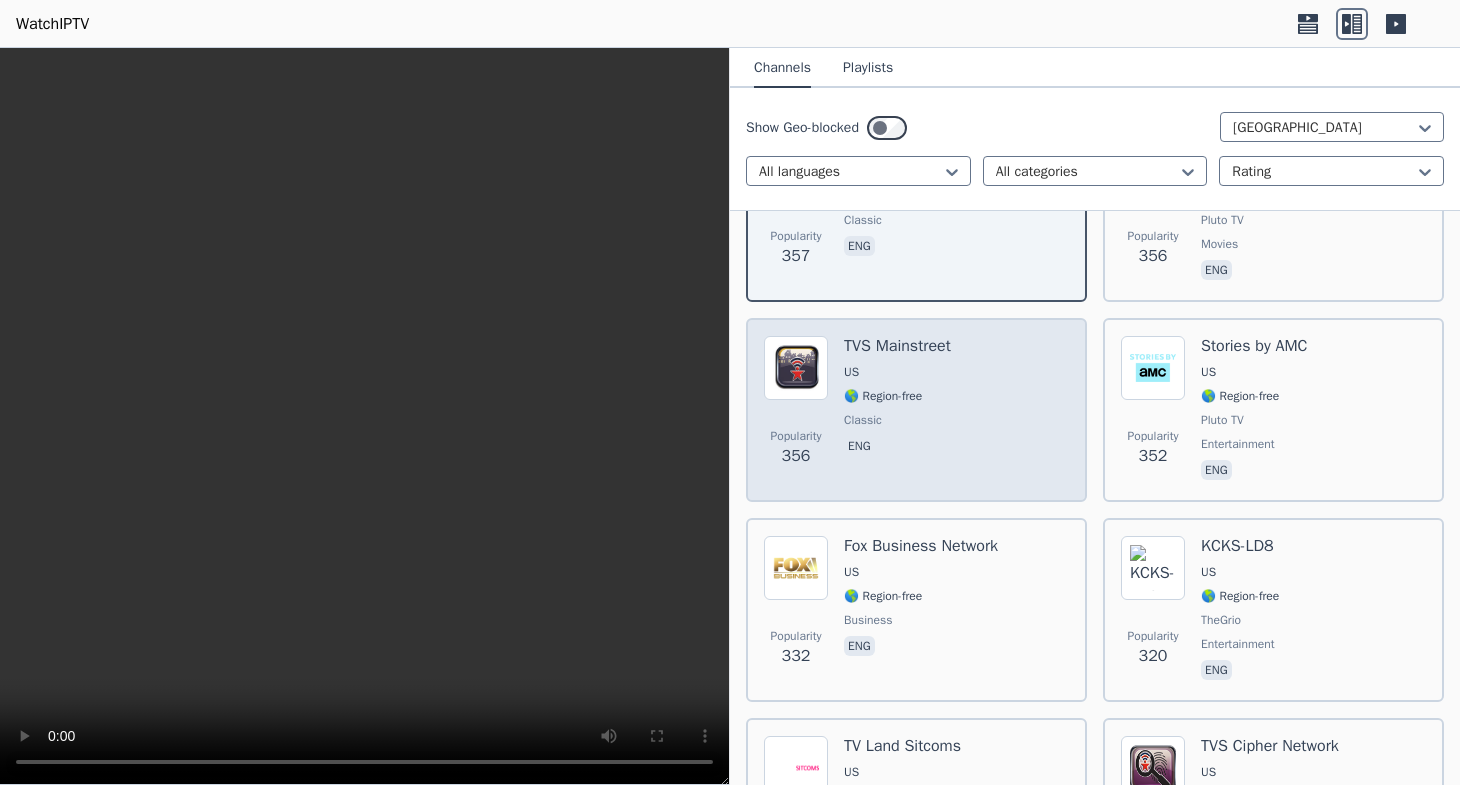 click on "🌎 Region-free" at bounding box center [883, 396] 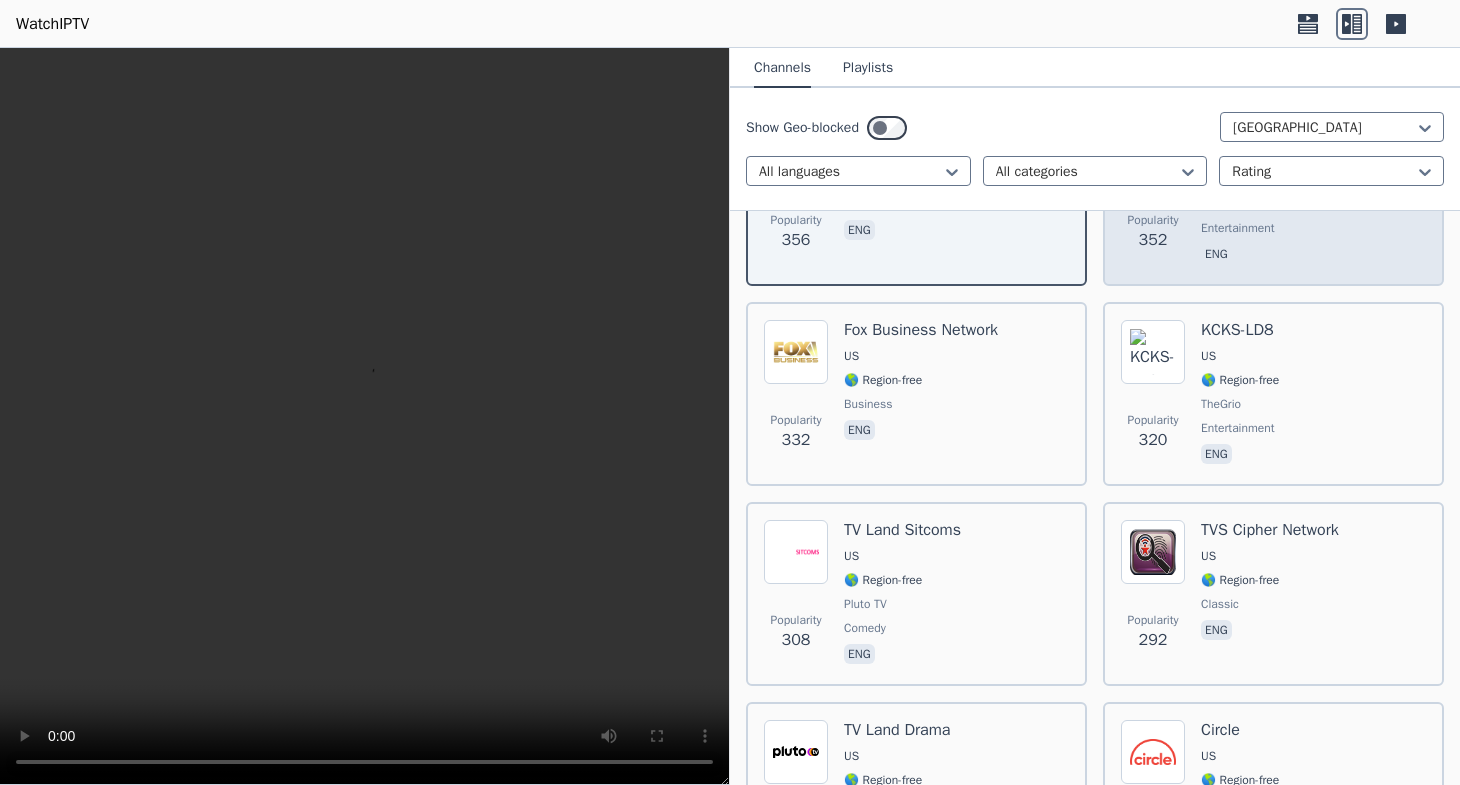 scroll, scrollTop: 7296, scrollLeft: 0, axis: vertical 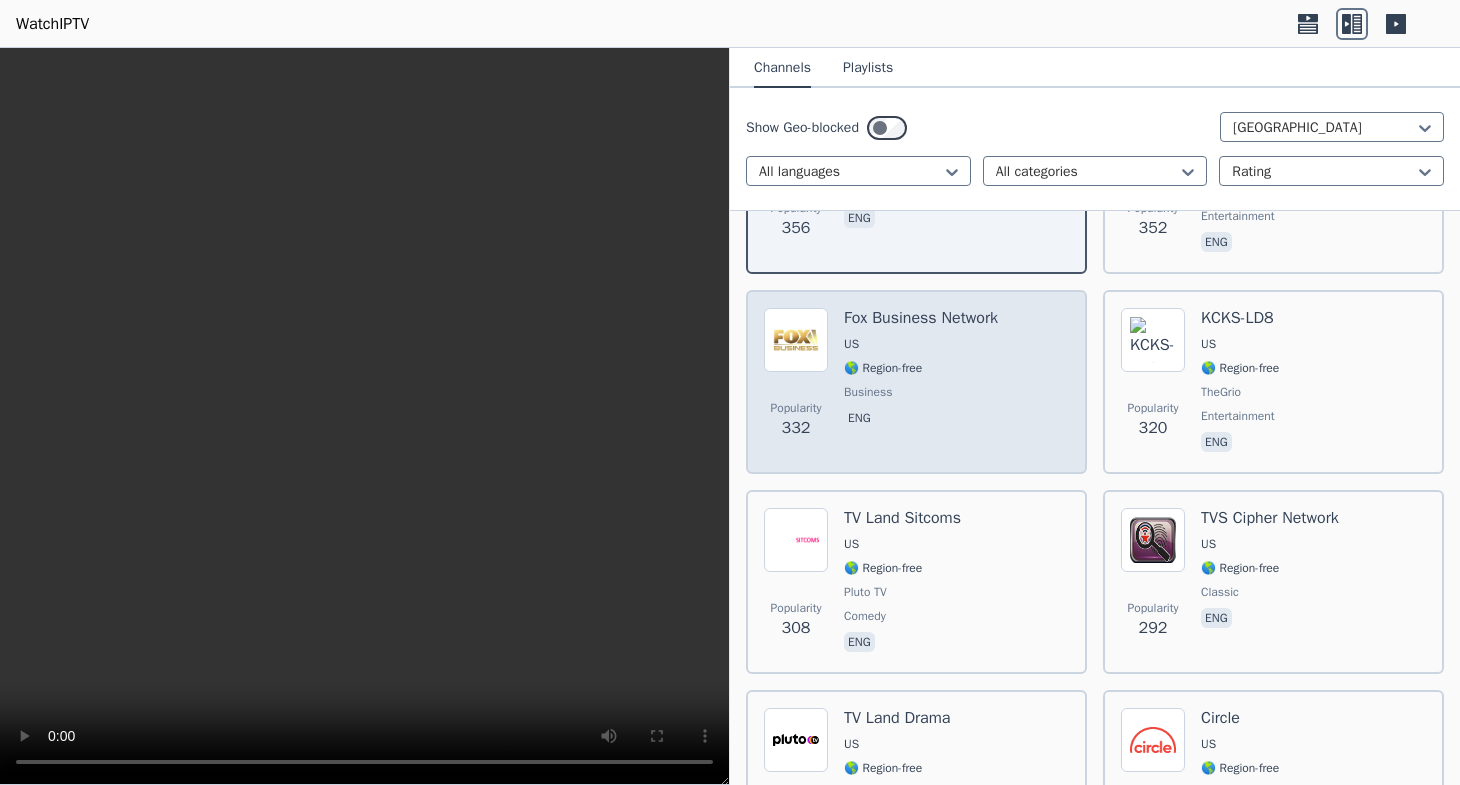 click on "Fox Business Network US 🌎 Region-free business eng" at bounding box center [921, 382] 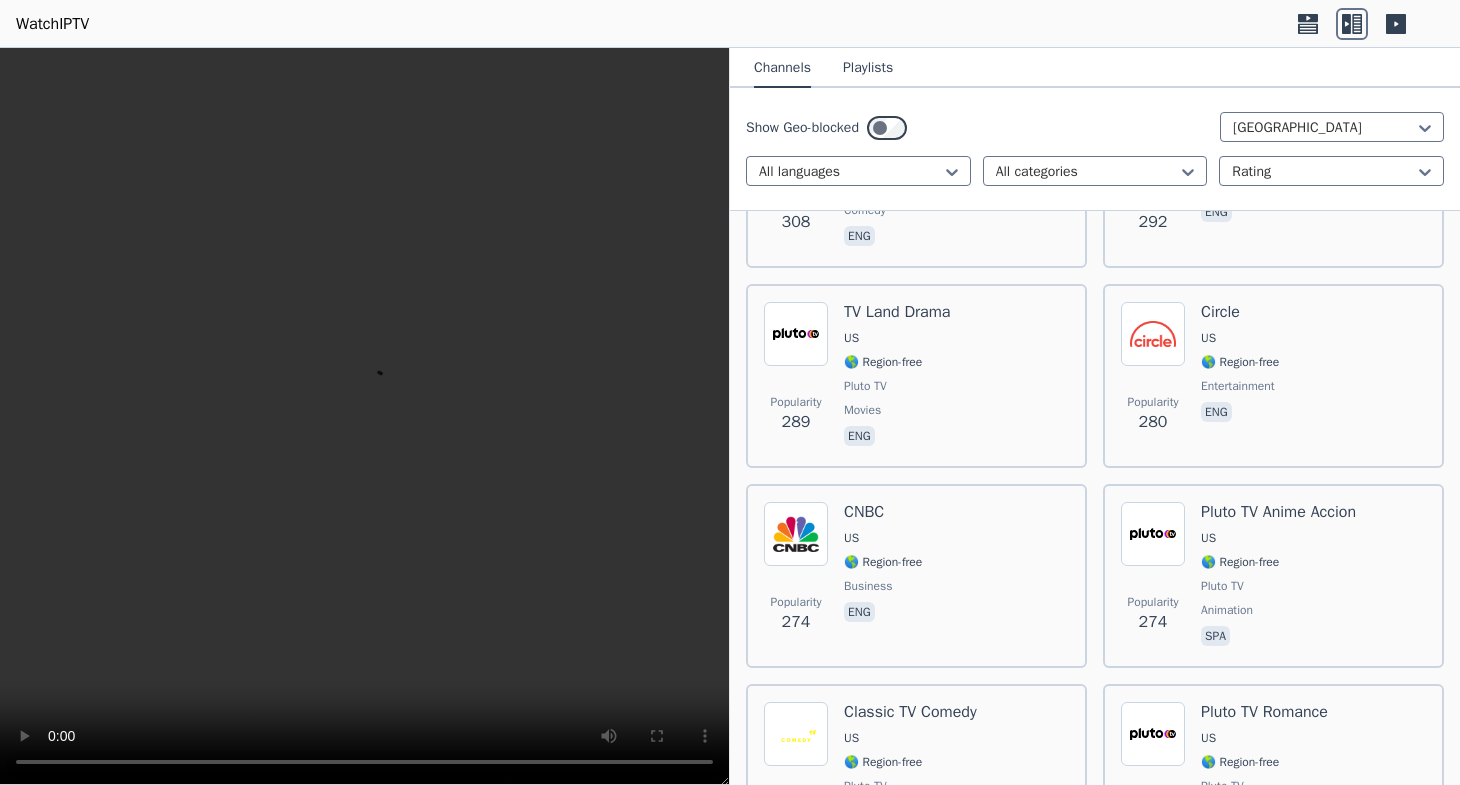 scroll, scrollTop: 7752, scrollLeft: 0, axis: vertical 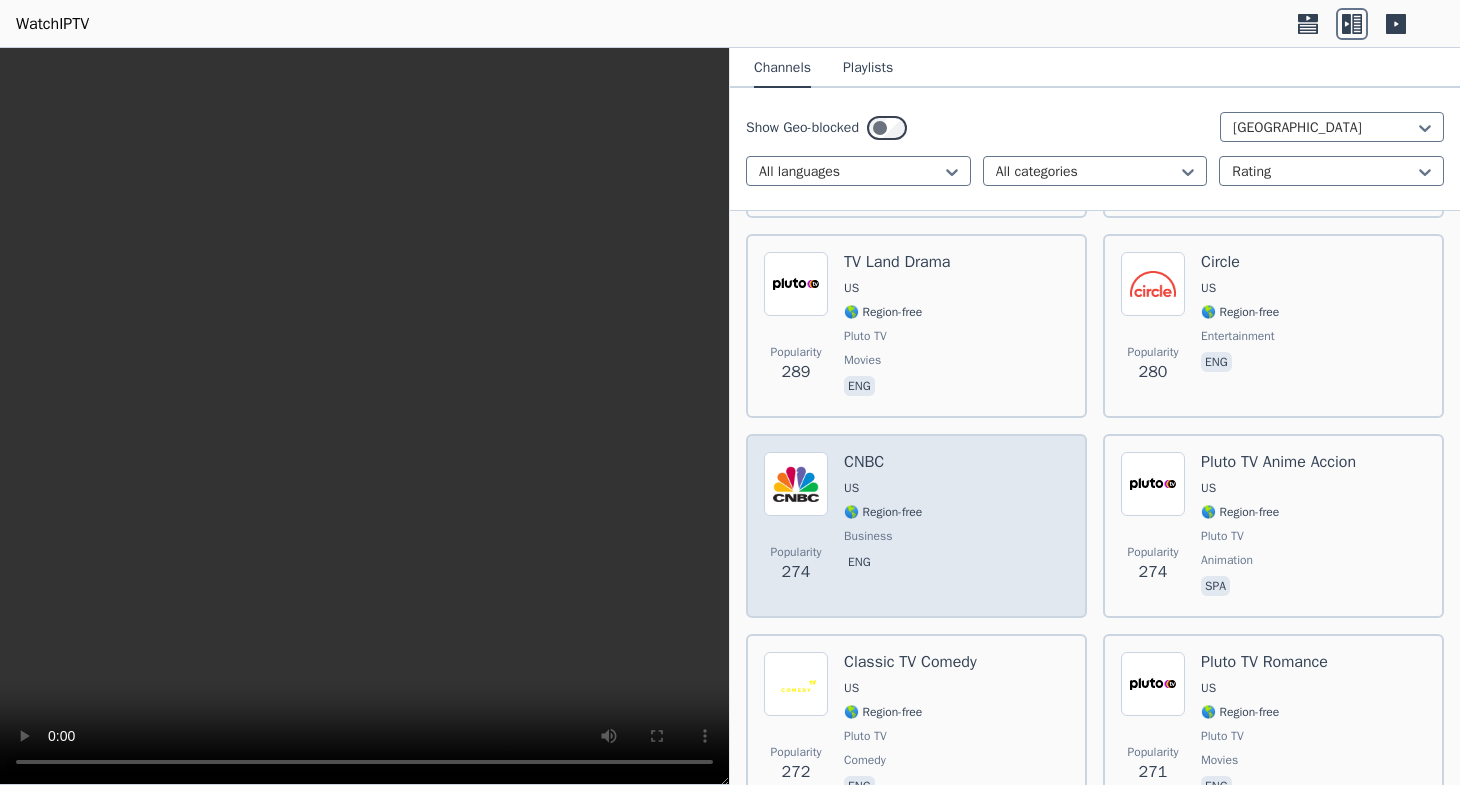 click on "🌎 Region-free" at bounding box center (883, 512) 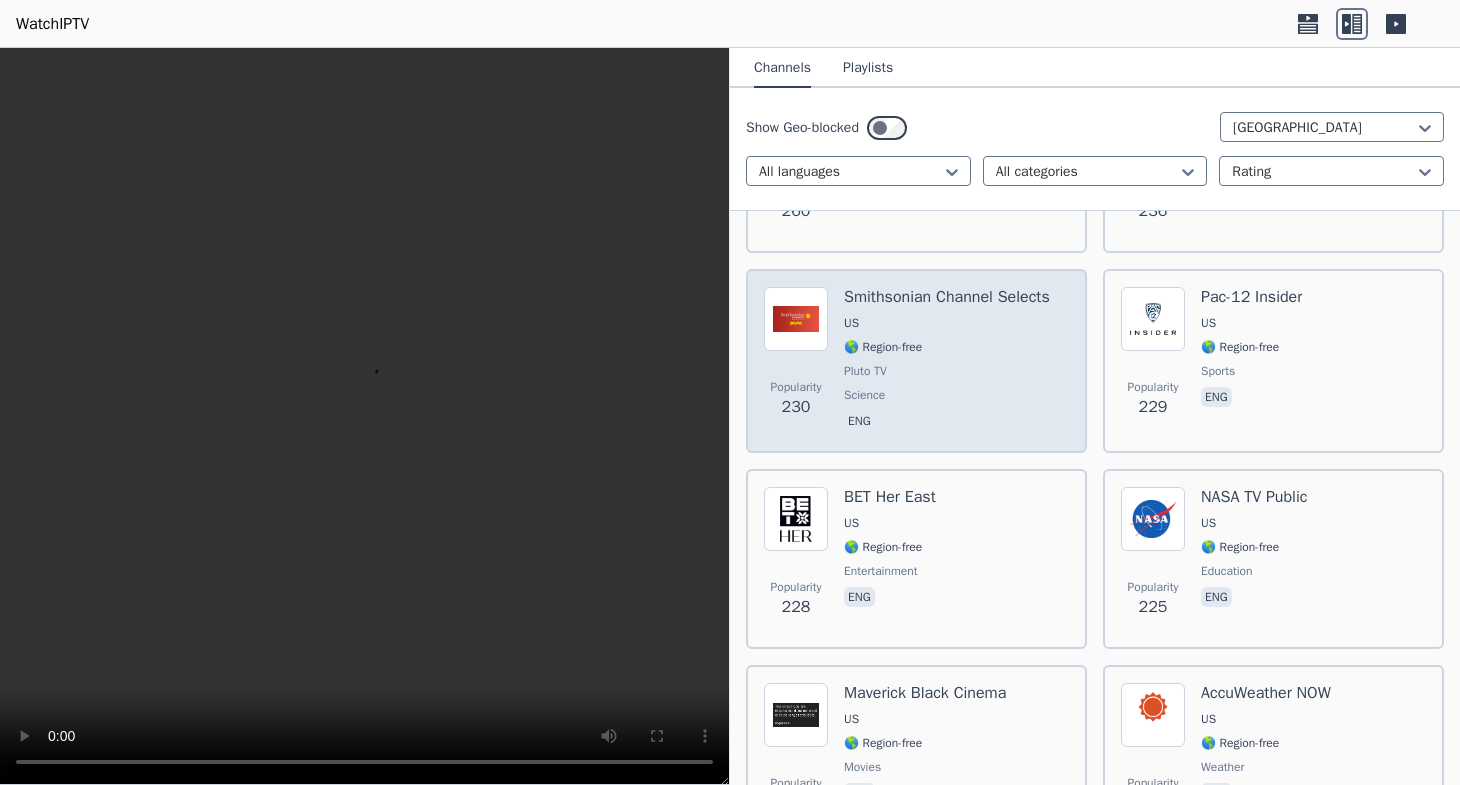 scroll, scrollTop: 8664, scrollLeft: 0, axis: vertical 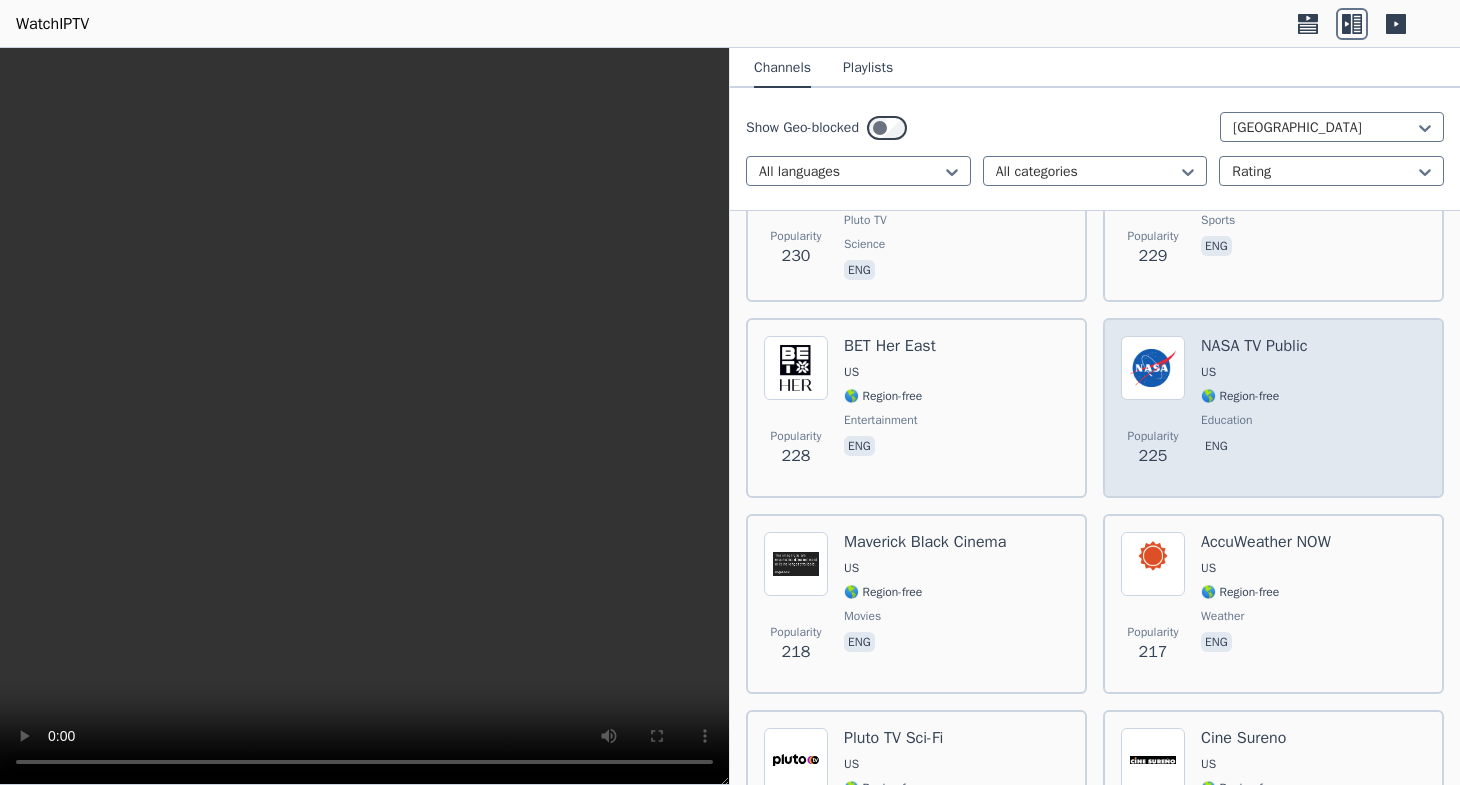 click on "🌎 Region-free" at bounding box center (1240, 396) 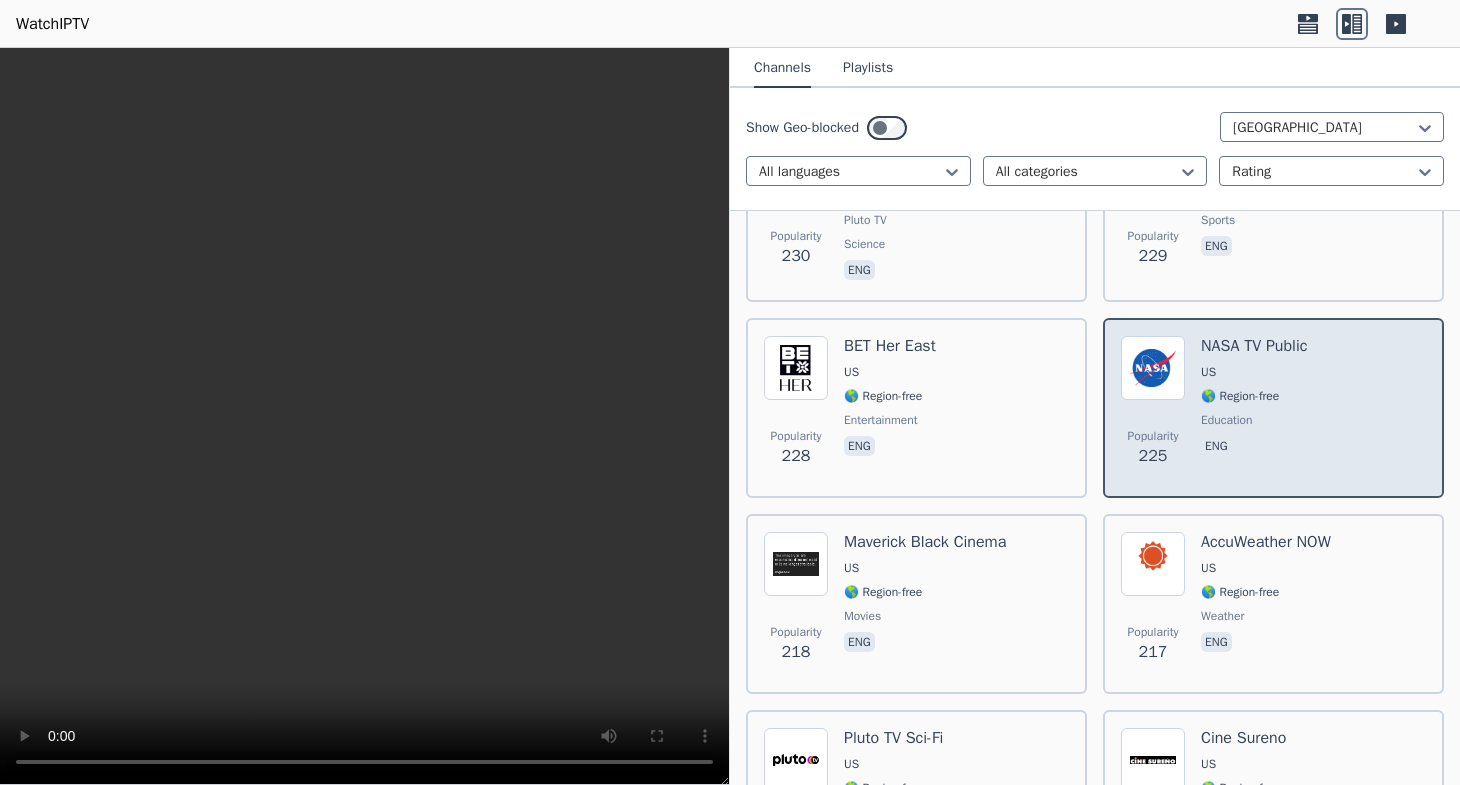 click on "🌎 Region-free" at bounding box center (1240, 396) 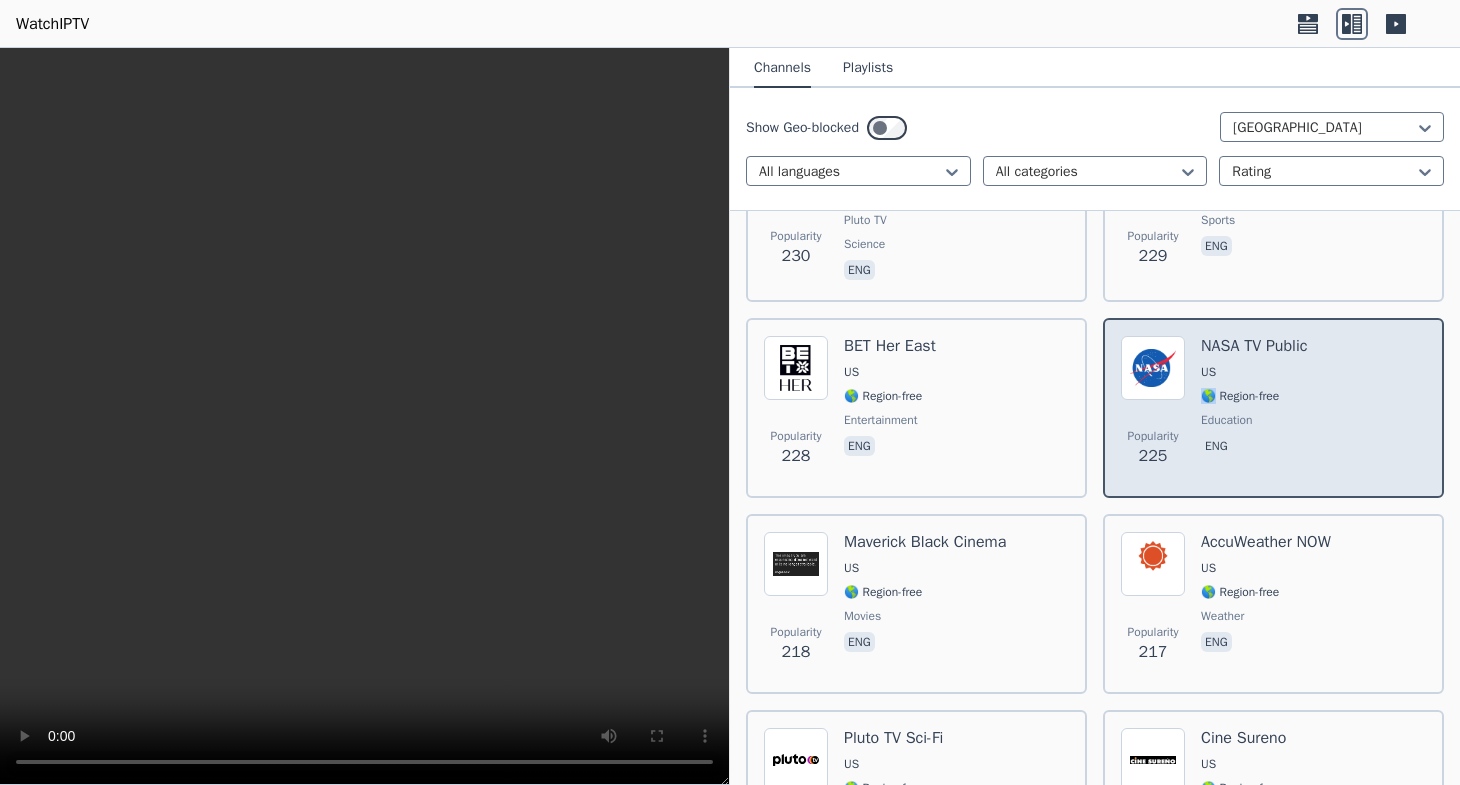 click on "🌎 Region-free" at bounding box center [1240, 396] 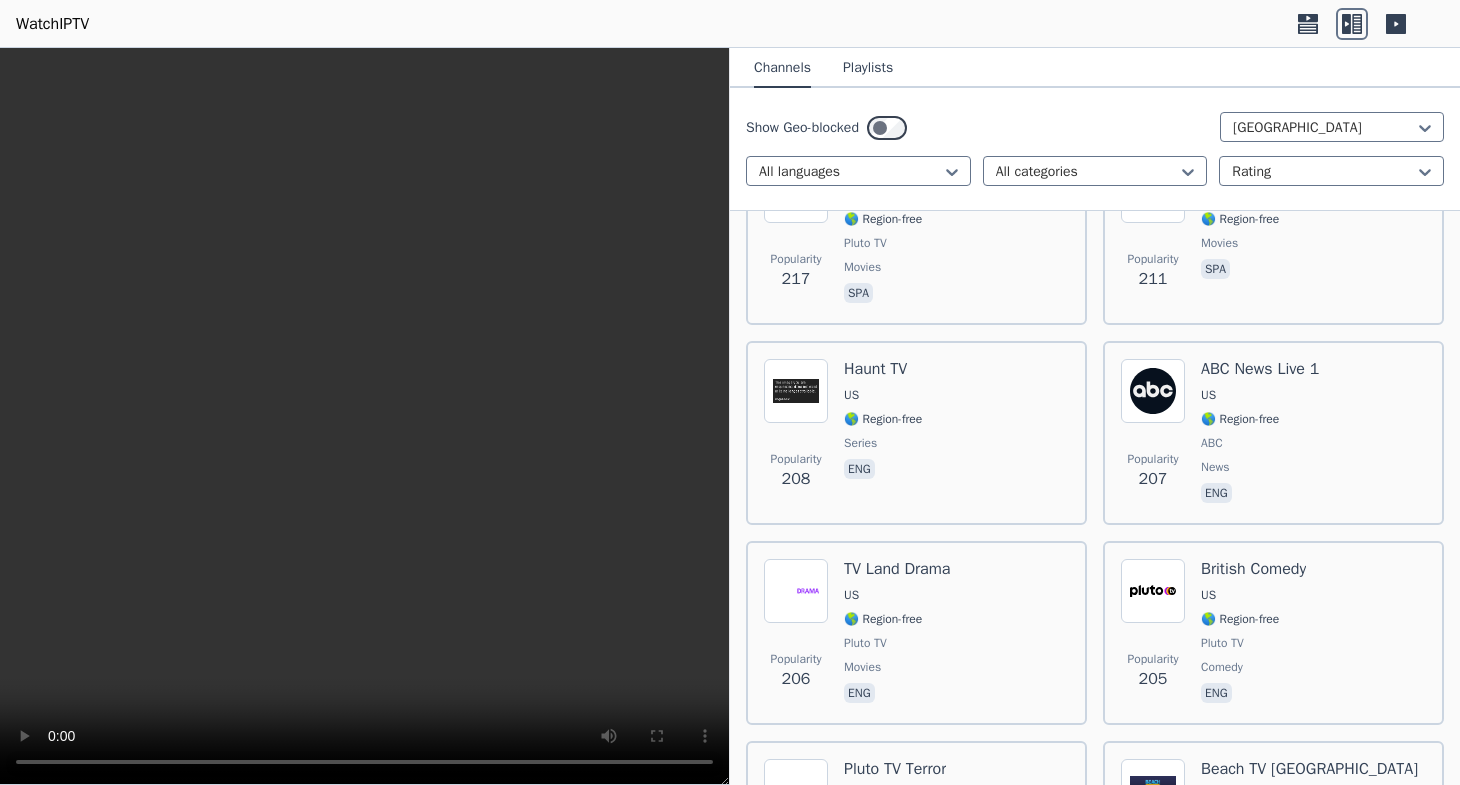 scroll, scrollTop: 9234, scrollLeft: 0, axis: vertical 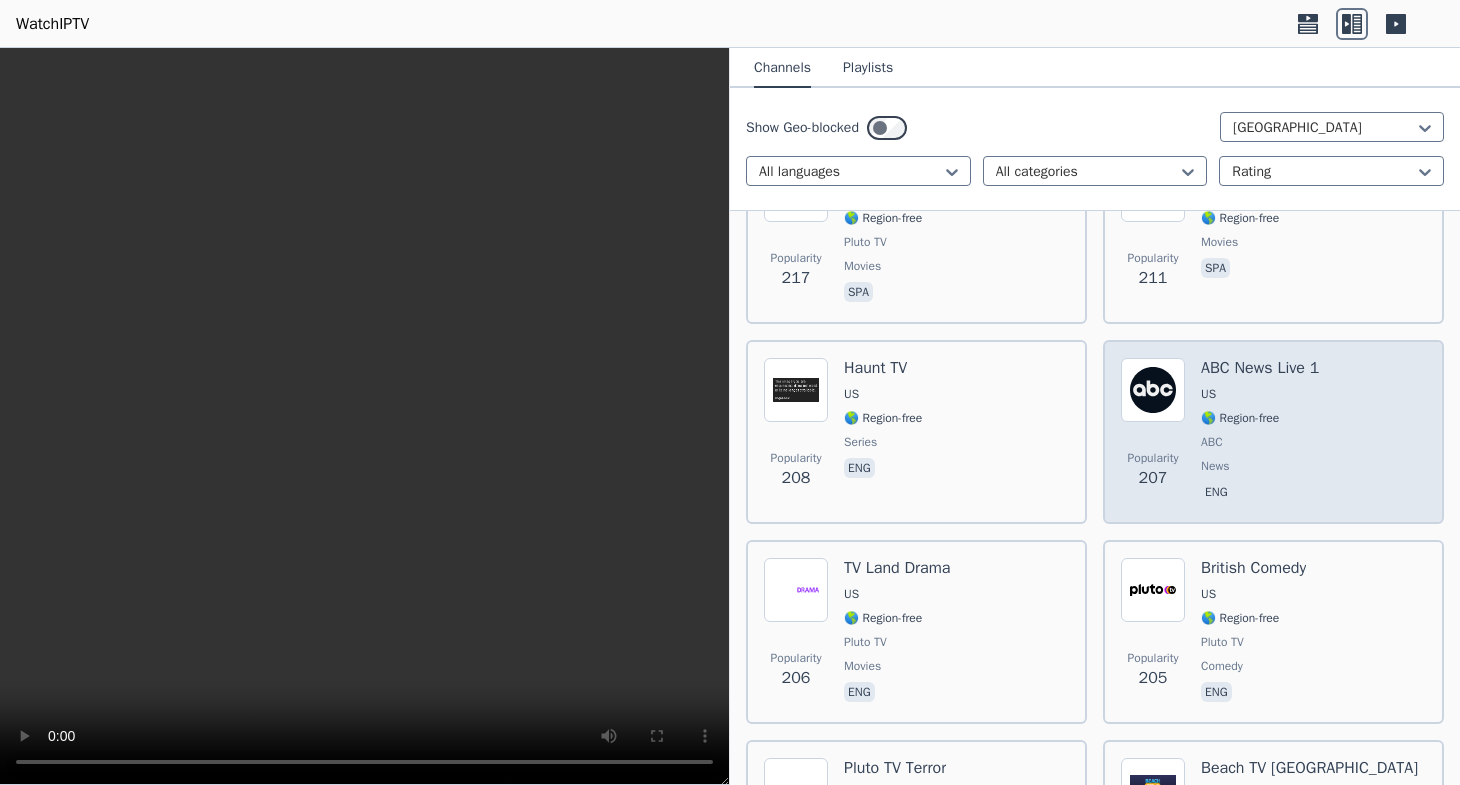click on "ABC News Live 1 US 🌎 Region-free ABC news eng" at bounding box center (1260, 432) 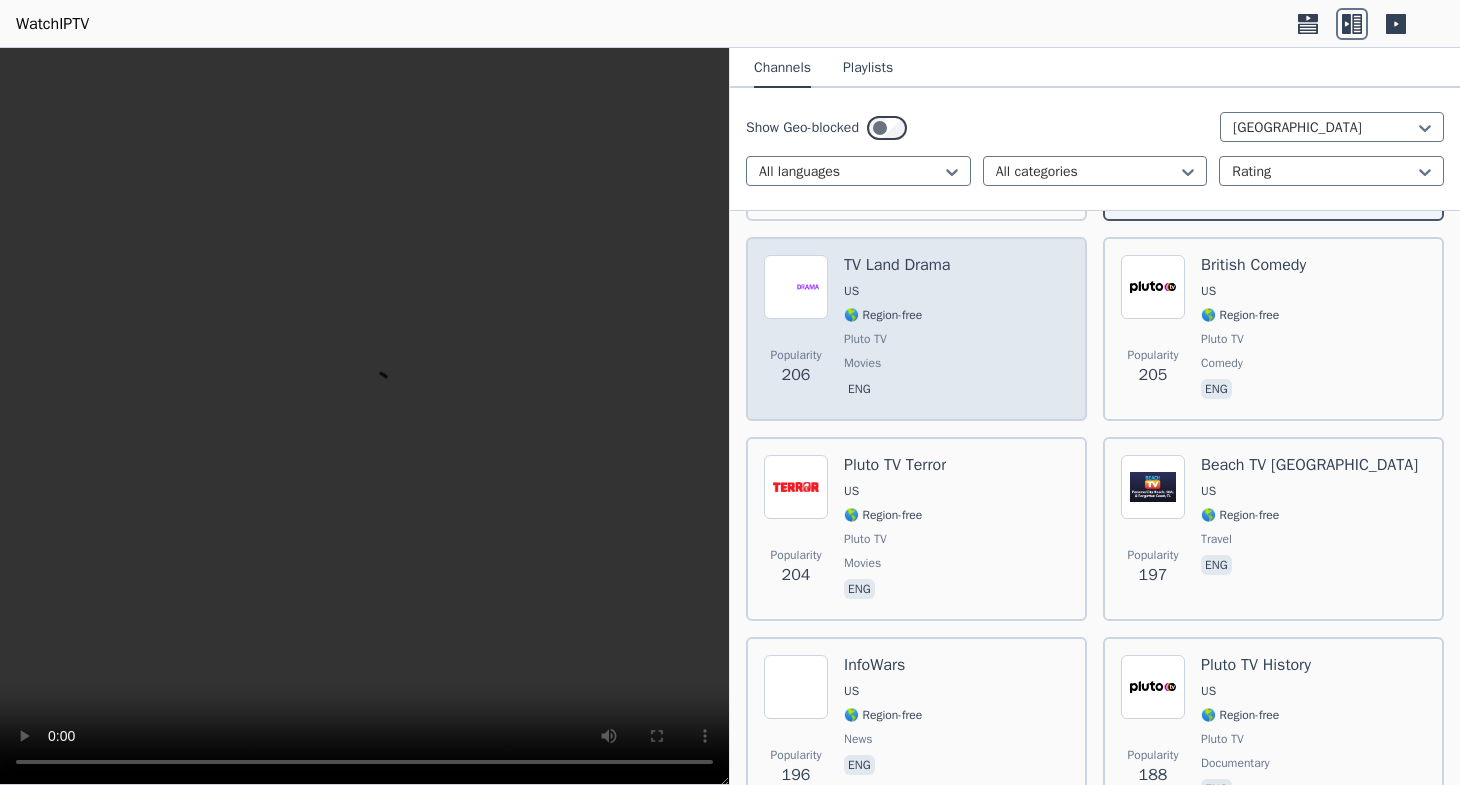 scroll, scrollTop: 9576, scrollLeft: 0, axis: vertical 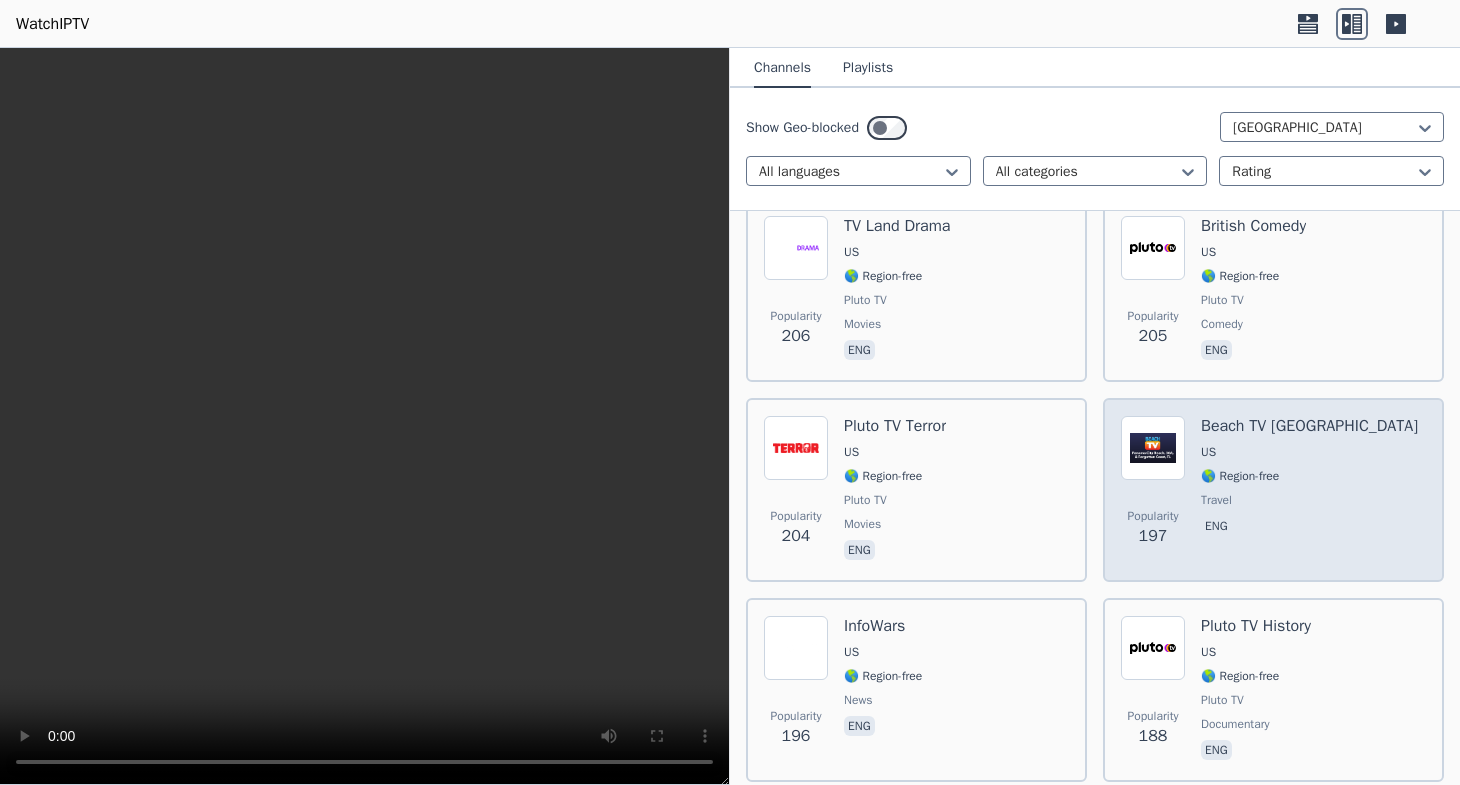 click on "Popularity 197 Beach TV [GEOGRAPHIC_DATA] [GEOGRAPHIC_DATA] 🌎 Region-free travel eng" at bounding box center [1273, 490] 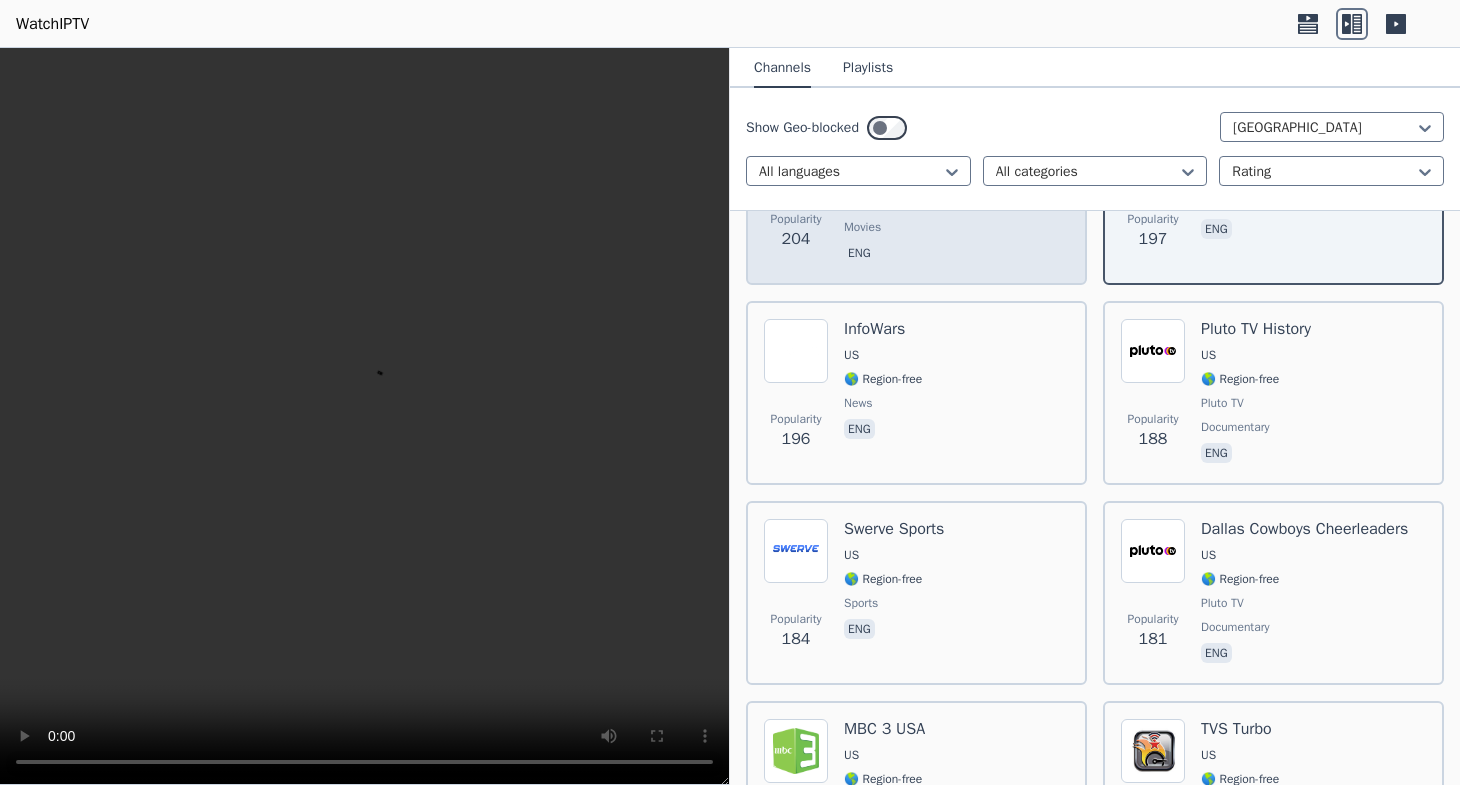 scroll, scrollTop: 9918, scrollLeft: 0, axis: vertical 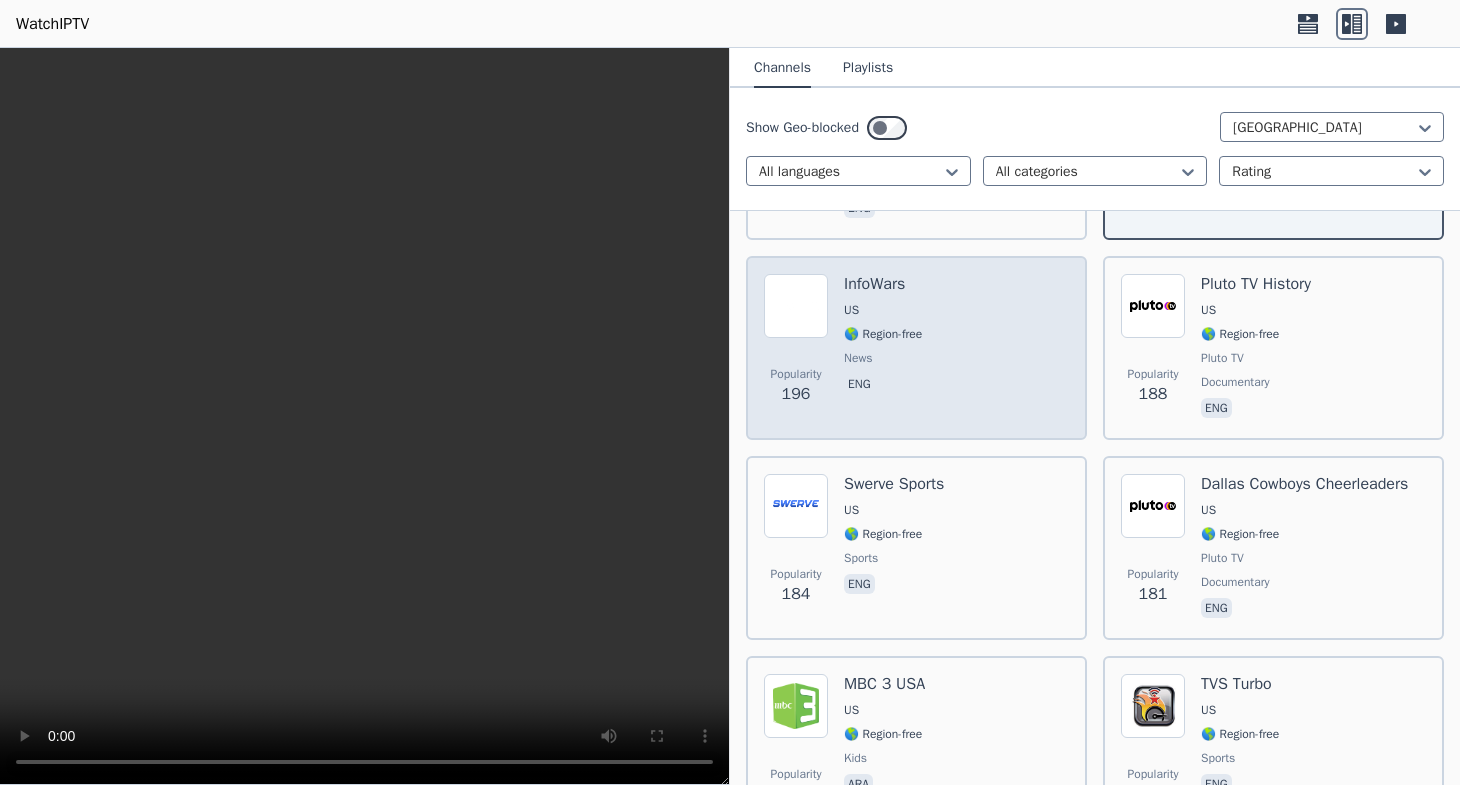 click on "Popularity 196 InfoWars [GEOGRAPHIC_DATA] 🌎 Region-free news eng" at bounding box center (916, 348) 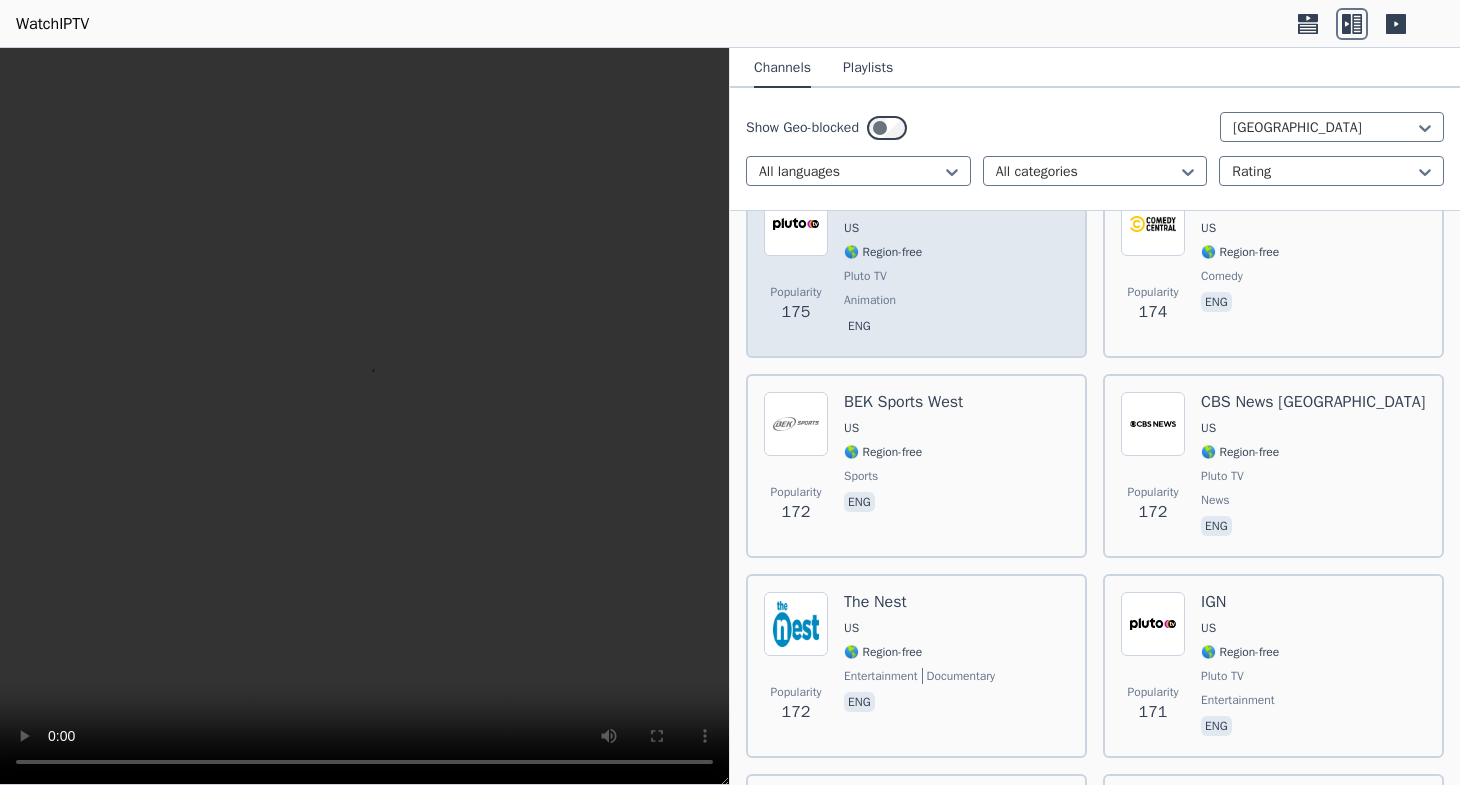 scroll, scrollTop: 10602, scrollLeft: 0, axis: vertical 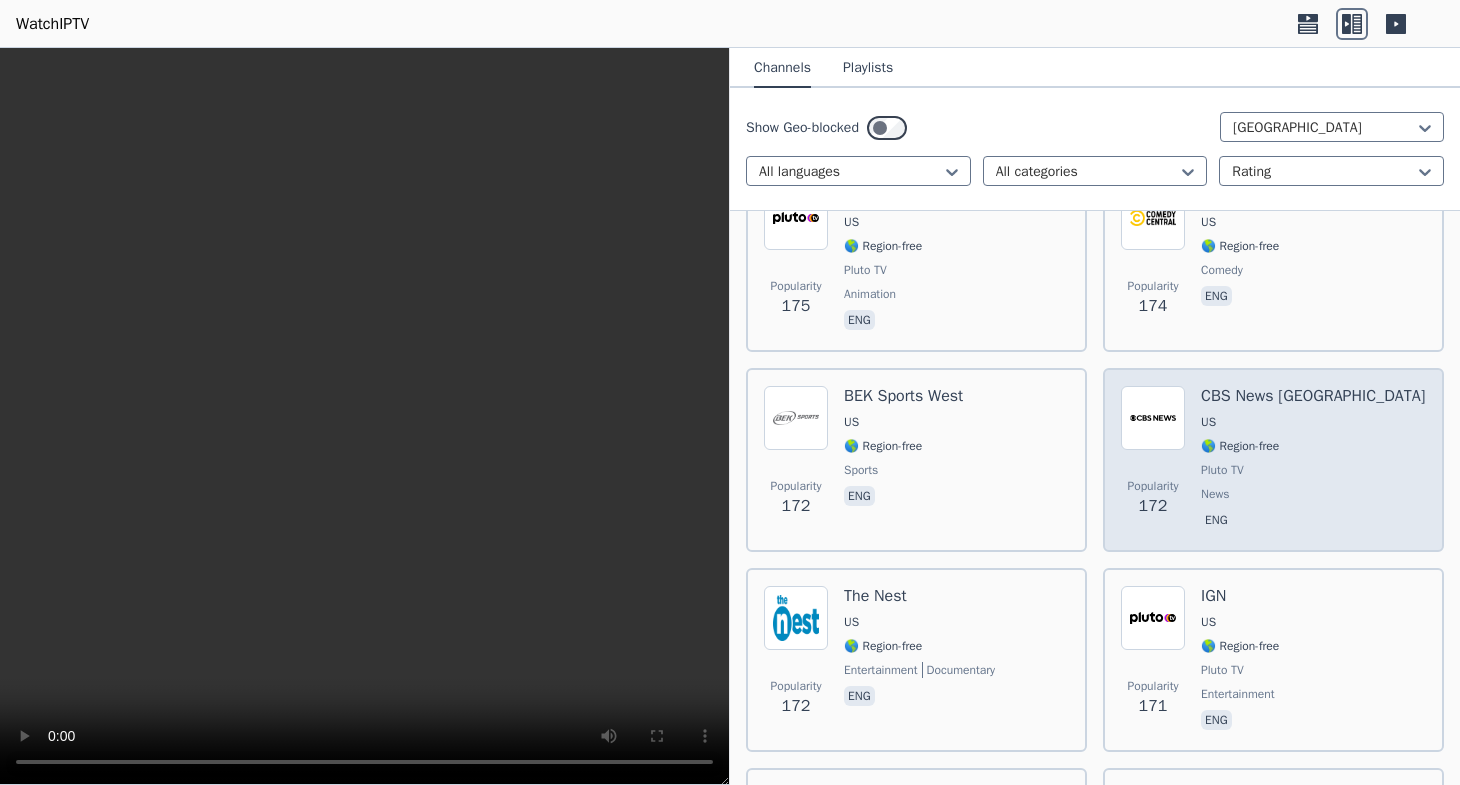 click on "CBS News [GEOGRAPHIC_DATA] [GEOGRAPHIC_DATA] 🌎 Region-free Pluto TV news eng" at bounding box center (1313, 460) 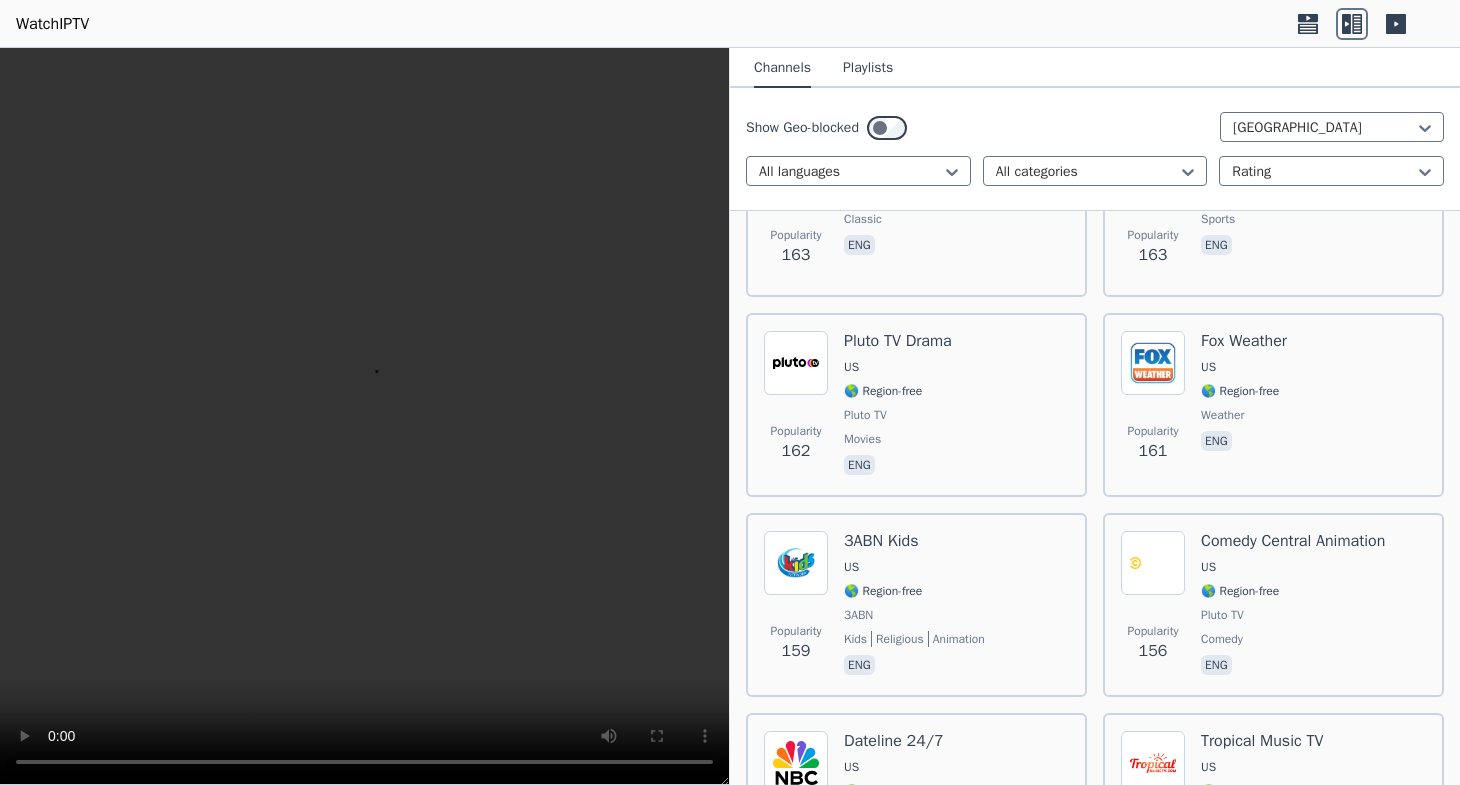 scroll, scrollTop: 11856, scrollLeft: 0, axis: vertical 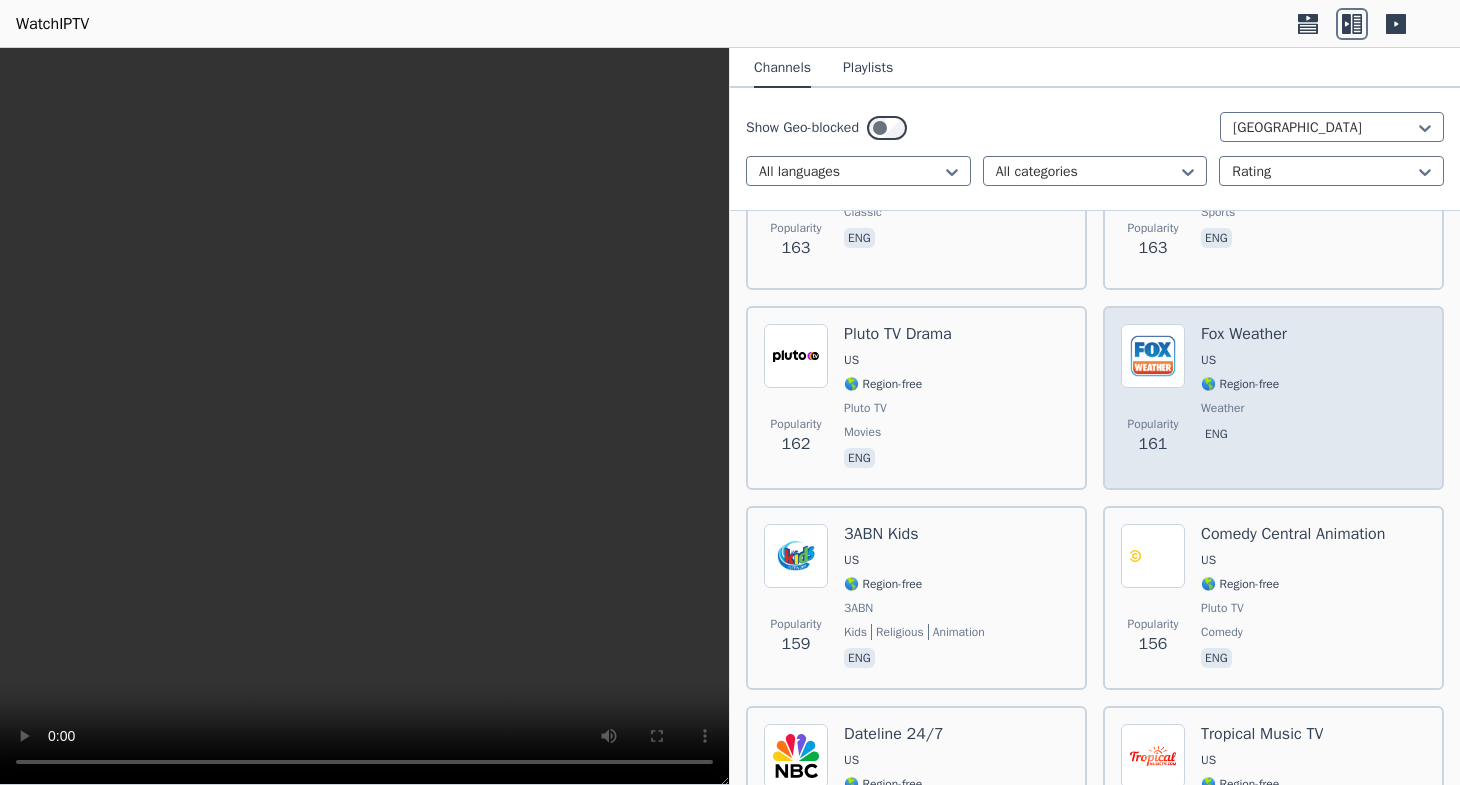 click on "weather" at bounding box center (1222, 408) 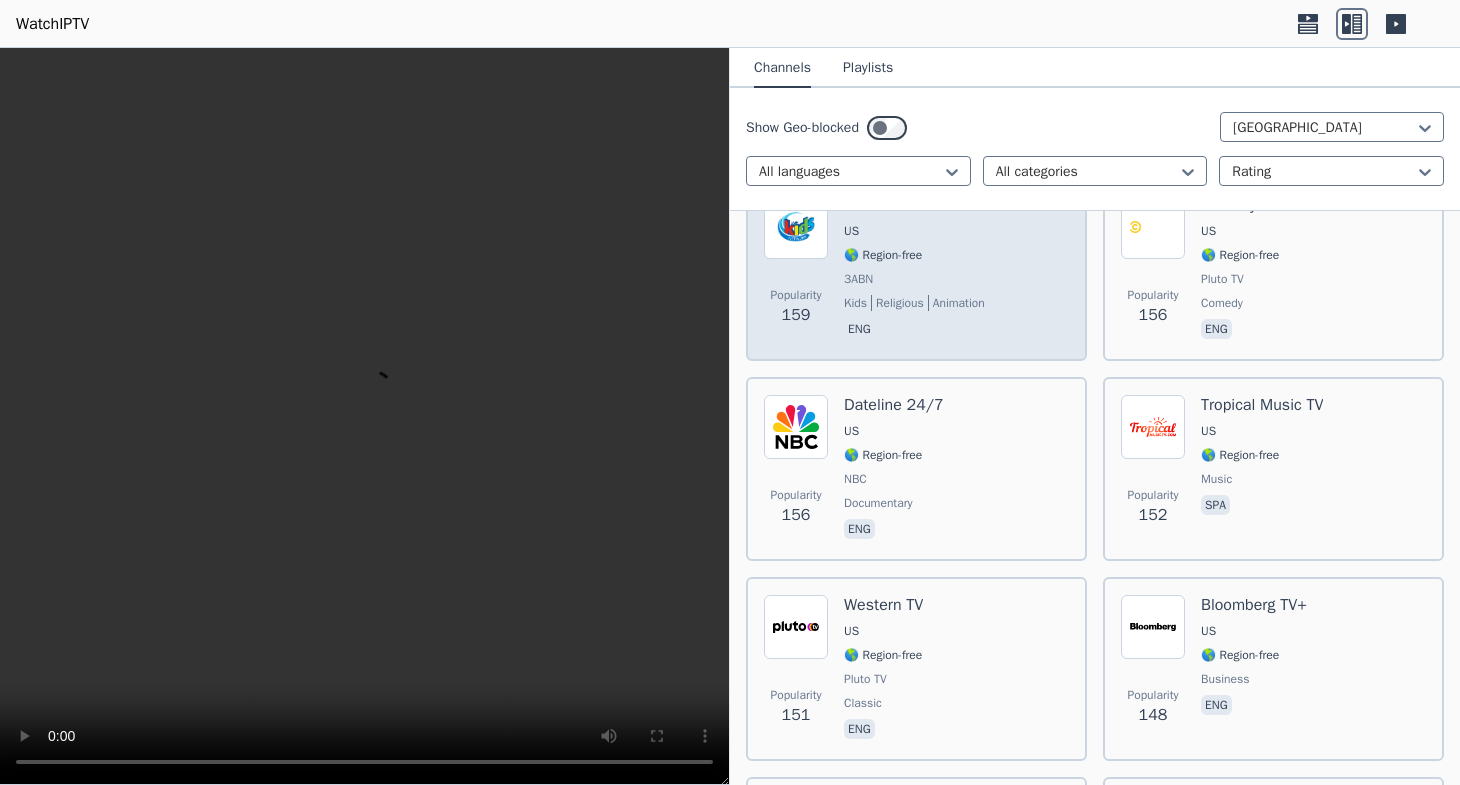 scroll, scrollTop: 12198, scrollLeft: 0, axis: vertical 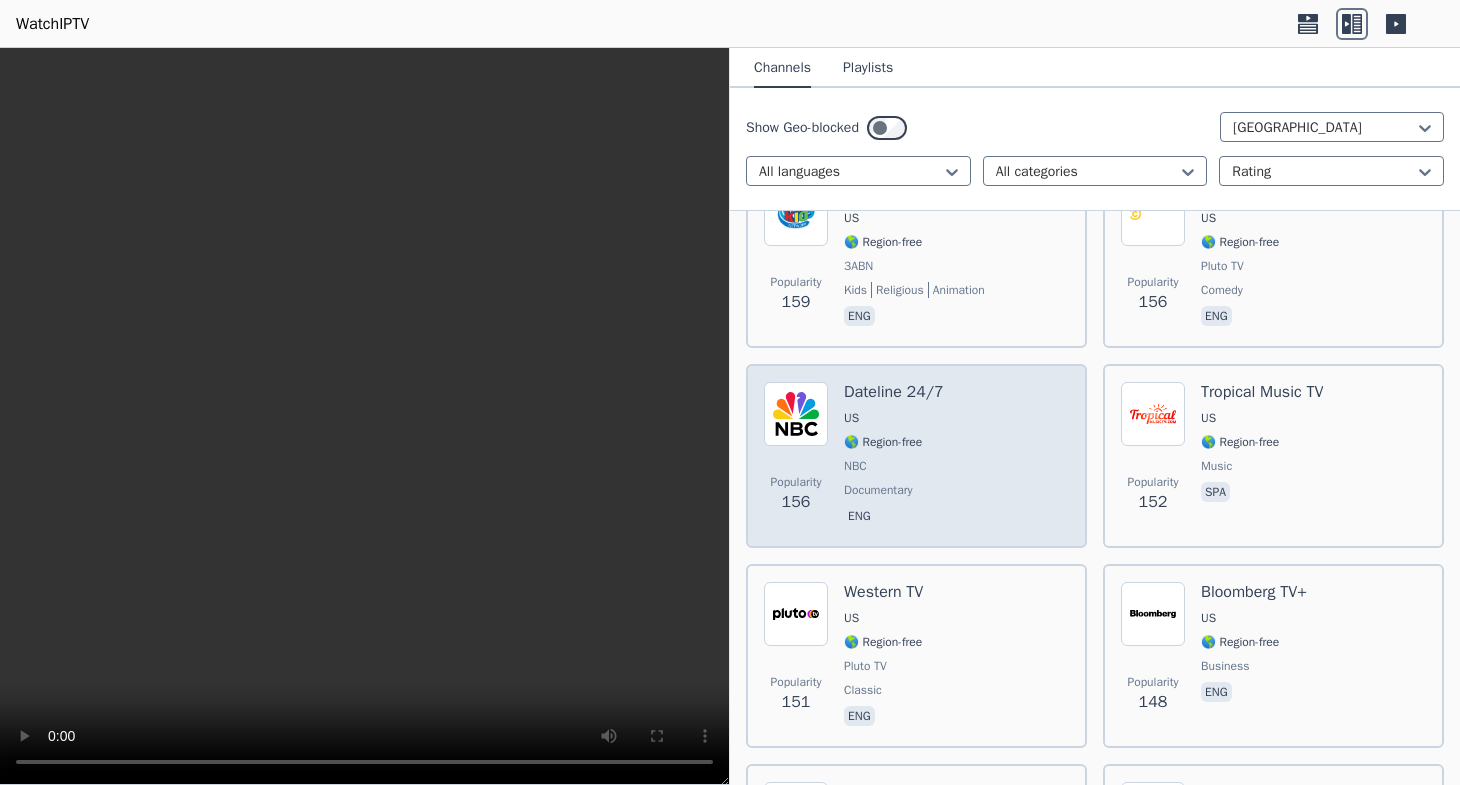 click on "US" at bounding box center (894, 418) 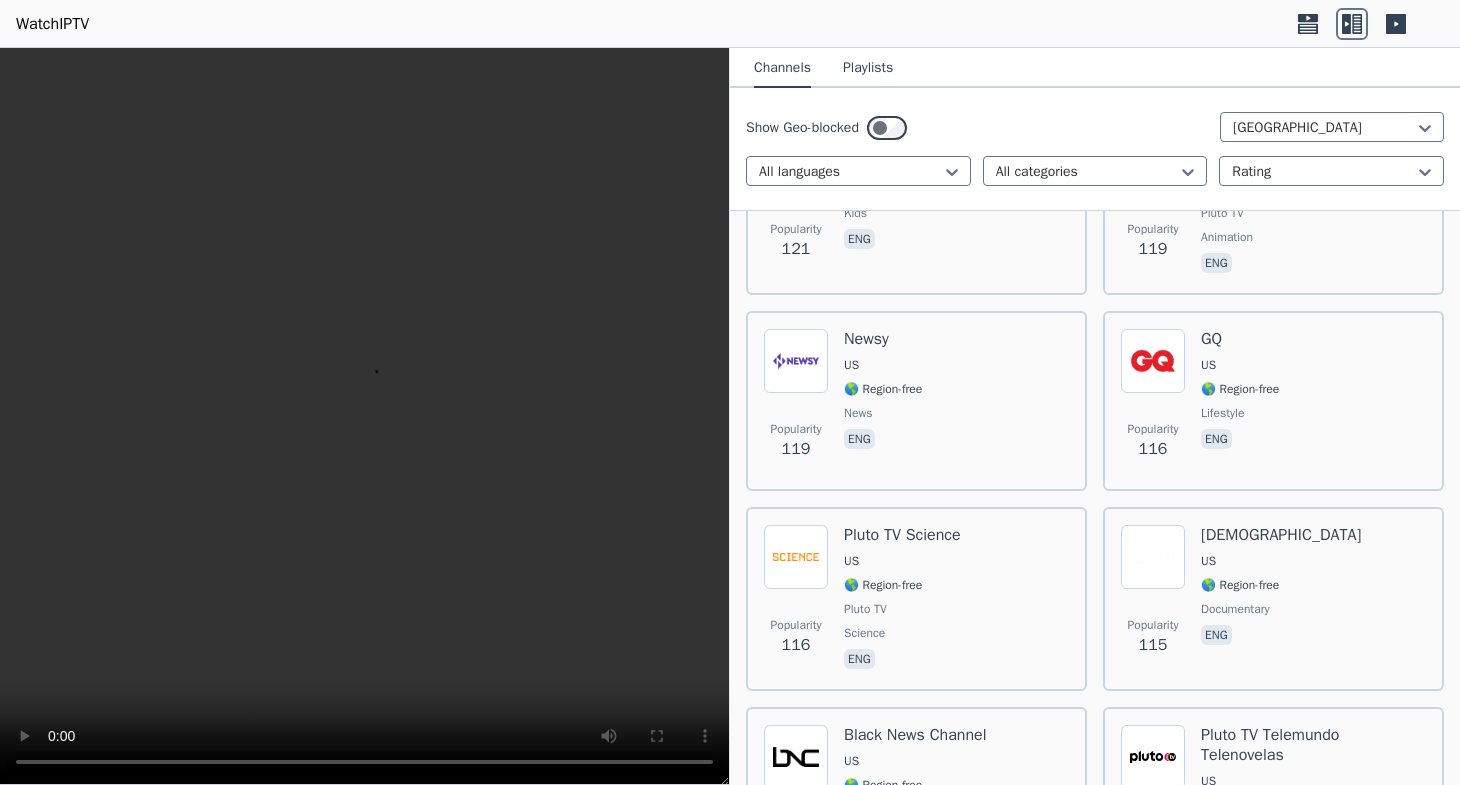 scroll, scrollTop: 15276, scrollLeft: 0, axis: vertical 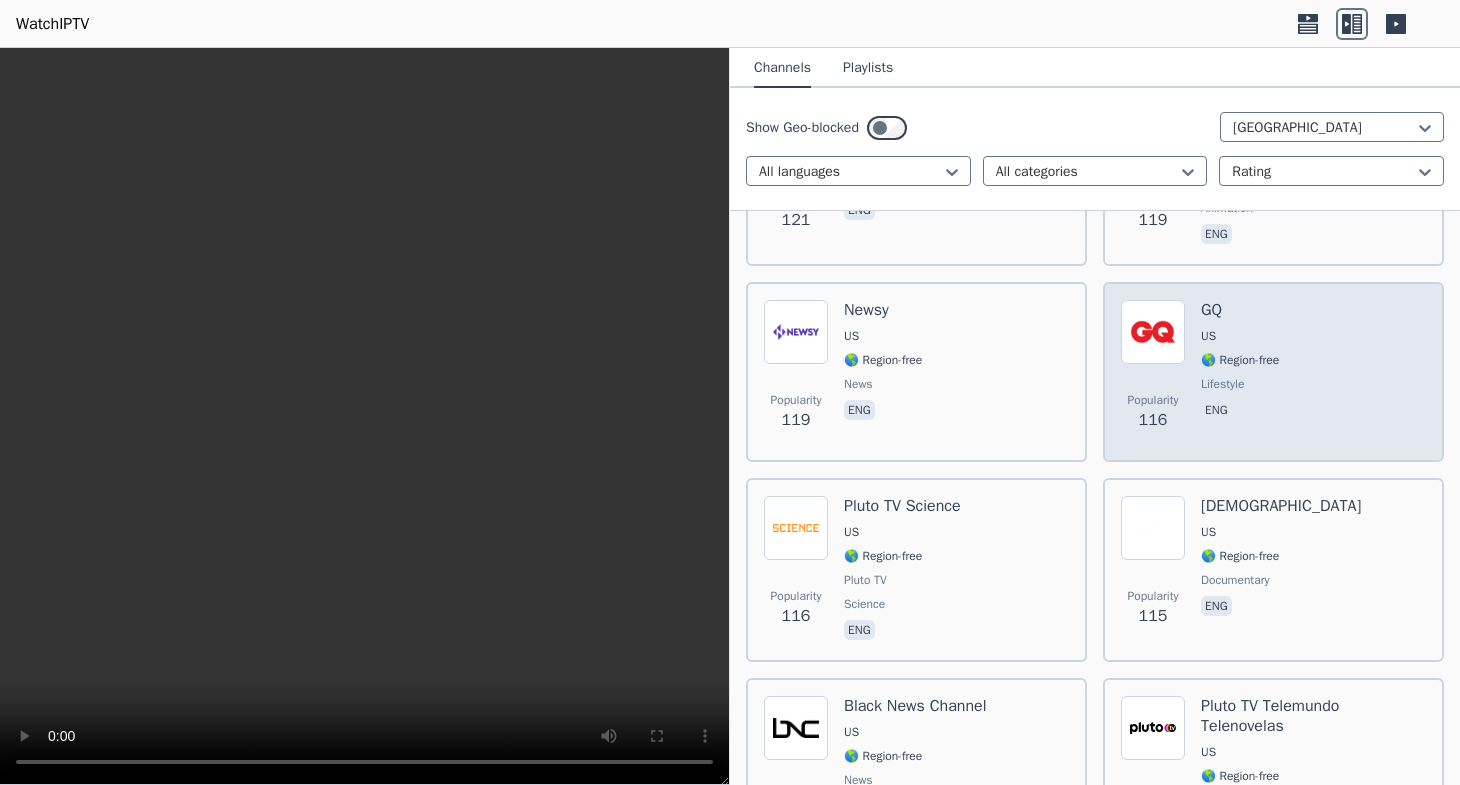 click on "🌎 Region-free" at bounding box center [1240, 360] 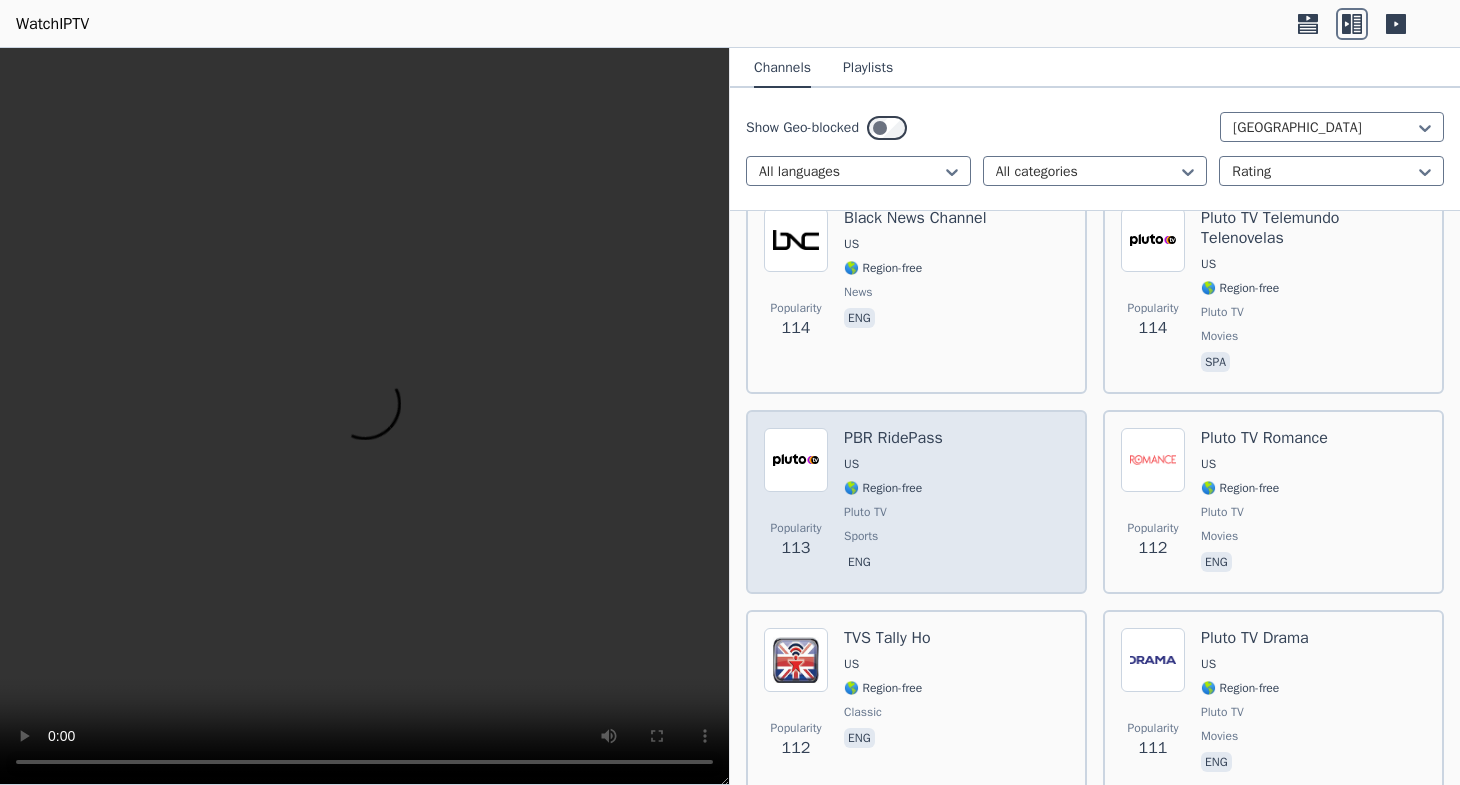 scroll, scrollTop: 15732, scrollLeft: 0, axis: vertical 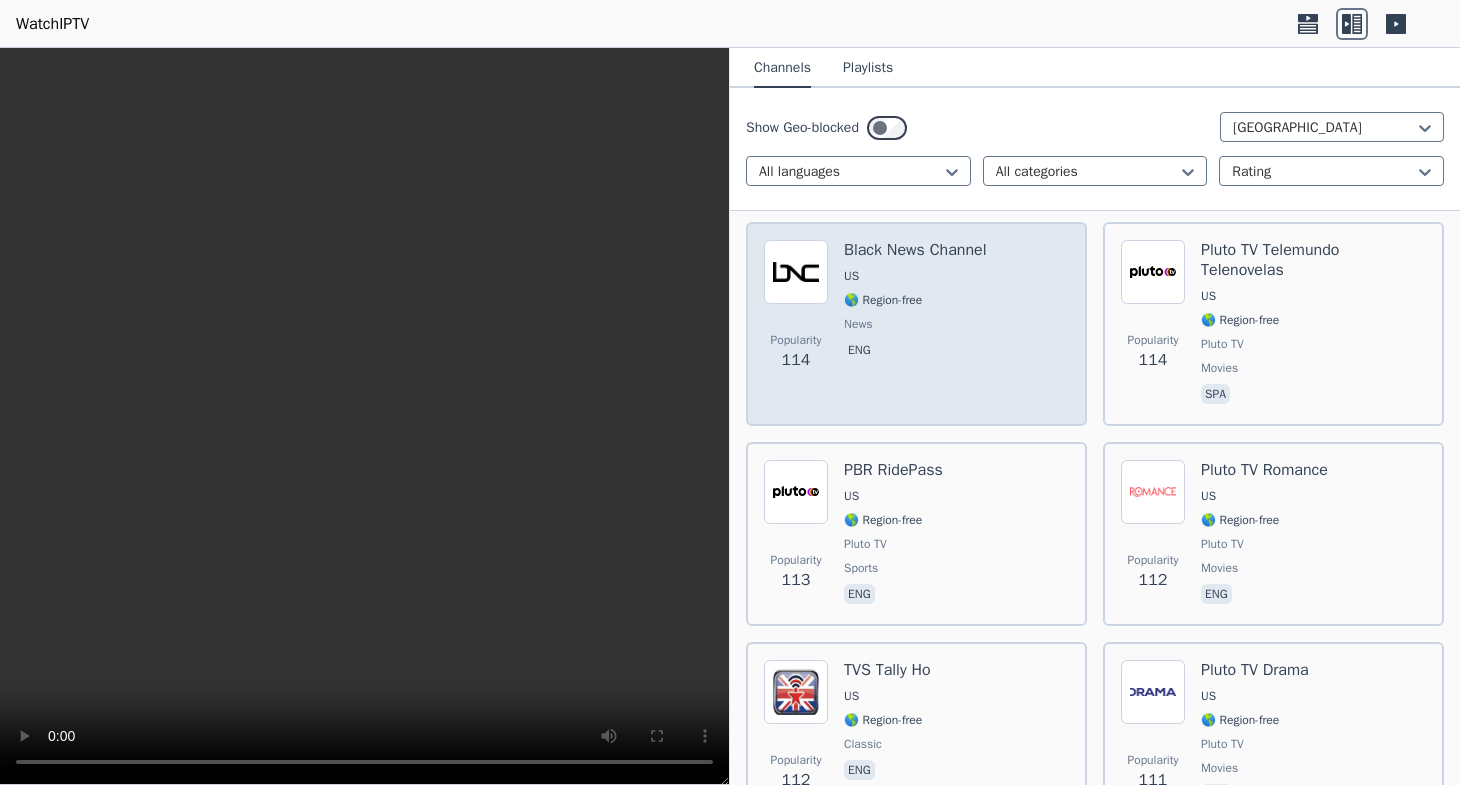 click on "🌎 Region-free" at bounding box center [883, 300] 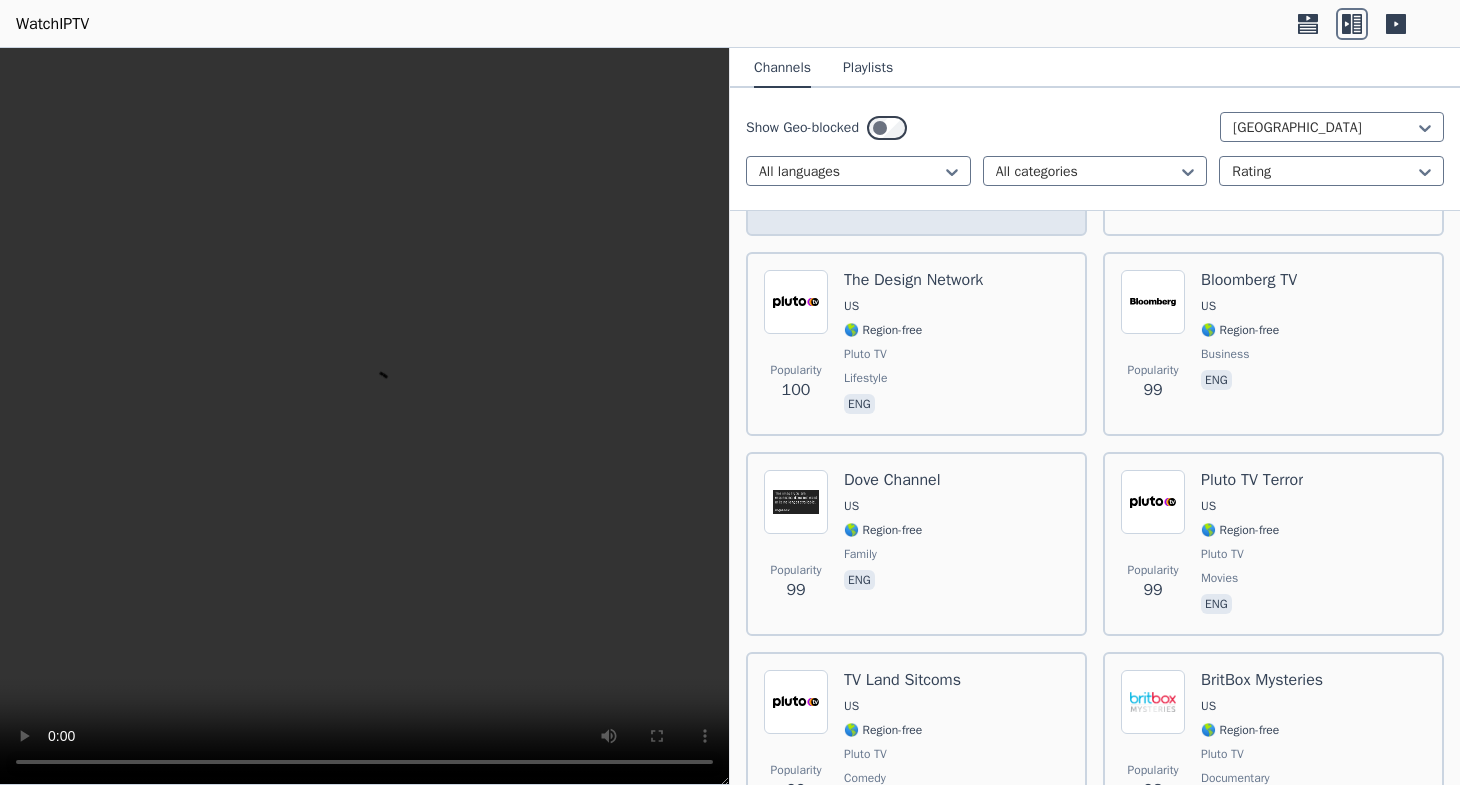 scroll, scrollTop: 18126, scrollLeft: 0, axis: vertical 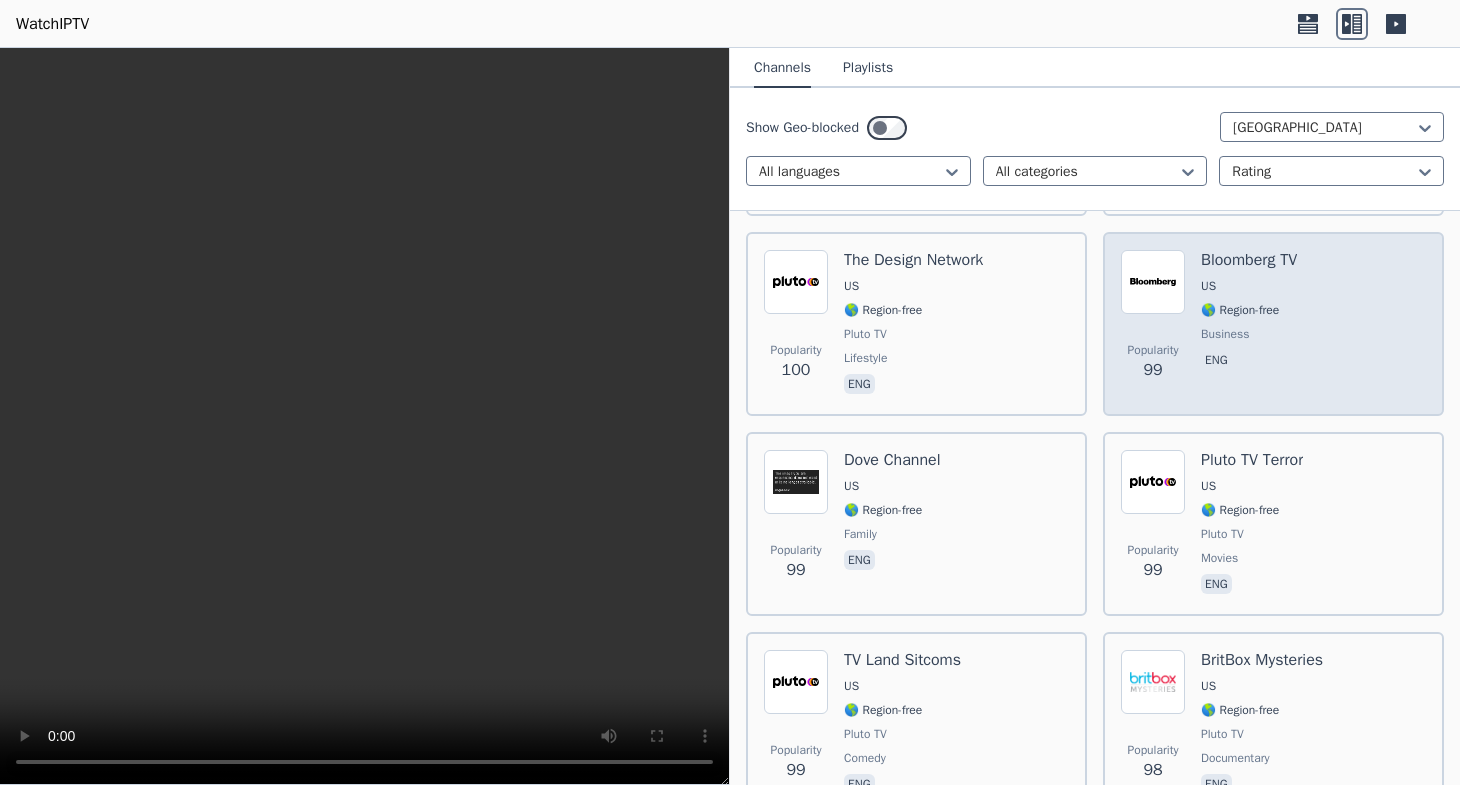 click on "🌎 Region-free" at bounding box center [1240, 310] 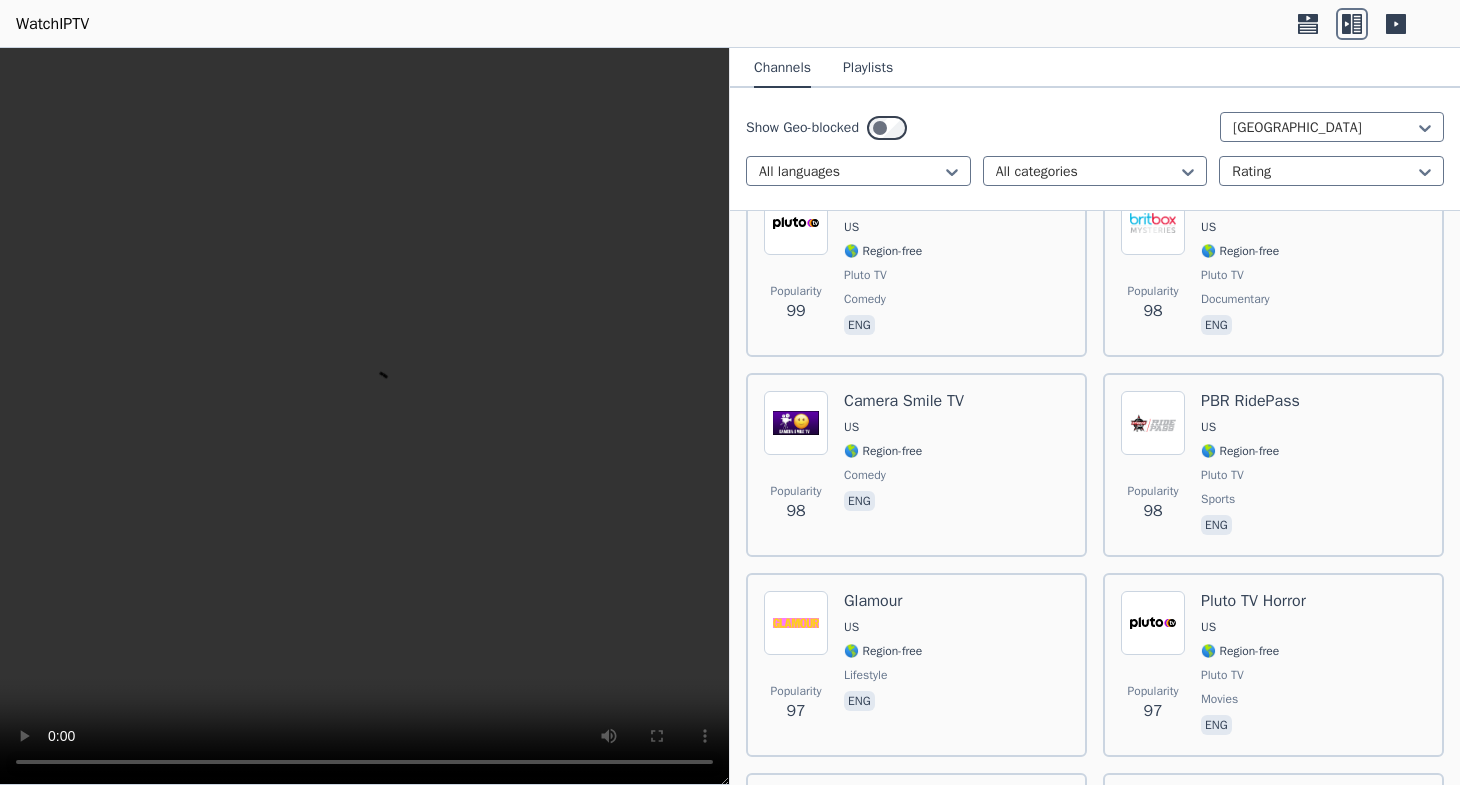 scroll, scrollTop: 18696, scrollLeft: 0, axis: vertical 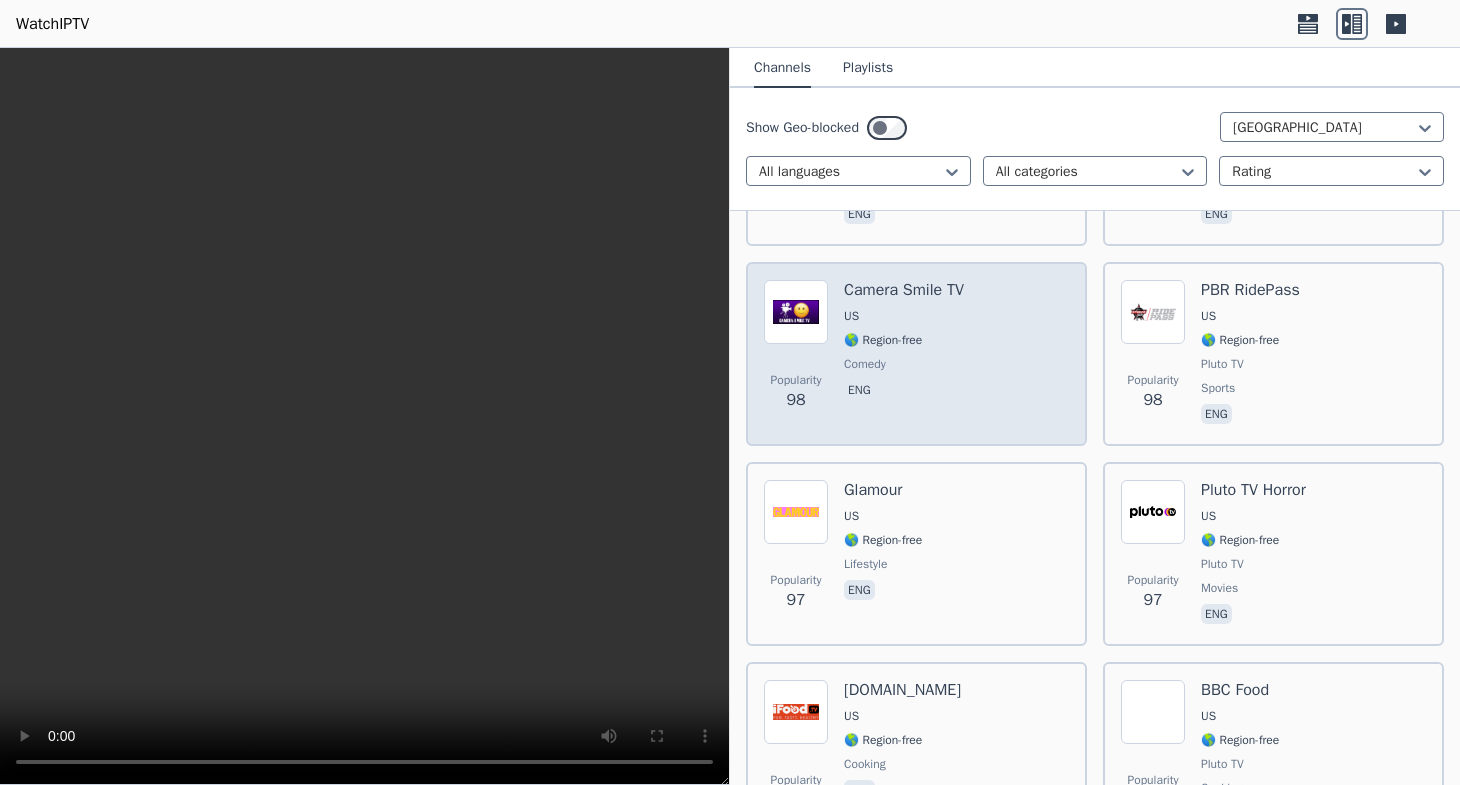 click on "Camera Smile TV US 🌎 Region-free comedy eng" at bounding box center [904, 354] 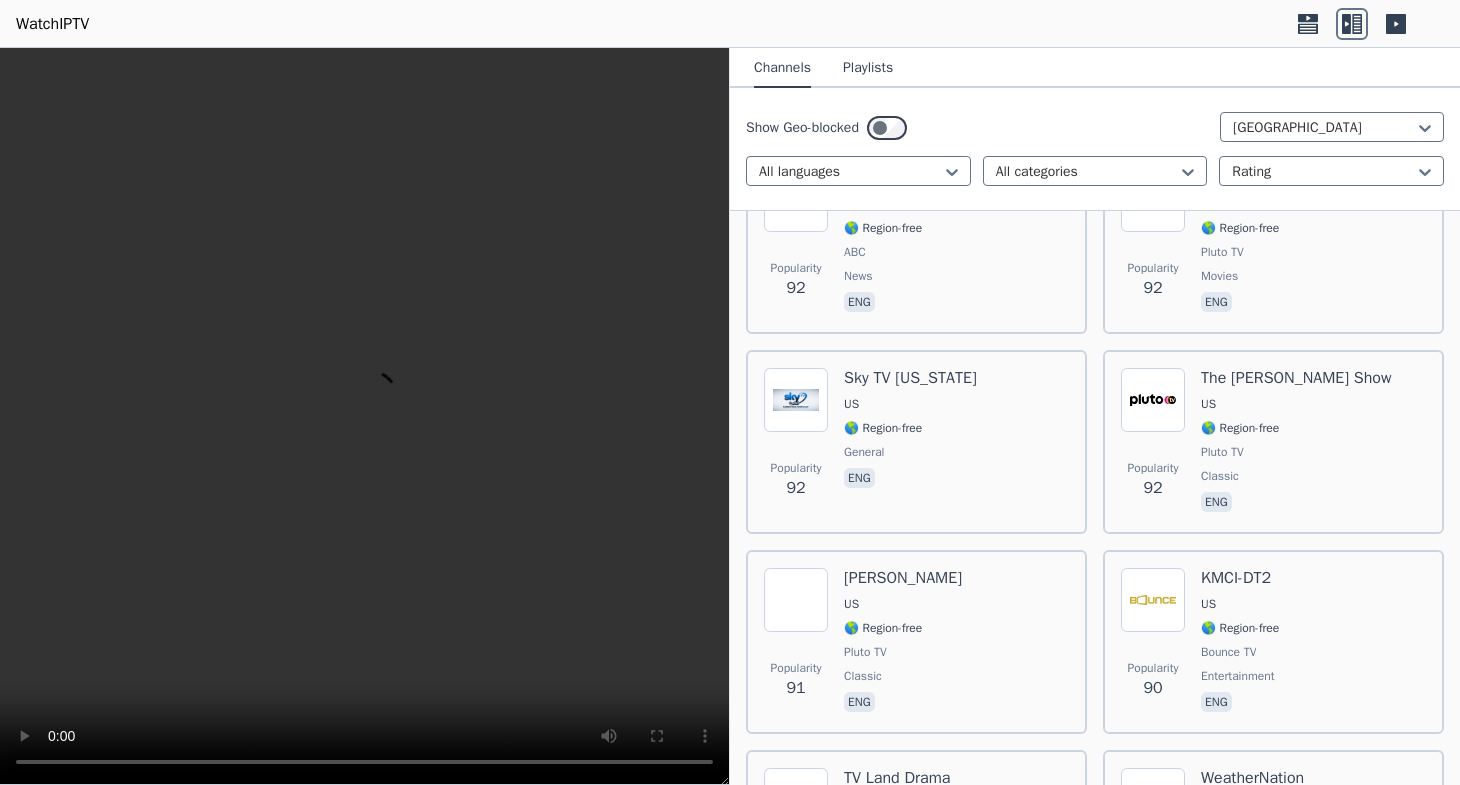 scroll, scrollTop: 19722, scrollLeft: 0, axis: vertical 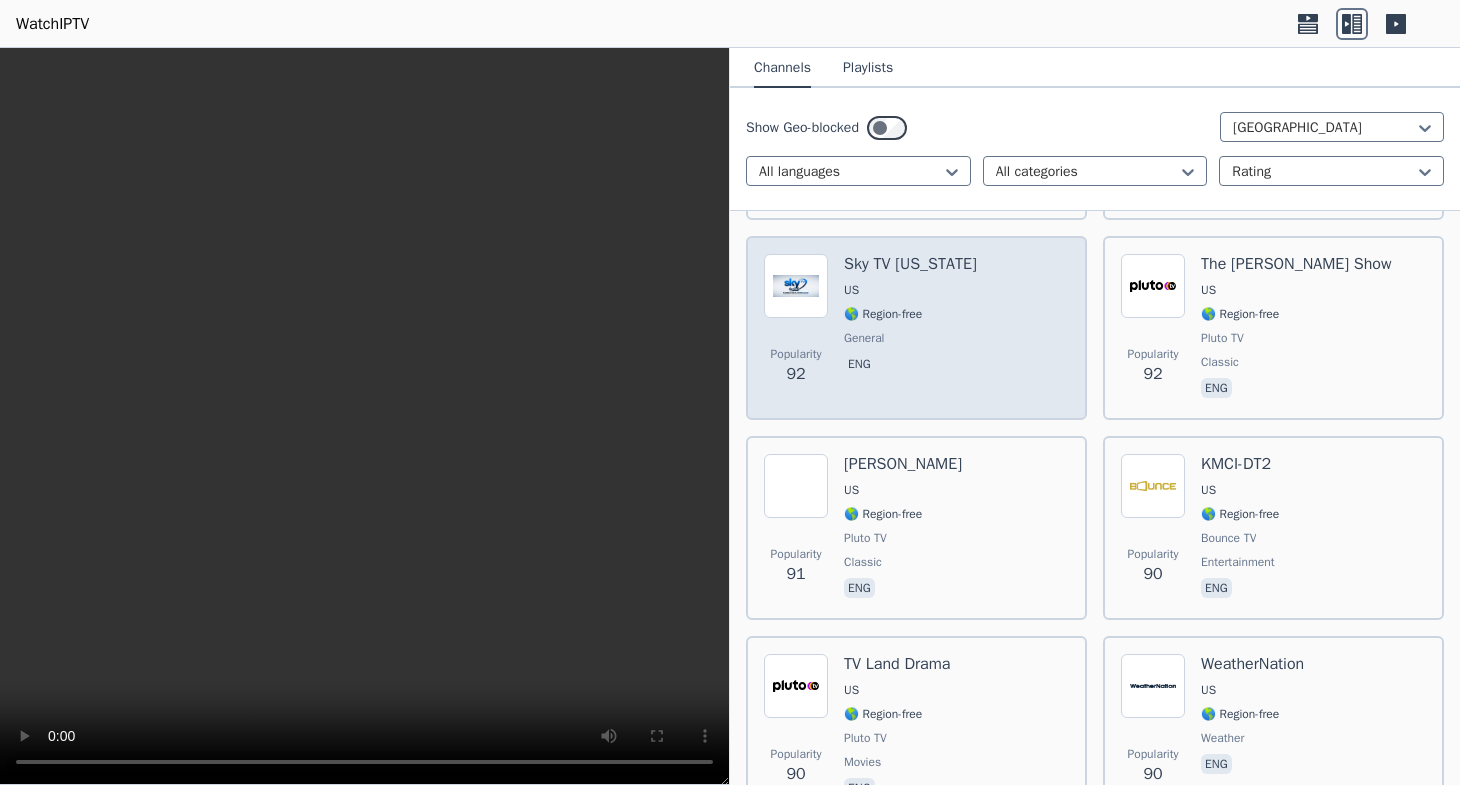 click on "US" at bounding box center [910, 290] 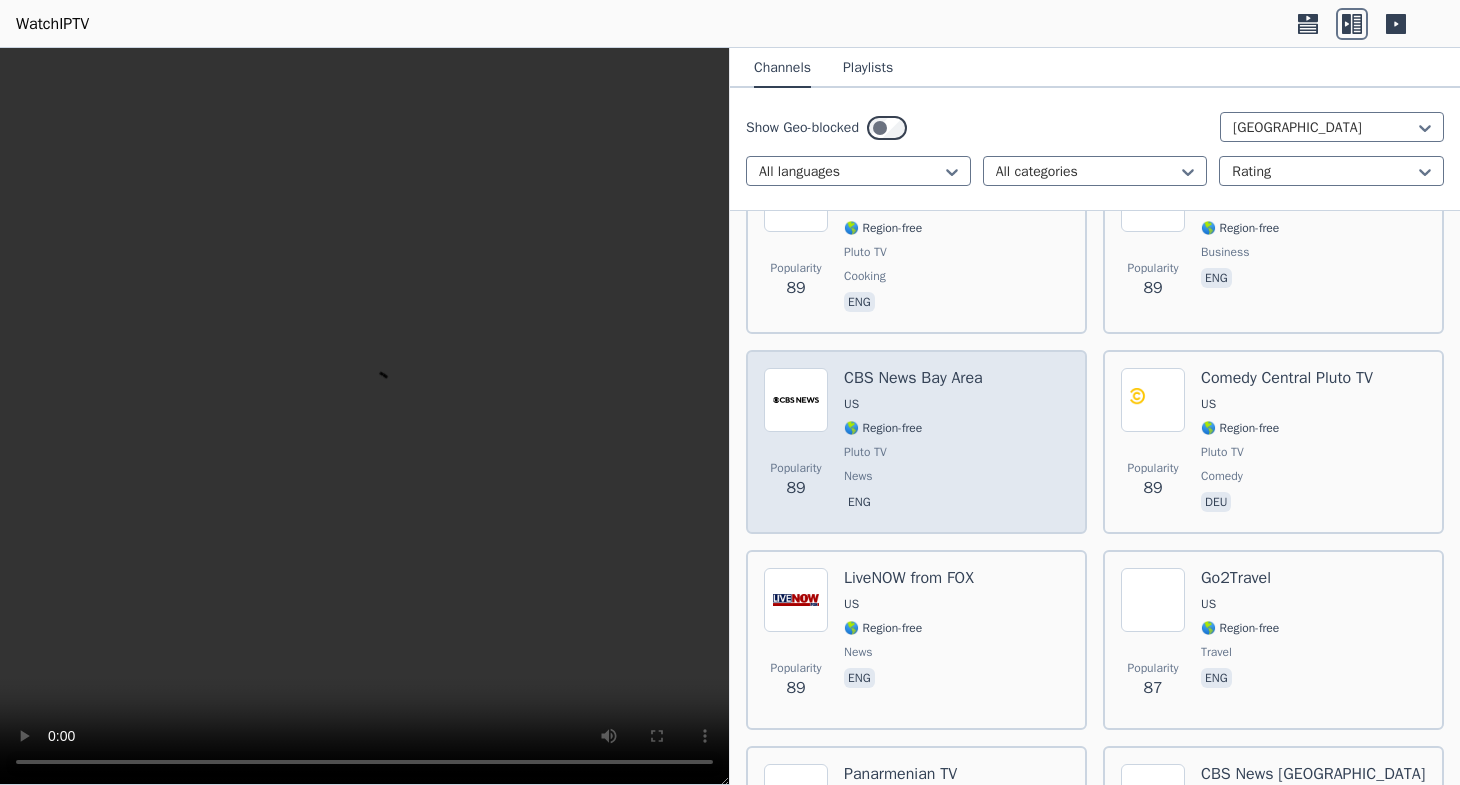 scroll, scrollTop: 20406, scrollLeft: 0, axis: vertical 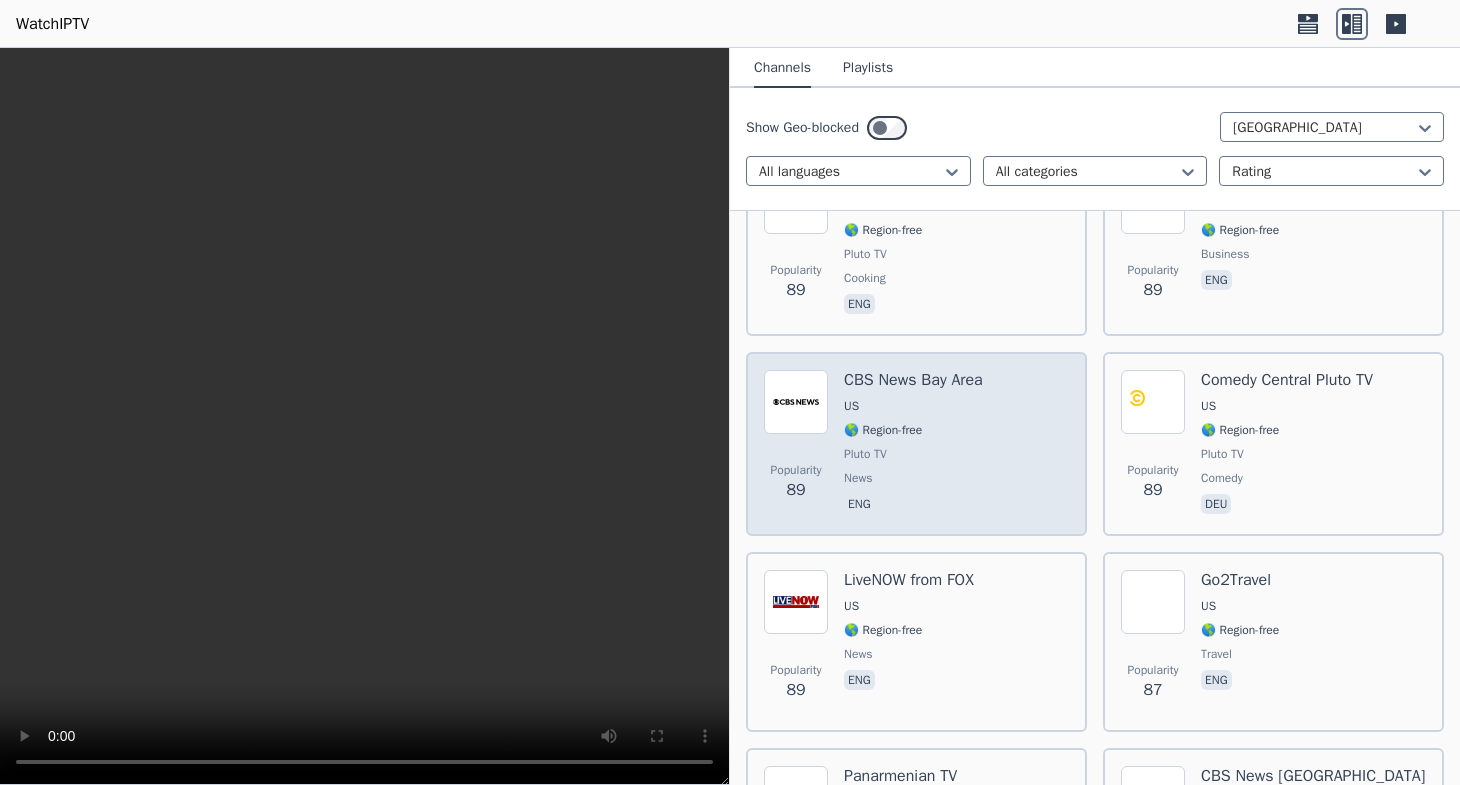 click on "US" at bounding box center (913, 406) 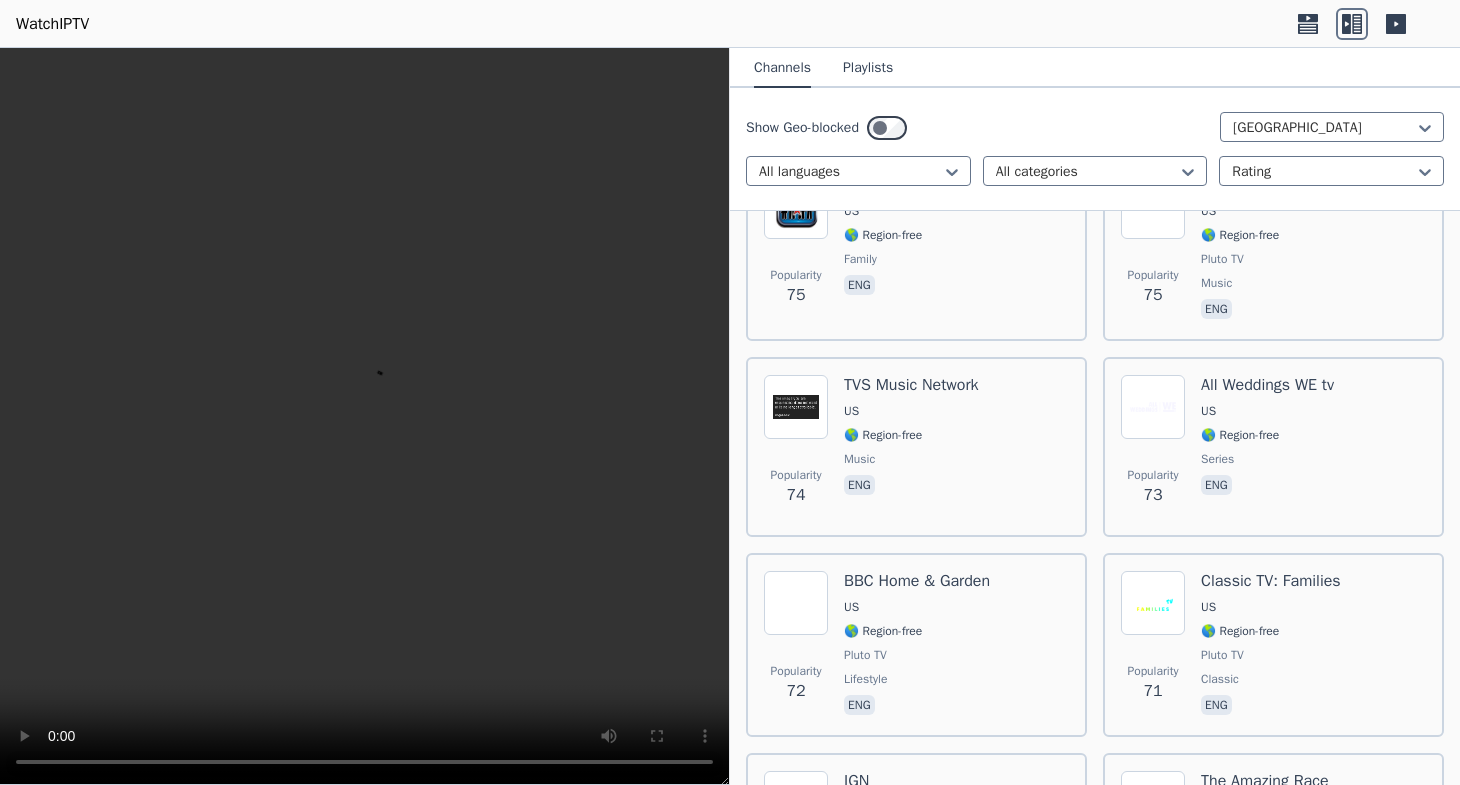 scroll, scrollTop: 23028, scrollLeft: 0, axis: vertical 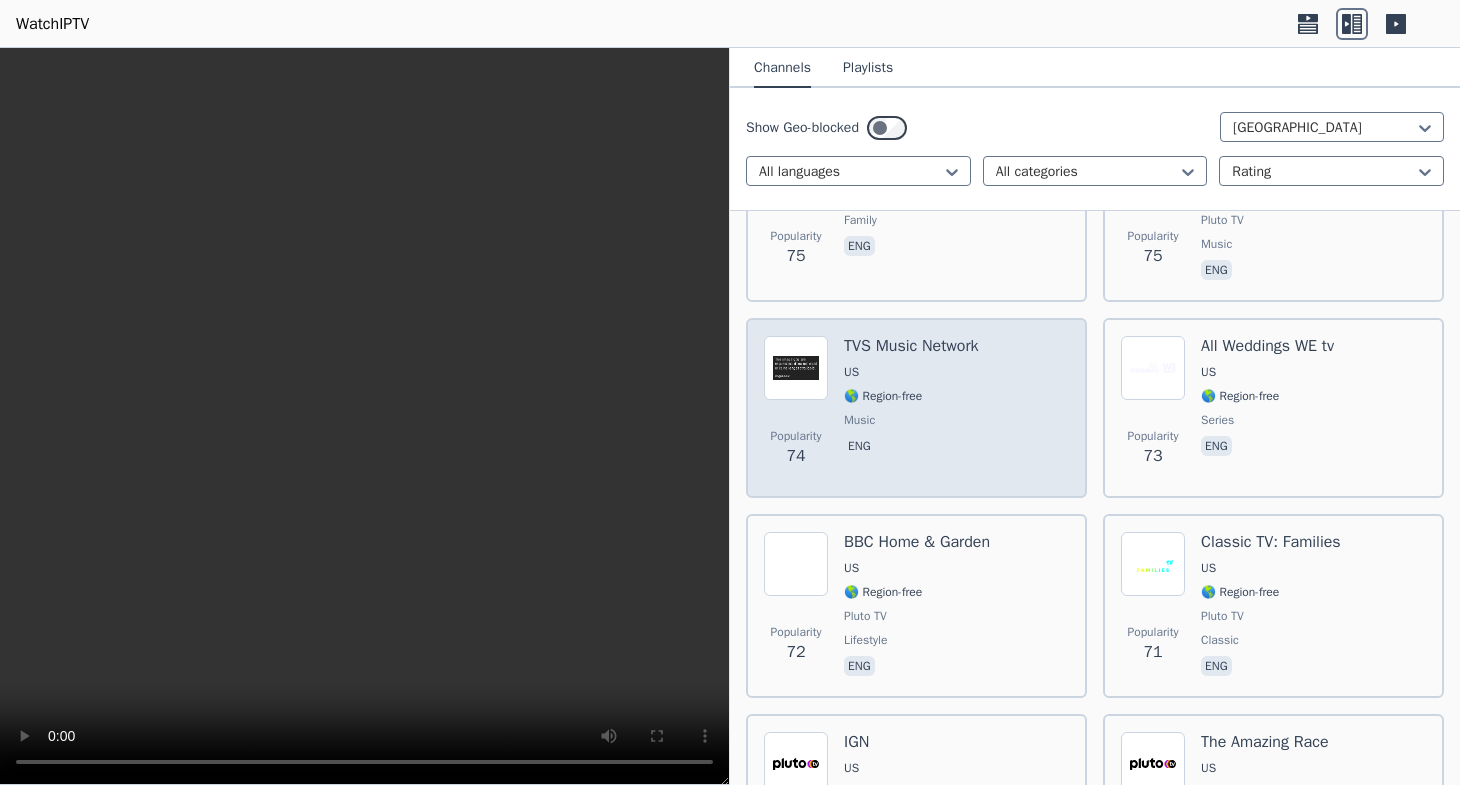 click on "TVS Music Network US 🌎 Region-free music eng" at bounding box center [911, 408] 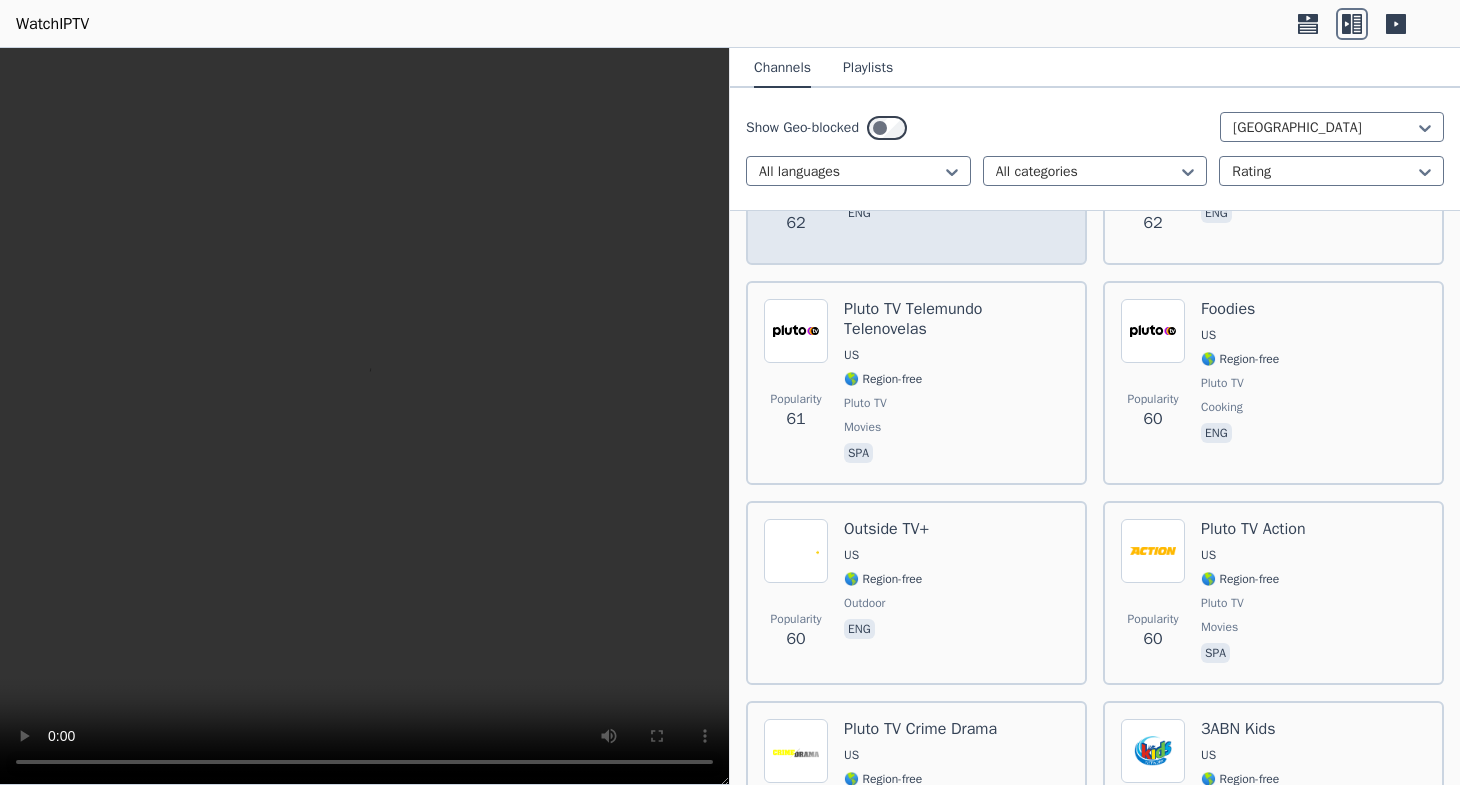 scroll, scrollTop: 24510, scrollLeft: 0, axis: vertical 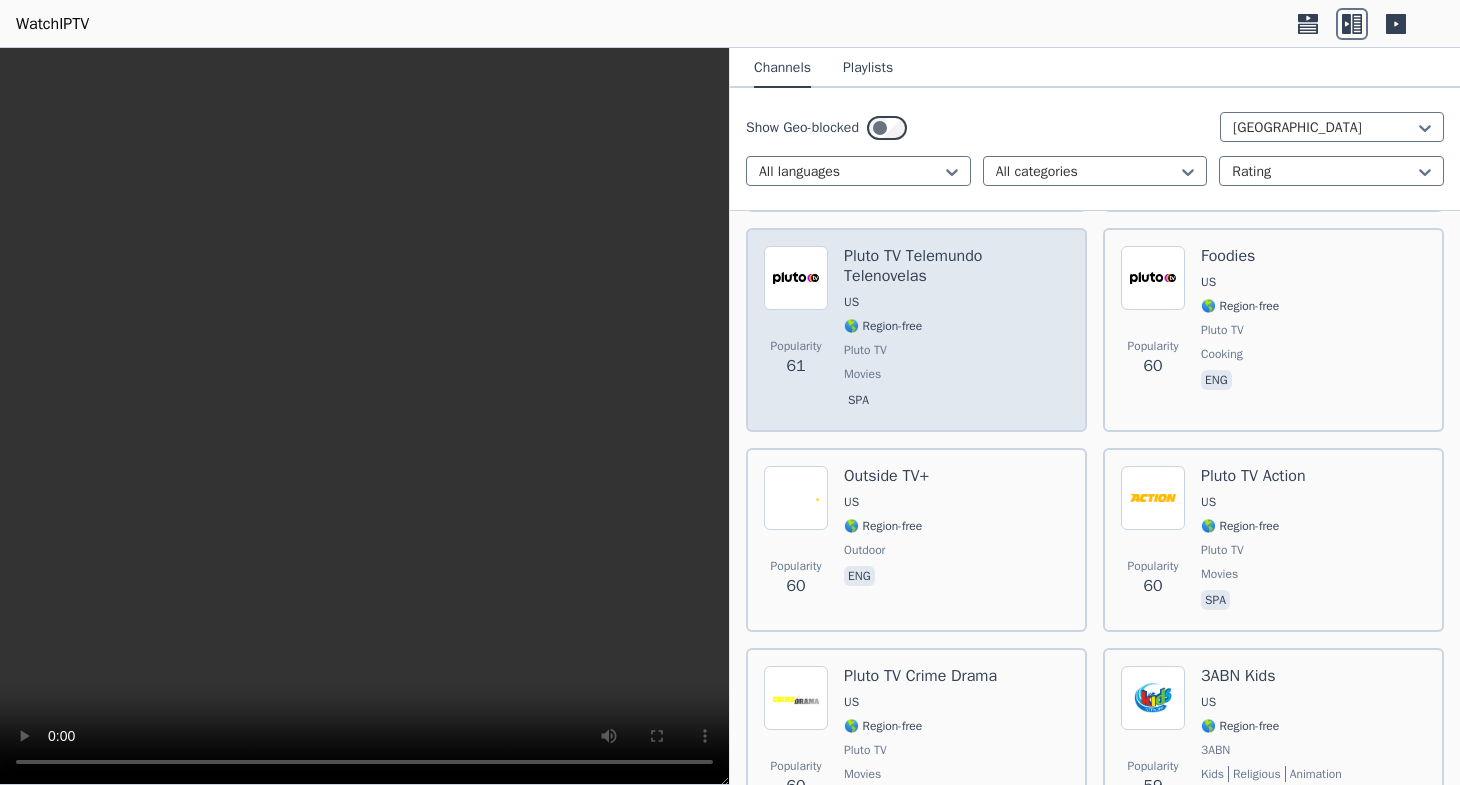 click on "US" at bounding box center (956, 302) 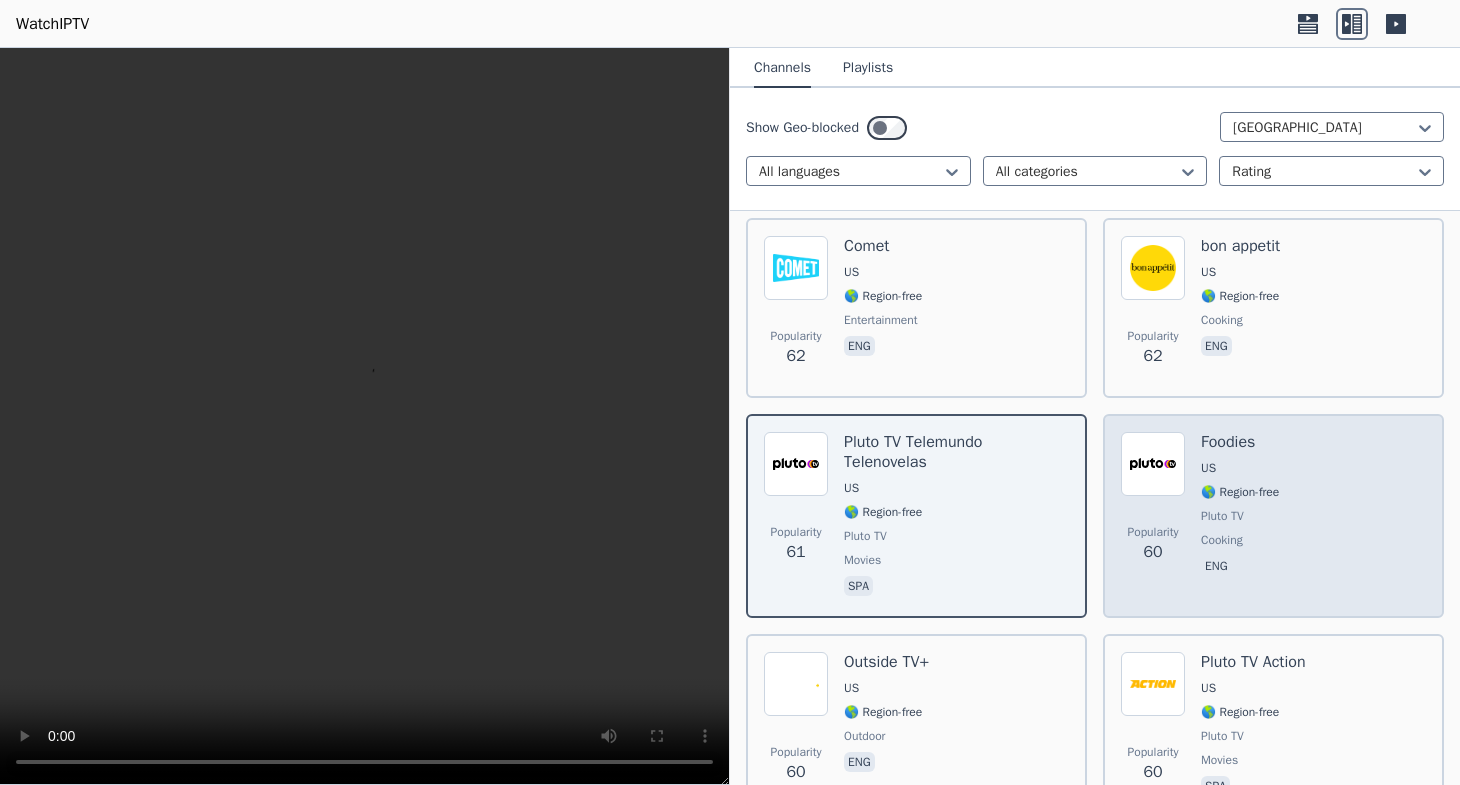 scroll, scrollTop: 24323, scrollLeft: 0, axis: vertical 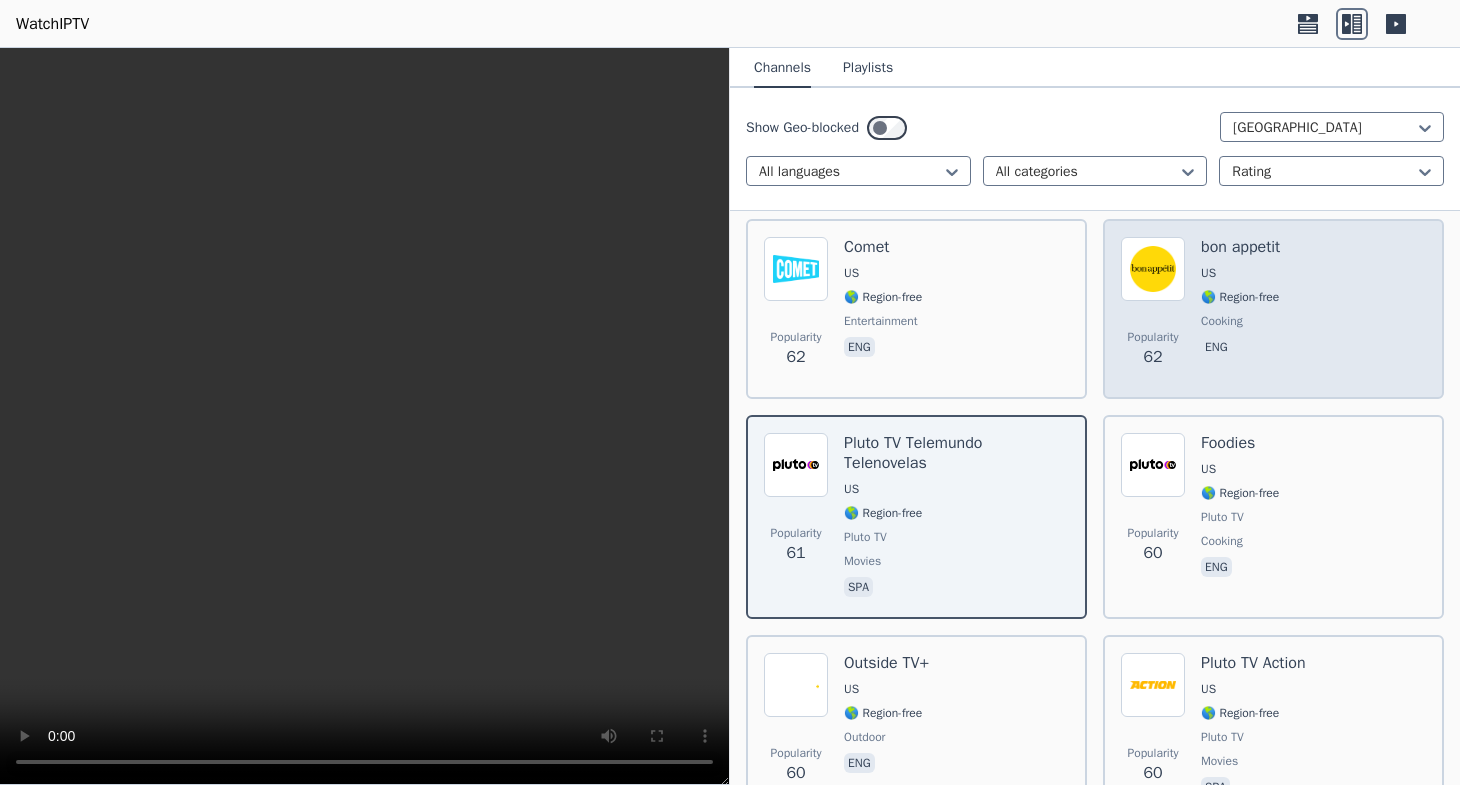 click on "bon appetit US 🌎 Region-free cooking eng" at bounding box center [1240, 309] 